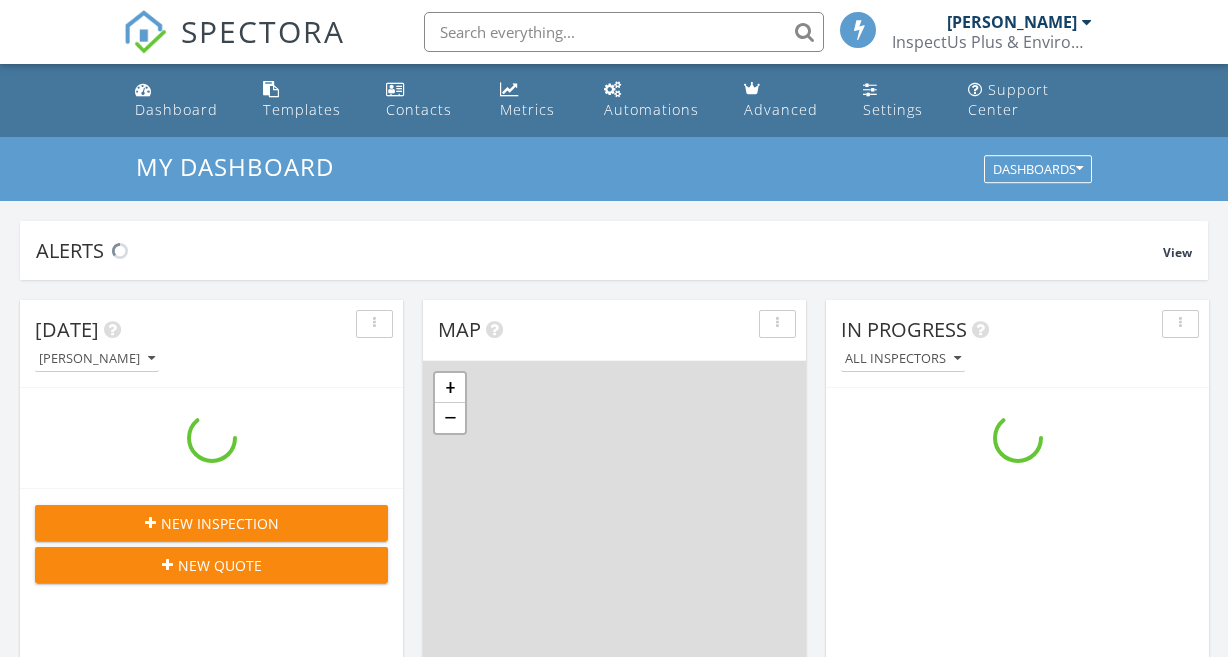 scroll, scrollTop: 0, scrollLeft: 0, axis: both 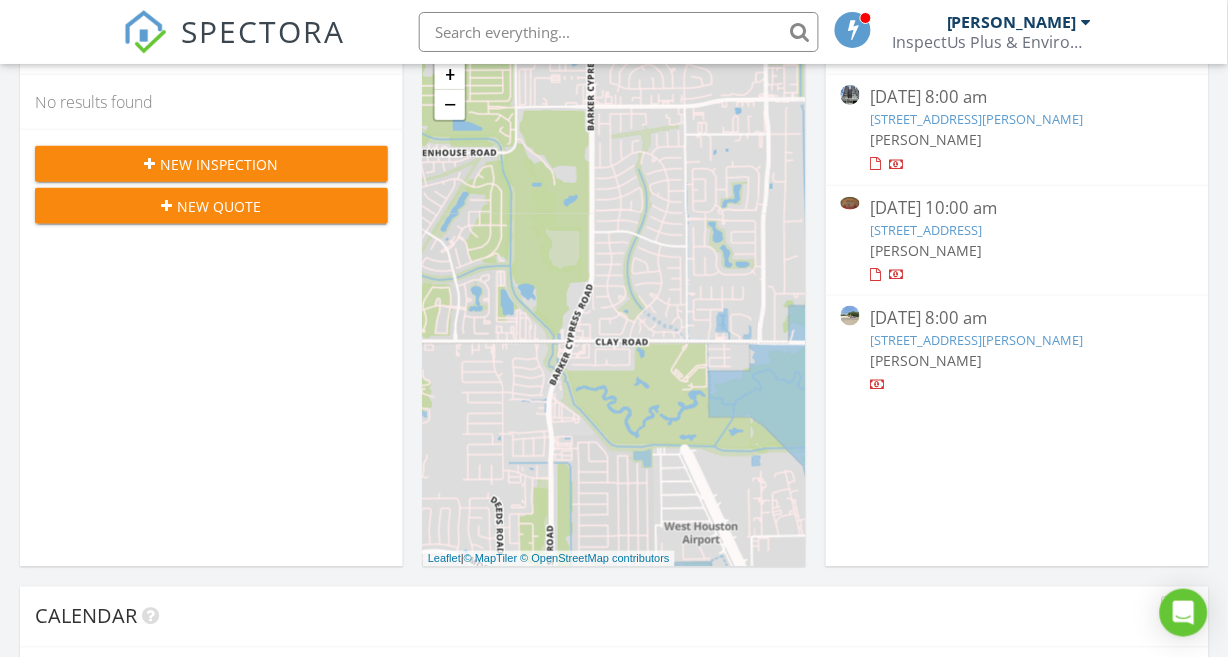 click on "New Inspection" at bounding box center [220, 164] 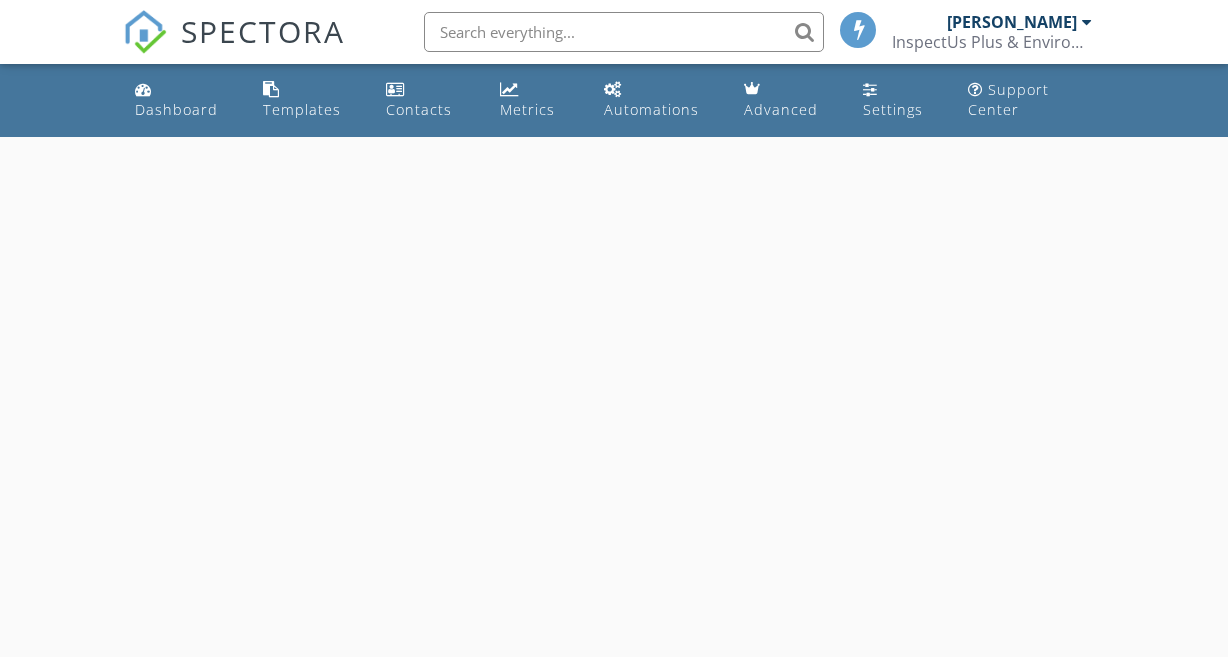 scroll, scrollTop: 0, scrollLeft: 0, axis: both 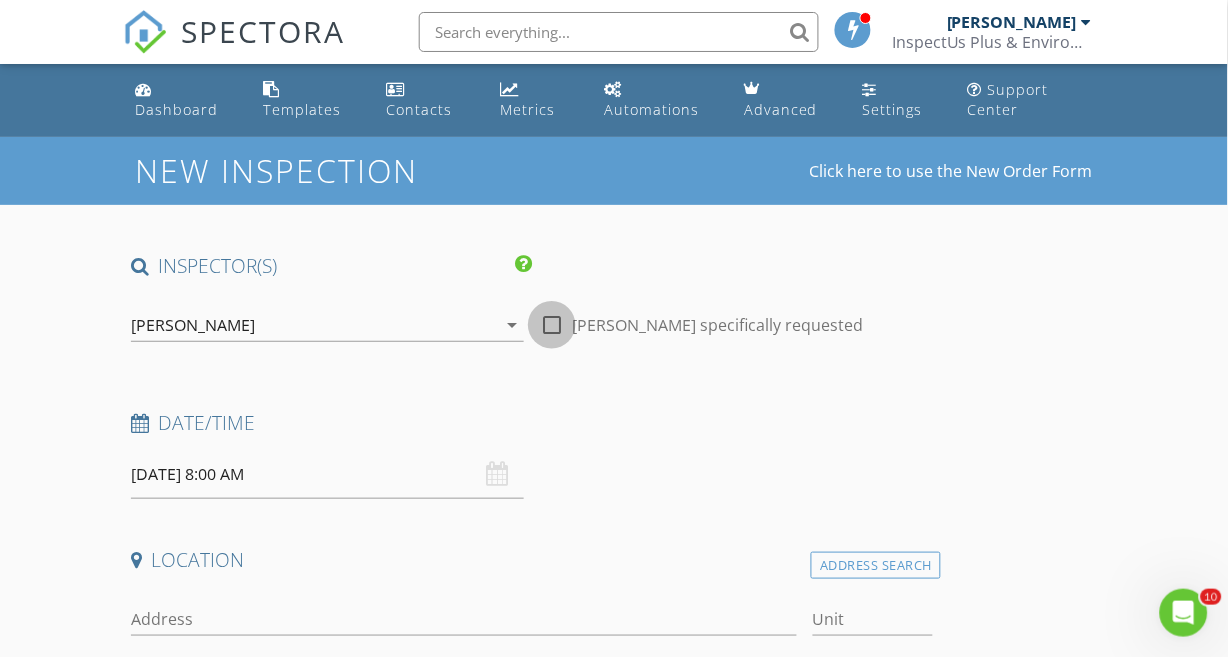 click at bounding box center (552, 325) 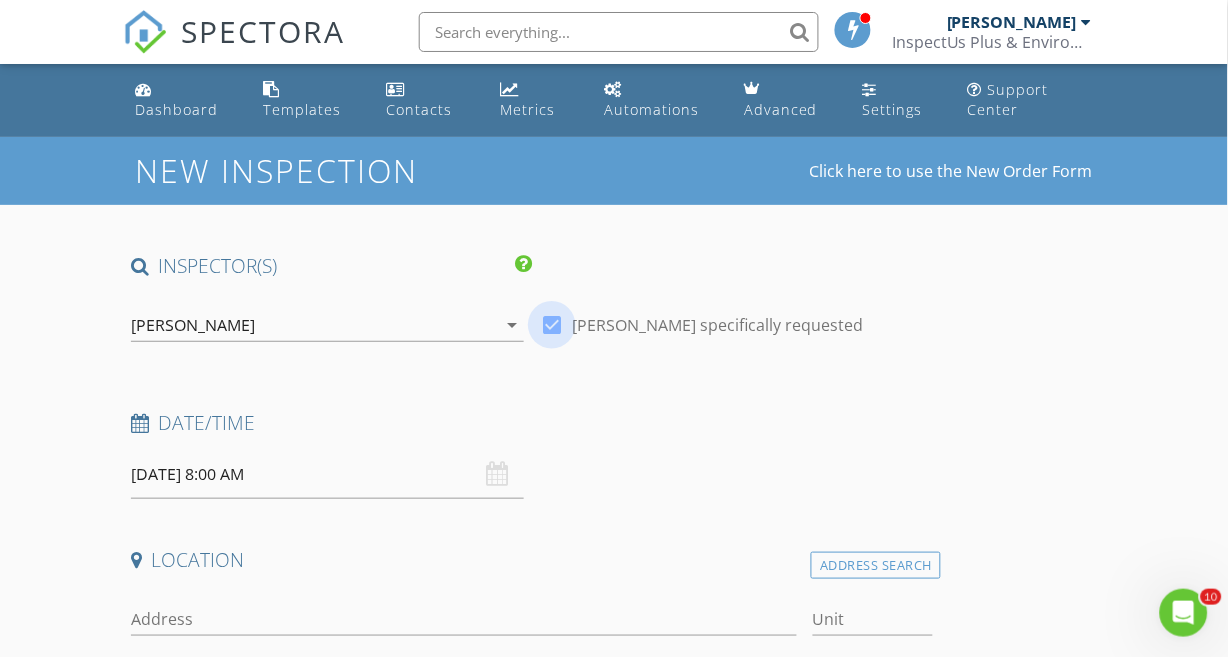 checkbox on "true" 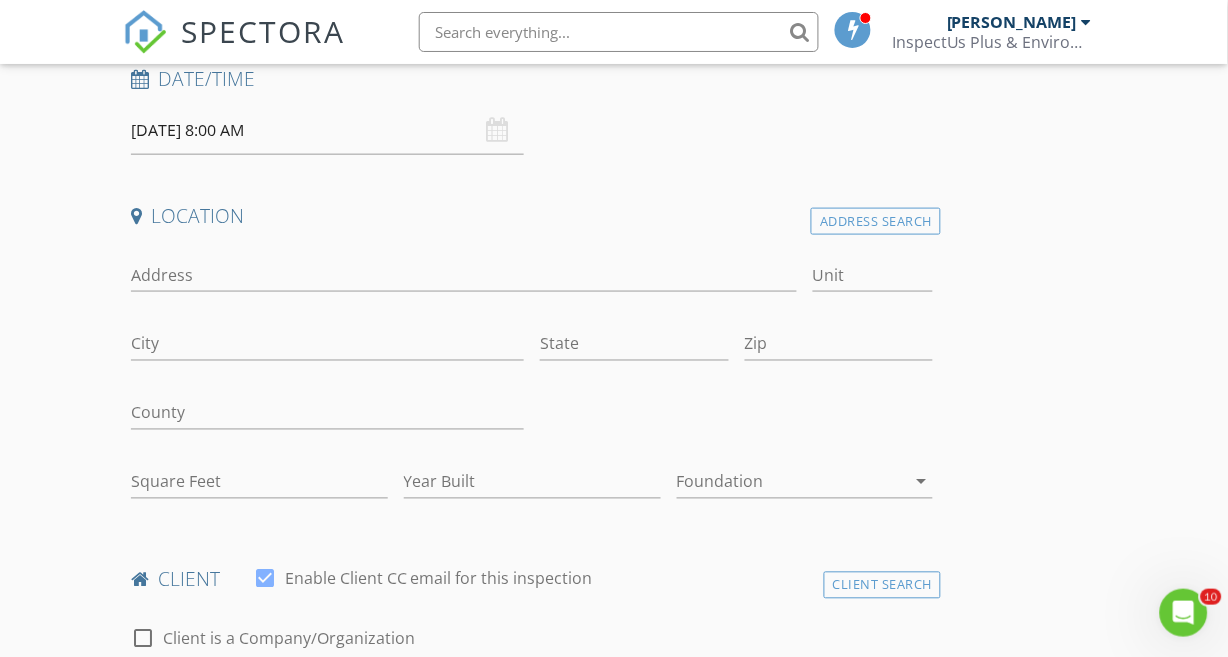 scroll, scrollTop: 351, scrollLeft: 0, axis: vertical 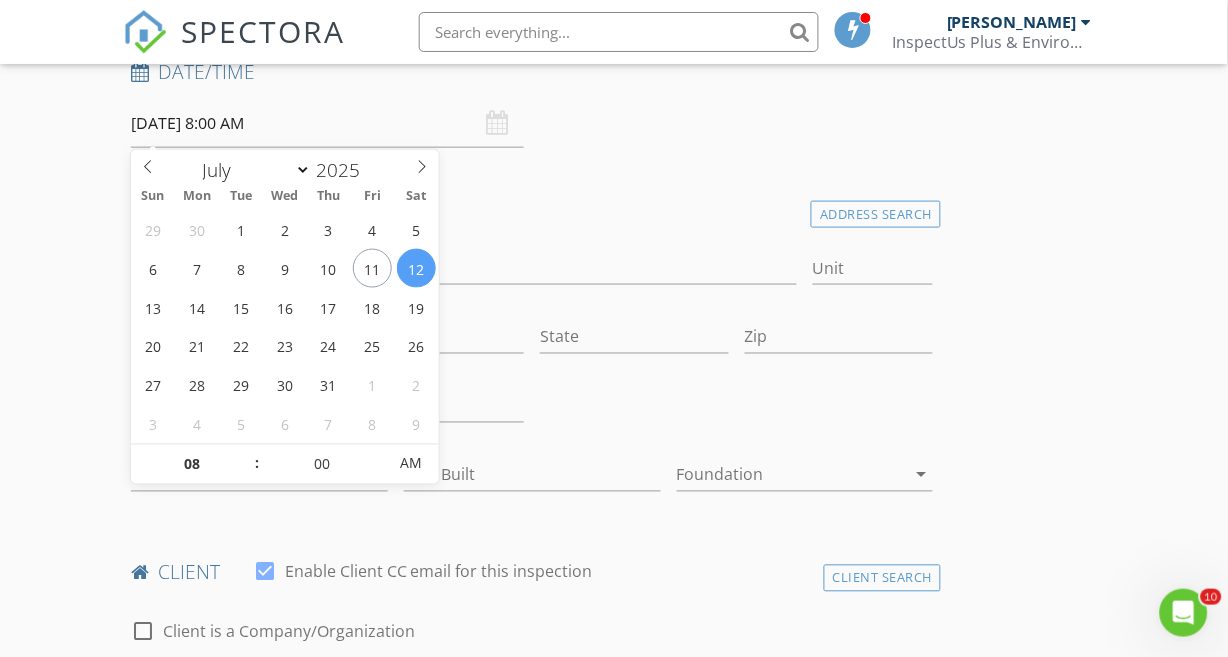 click on "[DATE] 8:00 AM" at bounding box center [327, 123] 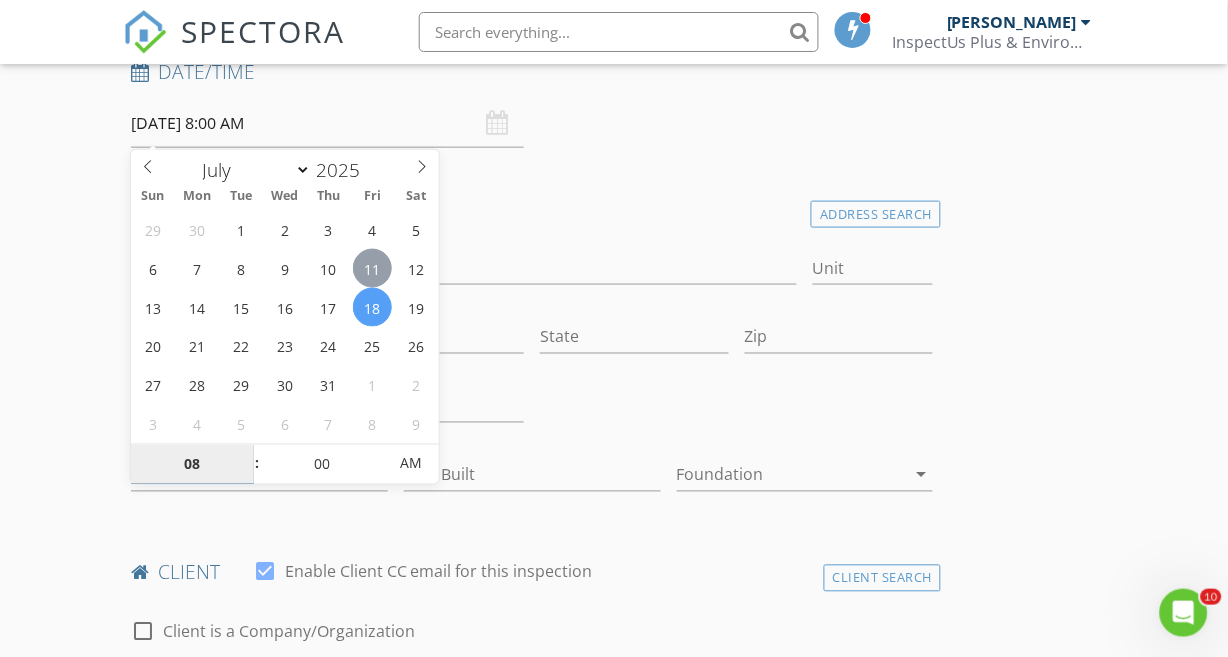type on "[DATE] 8:00 AM" 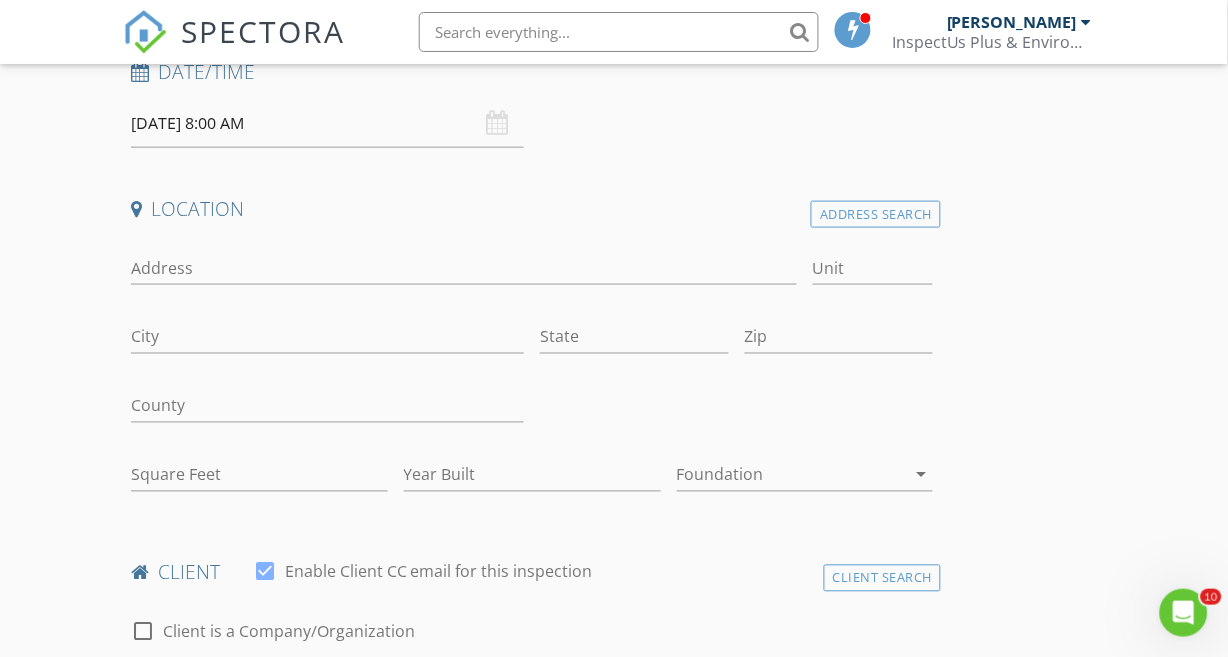 click on "New Inspection
Click here to use the New Order Form
INSPECTOR(S)
check_box   Will Cooper   PRIMARY   Will Cooper arrow_drop_down   check_box Will Cooper specifically requested
Date/Time
07/11/2025 8:00 AM
Location
Address Search       Address   Unit   City   State   Zip   County     Square Feet   Year Built   Foundation arrow_drop_down
client
check_box Enable Client CC email for this inspection   Client Search     check_box_outline_blank Client is a Company/Organization     First Name   Last Name   Email   CC Email   Phone           Notes   Private Notes
ADD ADDITIONAL client
SERVICES
check_box_outline_blank   Vendor:  BluSky Restoration Contractors   BluSky Job ID: check_box_outline_blank   Vendor:  ATI  Restoration Contractors   check_box_outline_blank" at bounding box center (614, 1528) 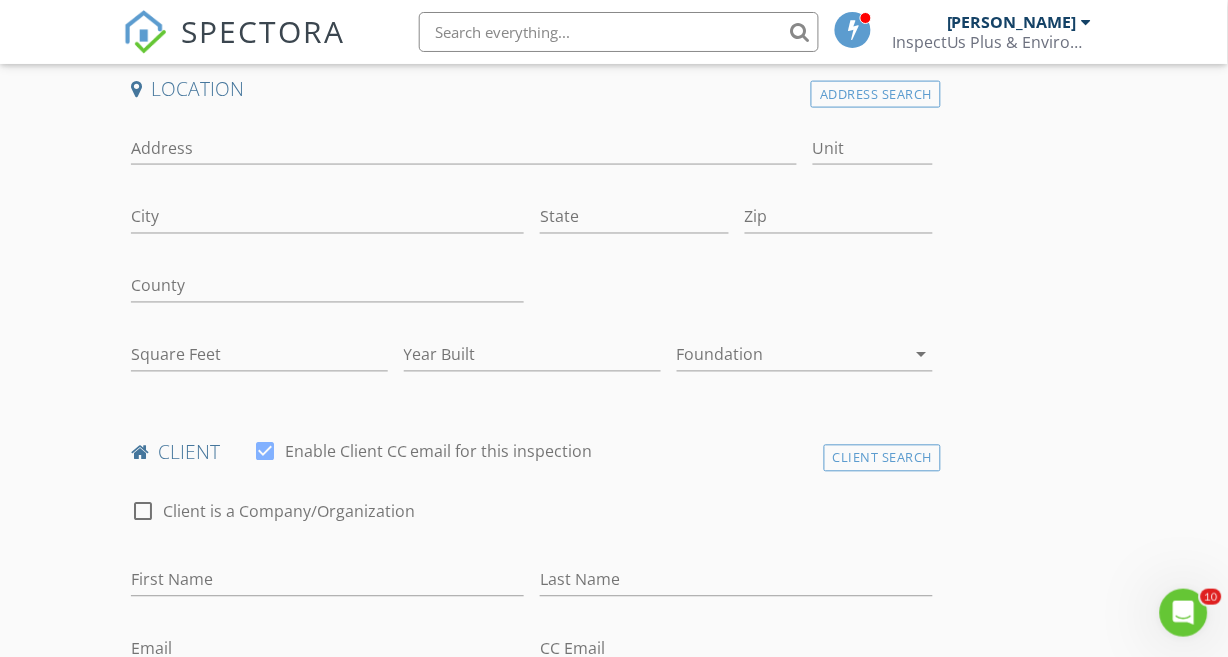 scroll, scrollTop: 484, scrollLeft: 0, axis: vertical 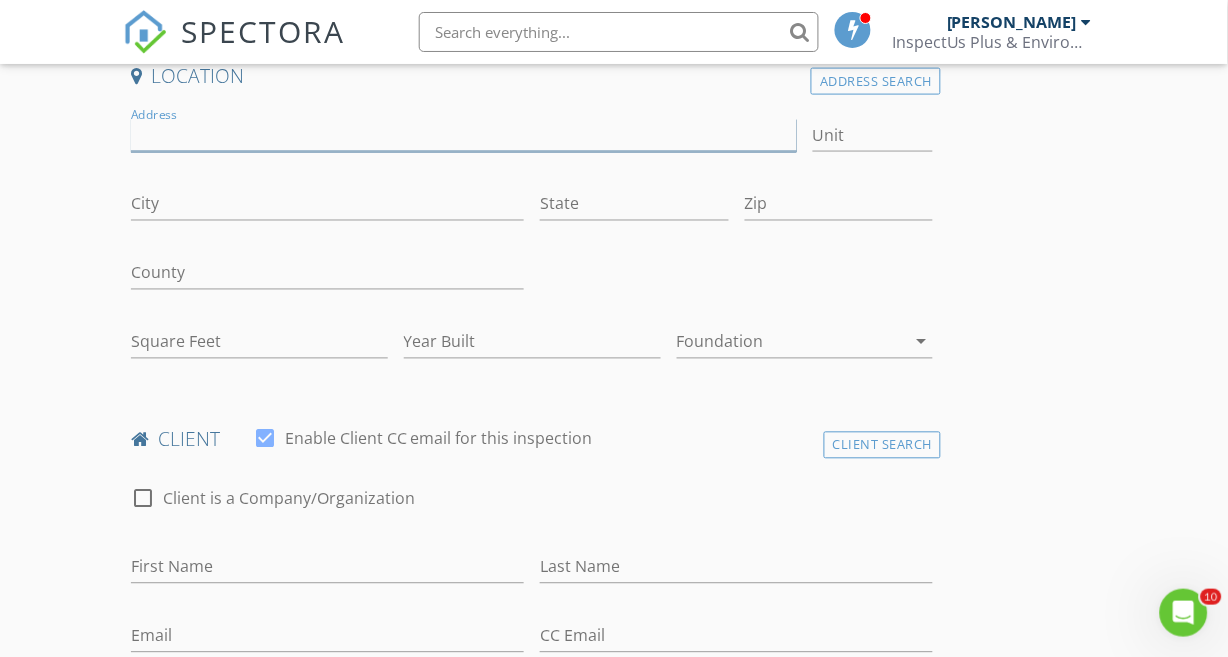 click on "Address" at bounding box center [464, 135] 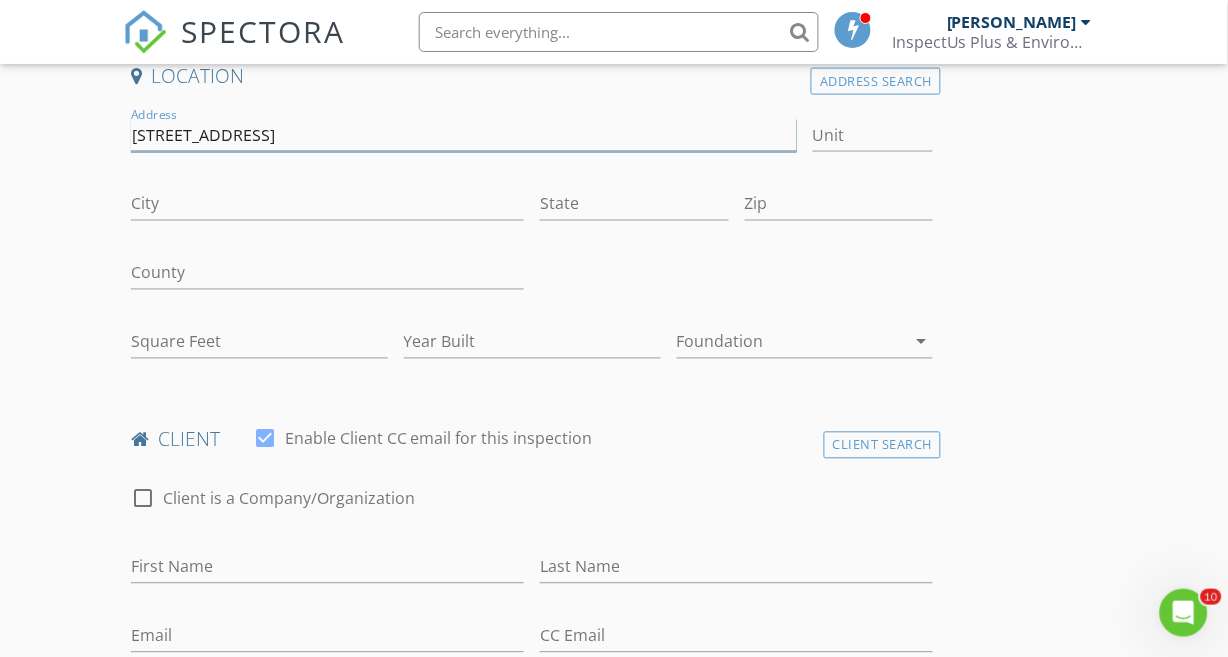 type on "14221 VINTAGE PRESERVE PKWY" 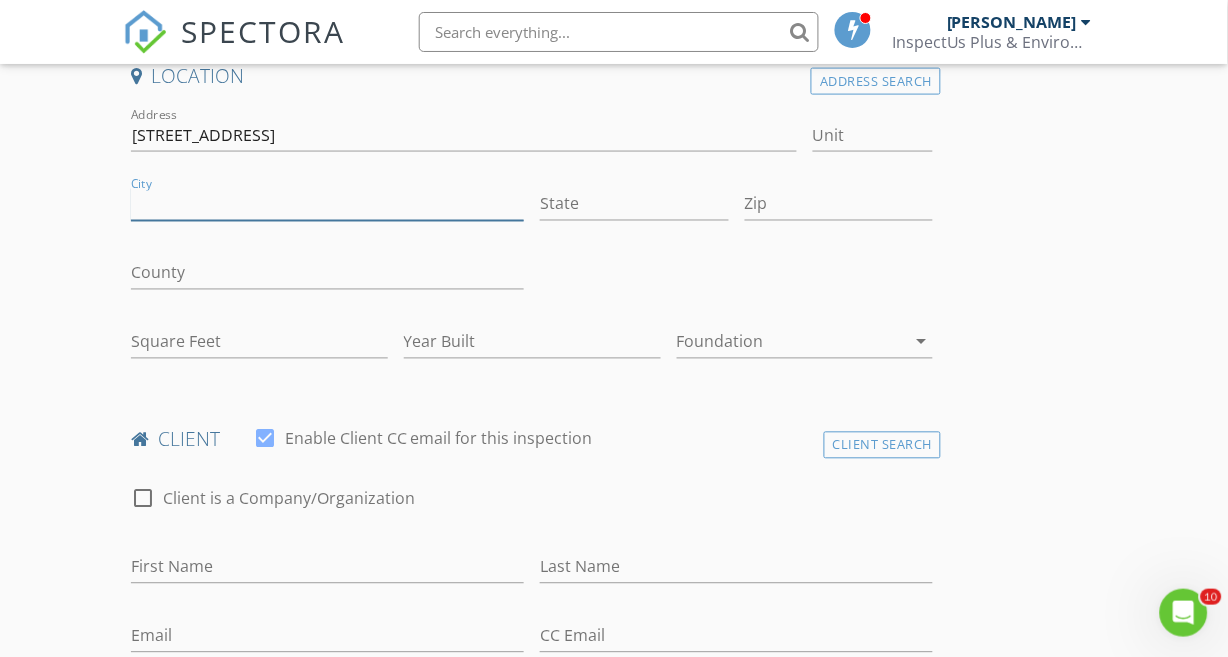 click on "City" at bounding box center (327, 204) 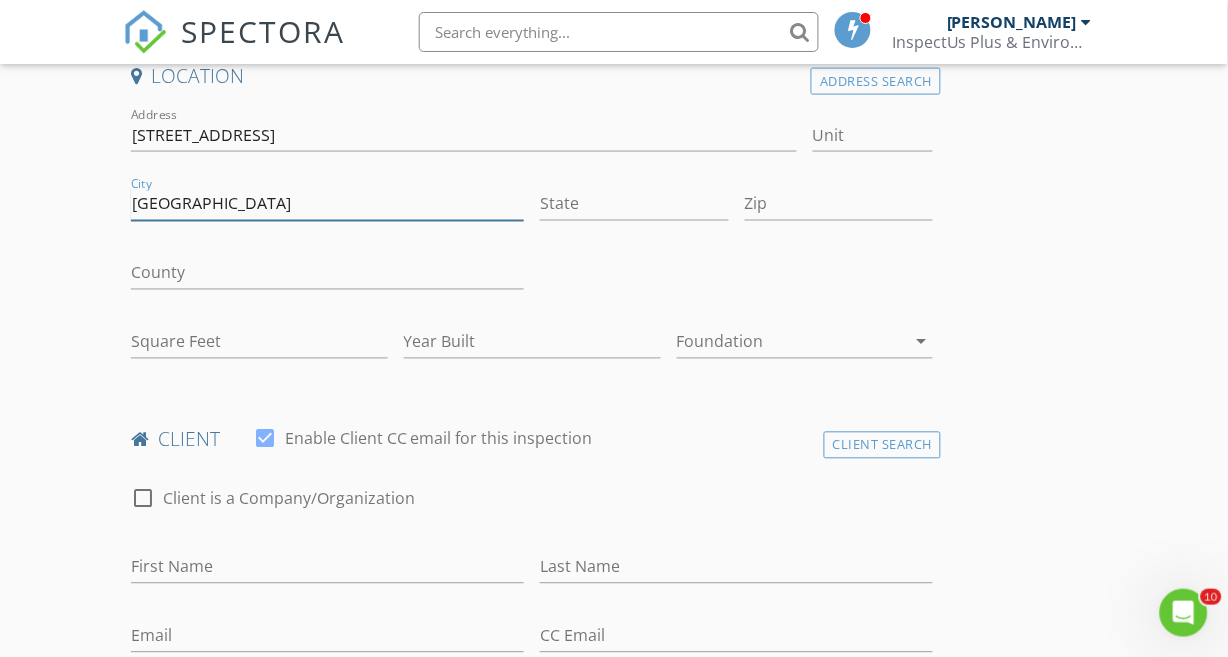 type on "HOUSTON" 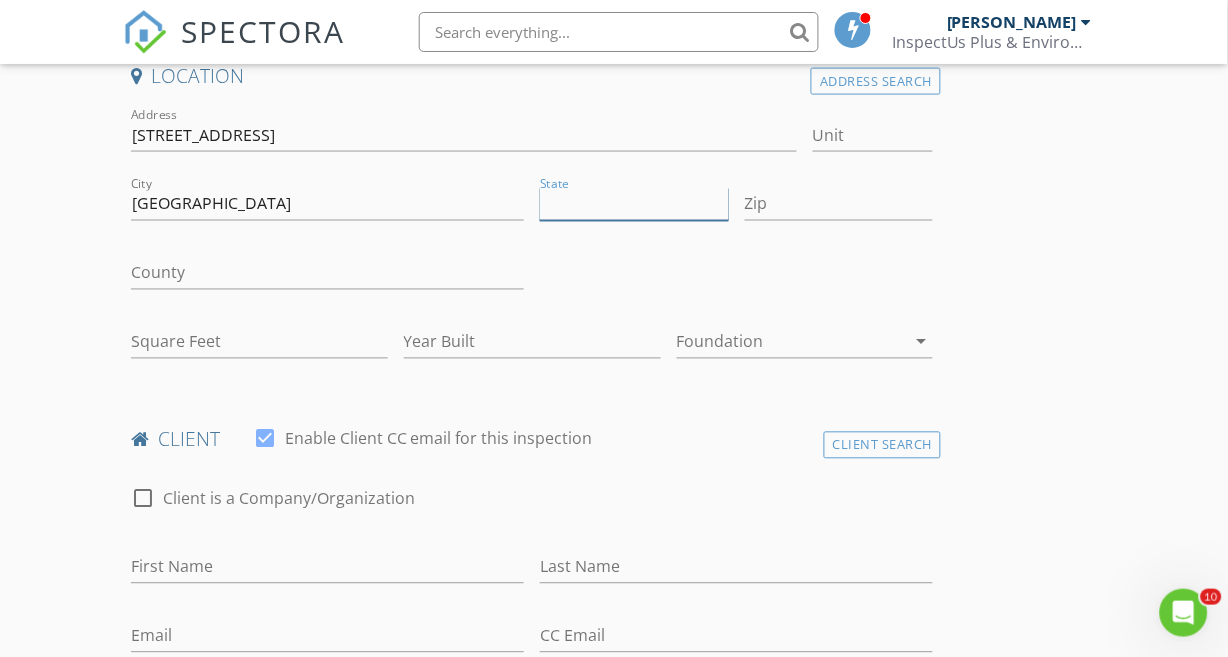 click on "State" at bounding box center (634, 204) 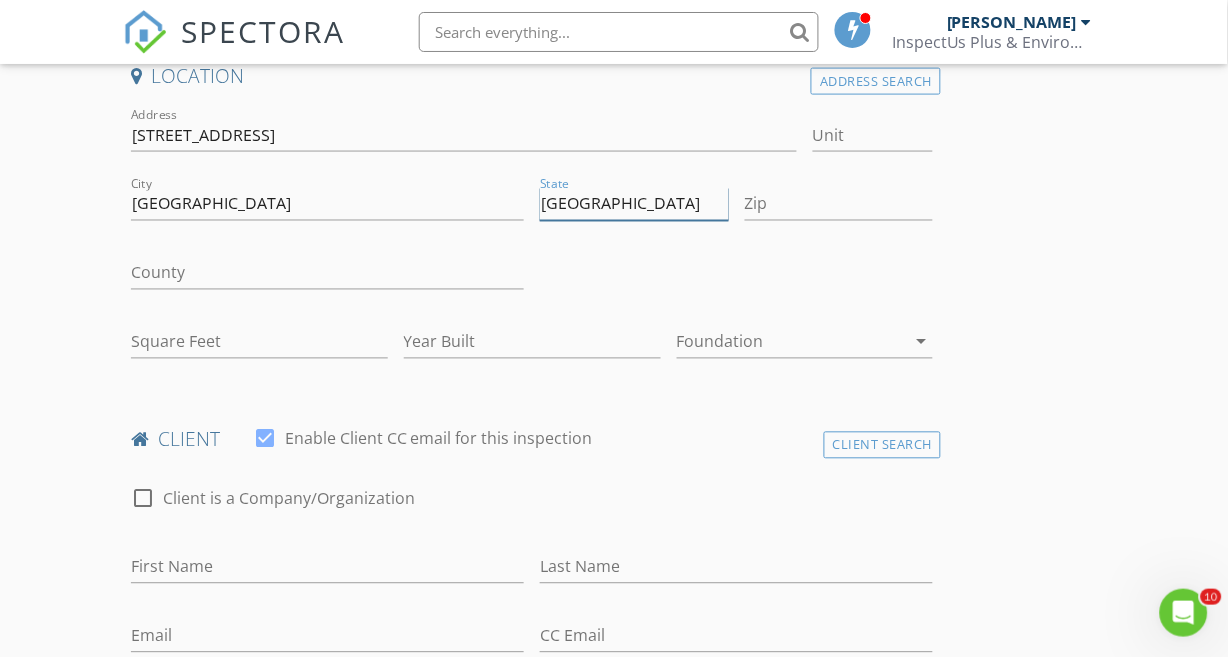 type on "[GEOGRAPHIC_DATA]" 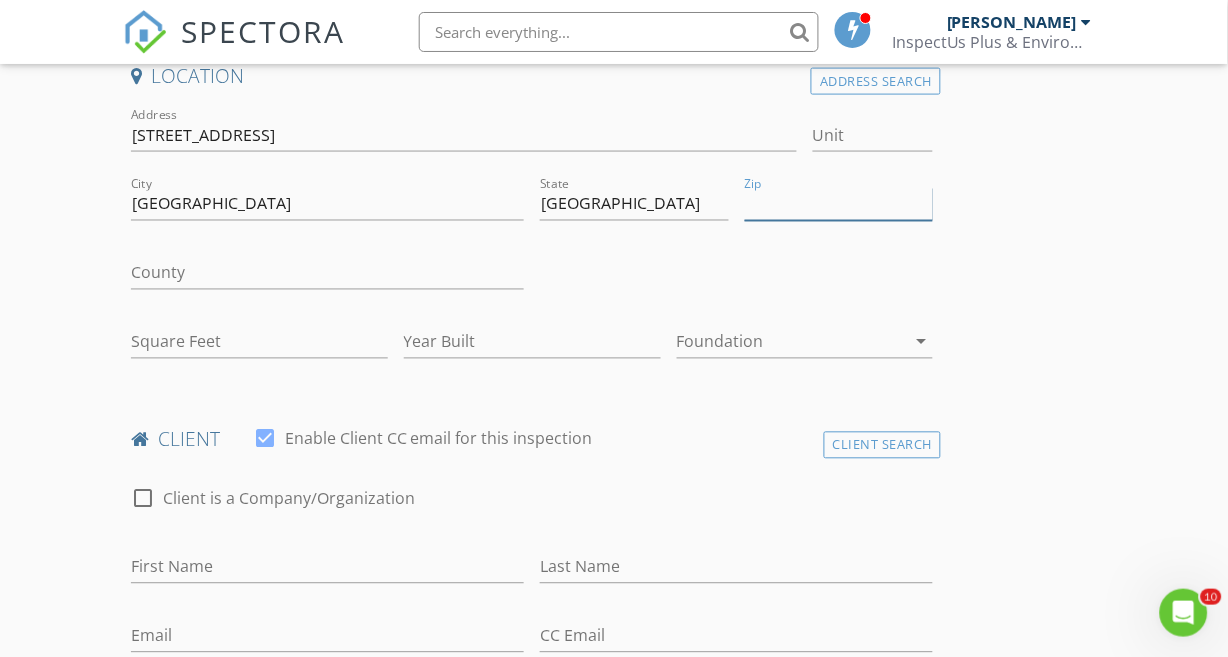 click on "Zip" at bounding box center [839, 204] 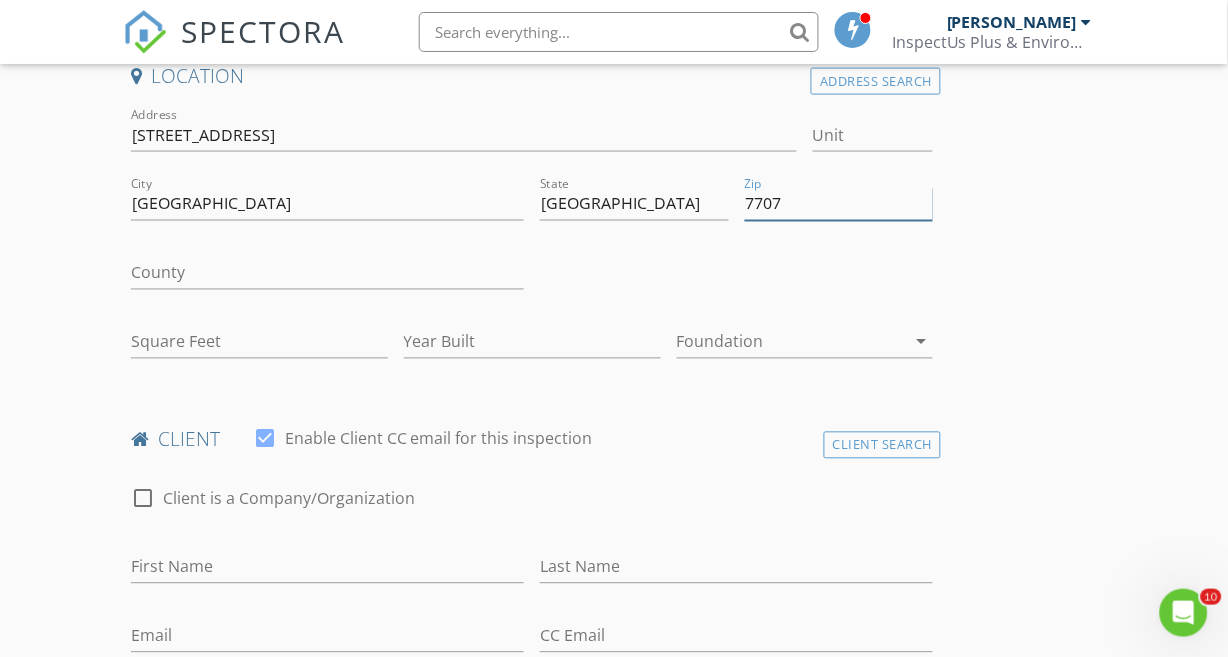 type on "77070" 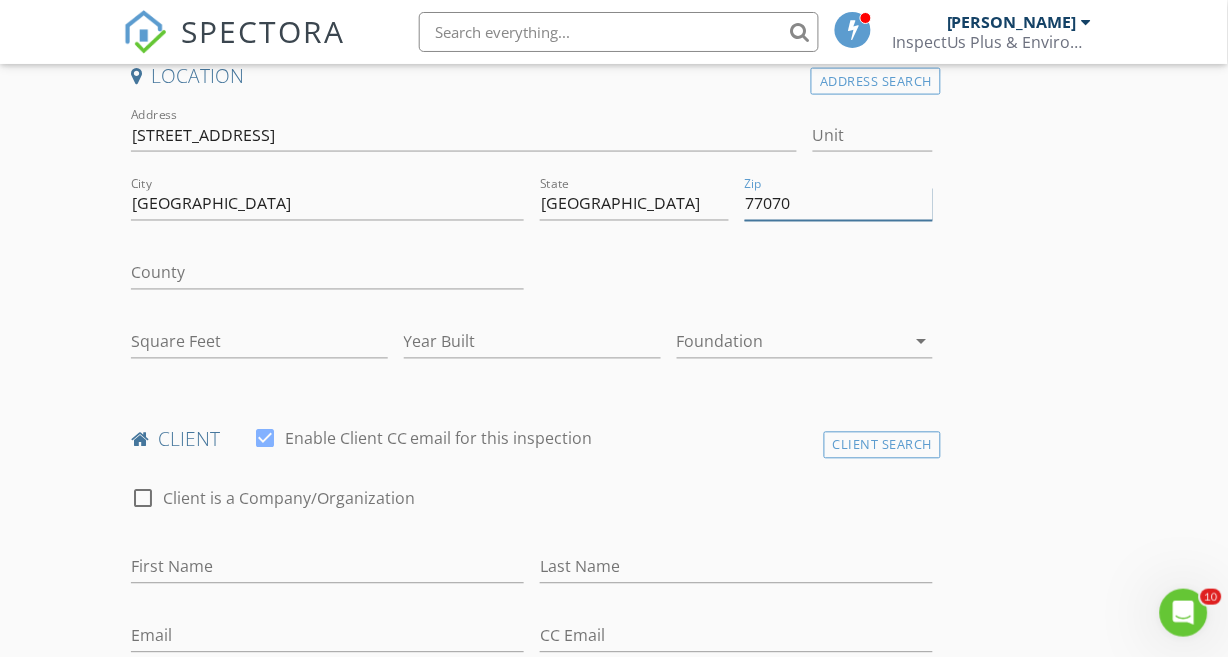 type on "123526" 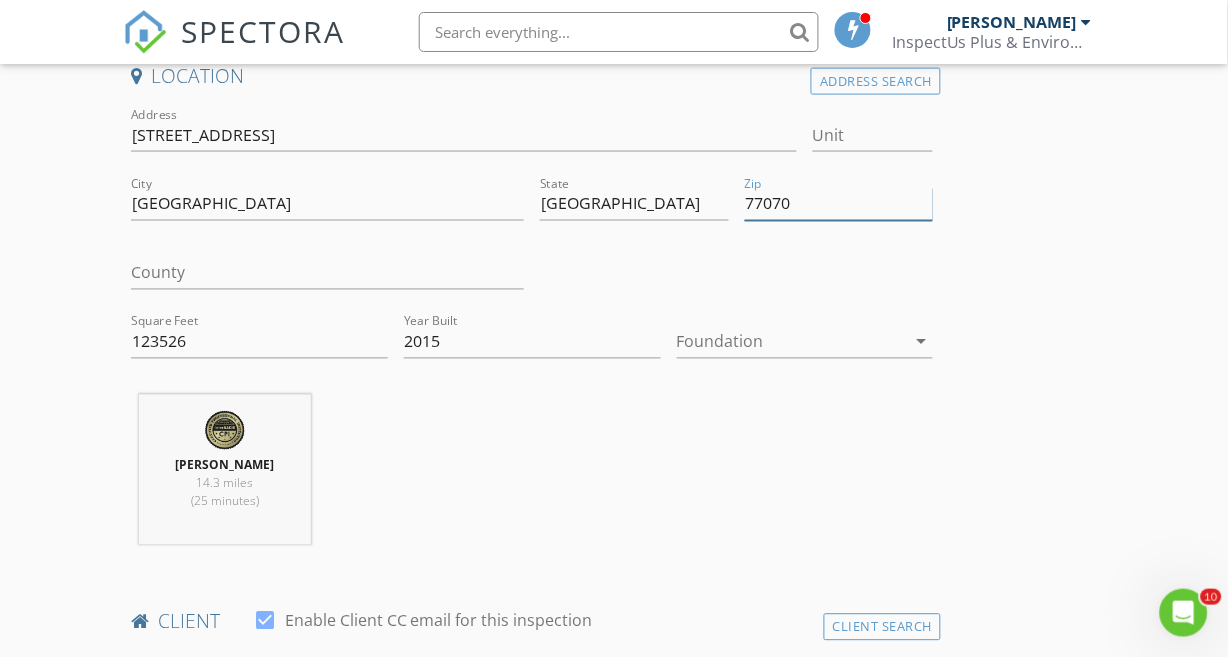 type on "77070" 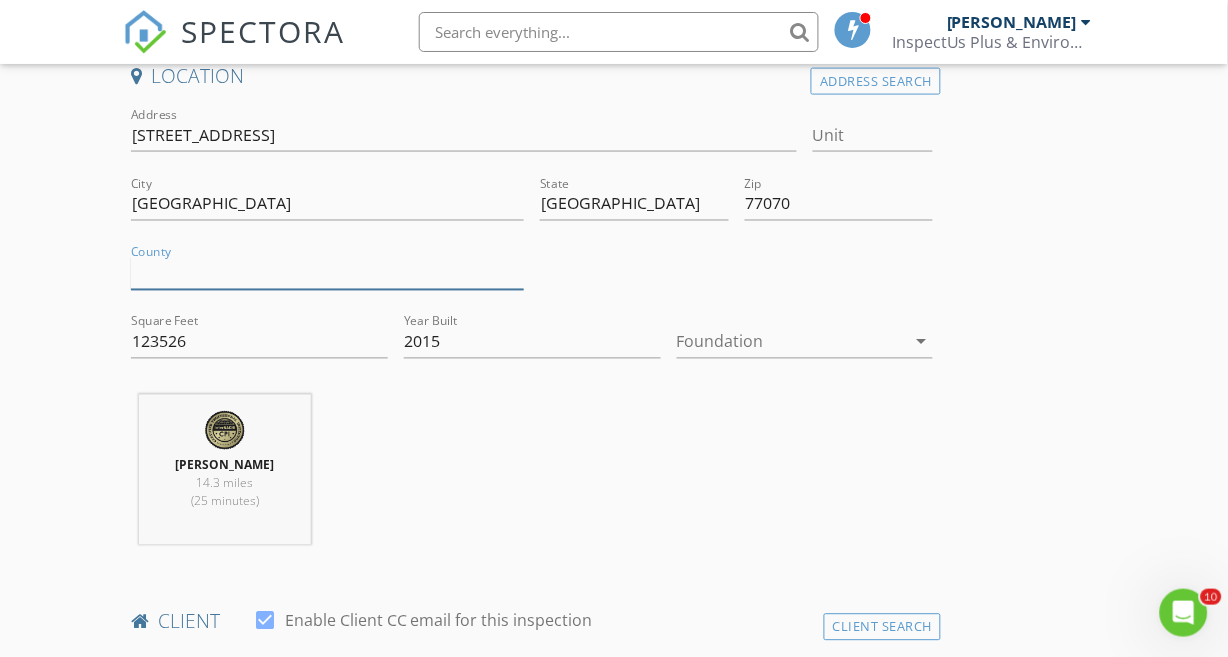 click on "County" at bounding box center (327, 273) 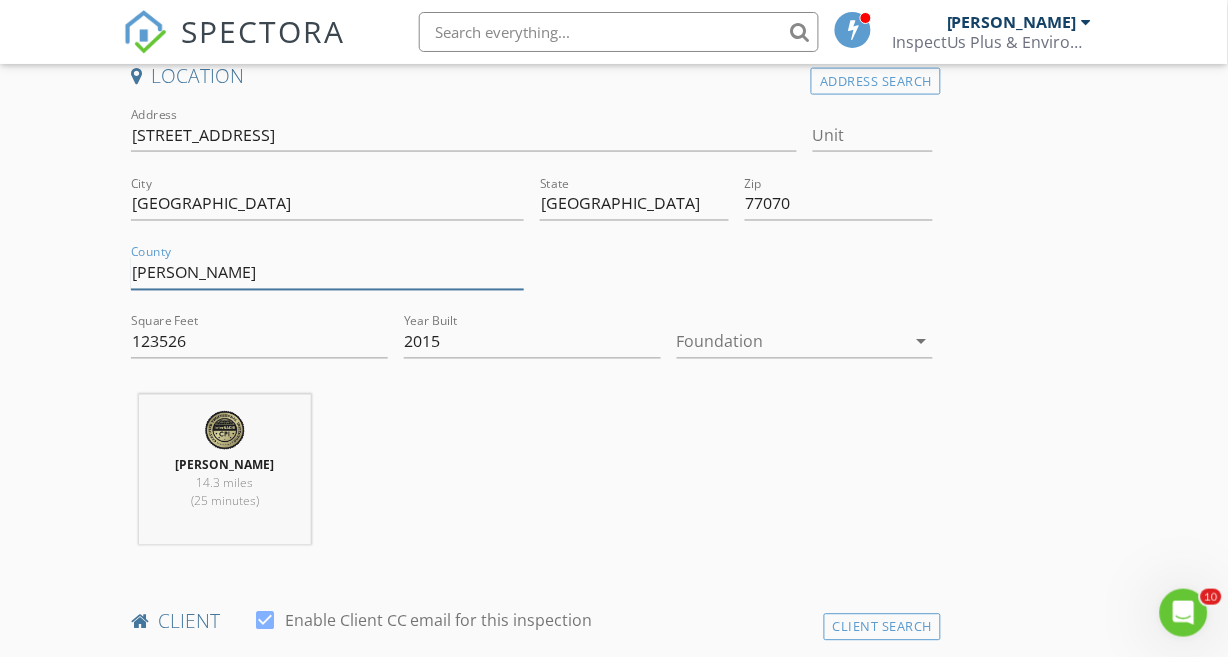 type on "HARRIS" 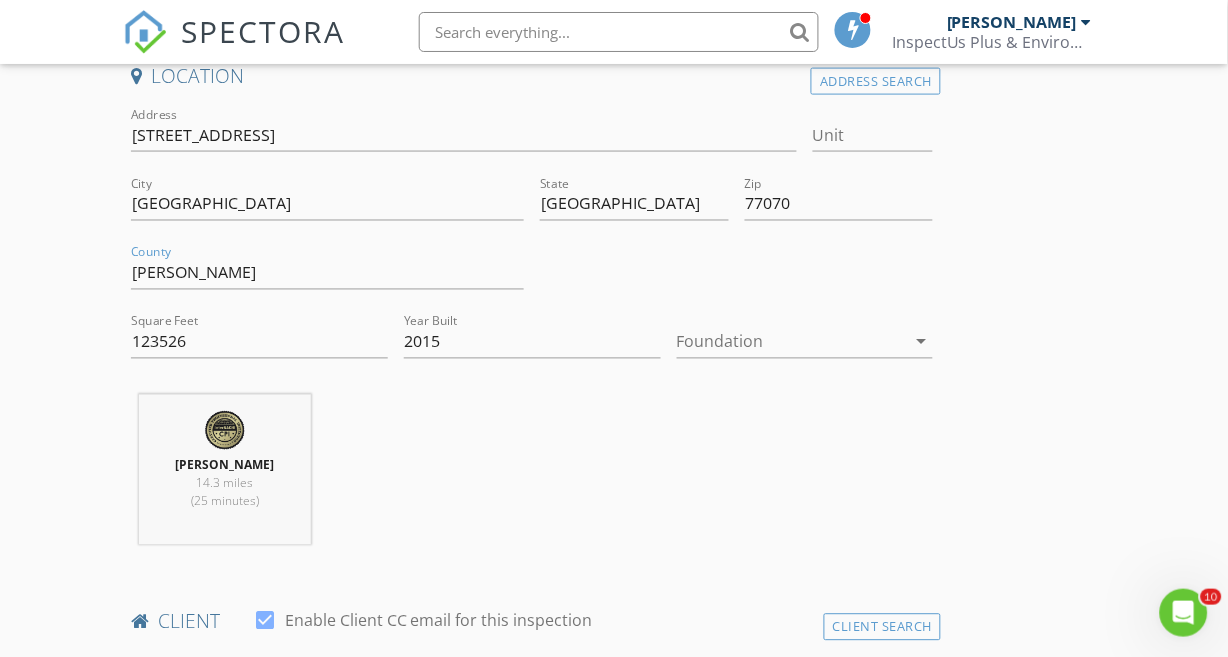 click at bounding box center [791, 342] 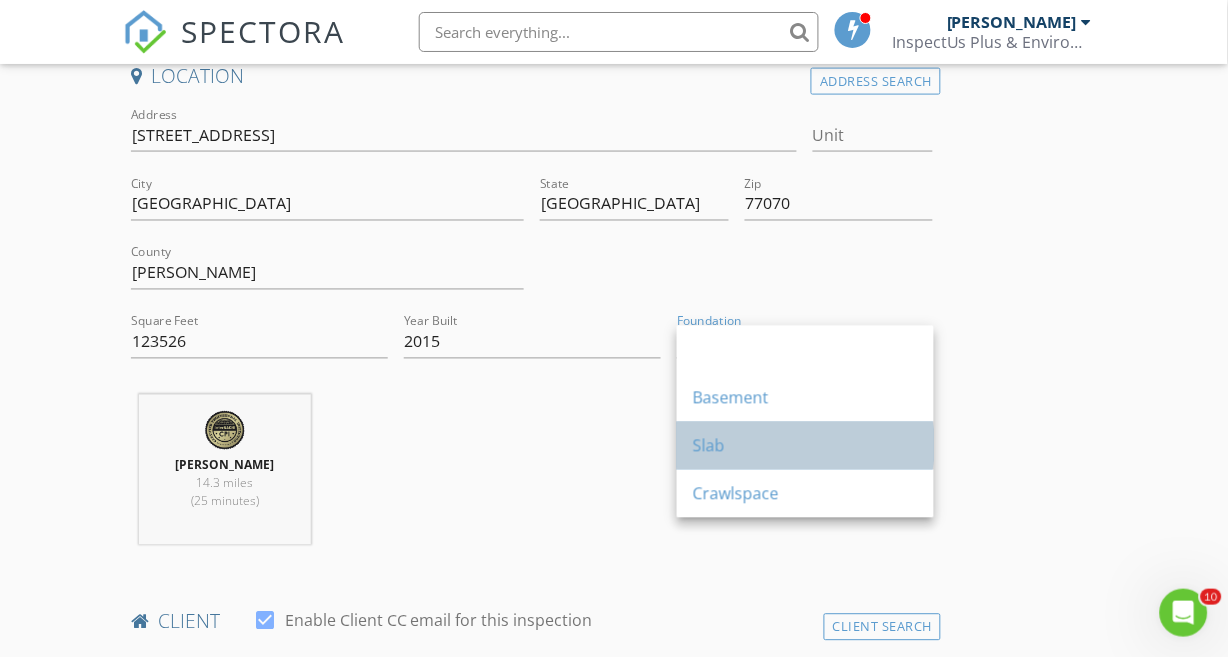 click on "Slab" at bounding box center [805, 446] 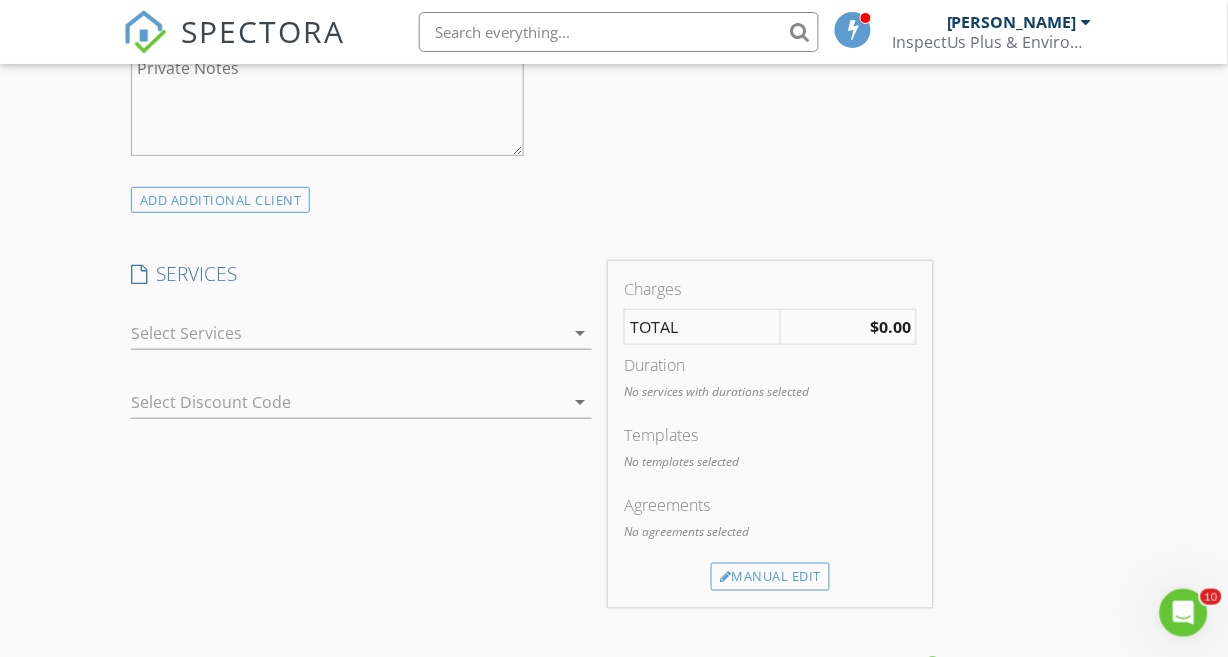 scroll, scrollTop: 1591, scrollLeft: 0, axis: vertical 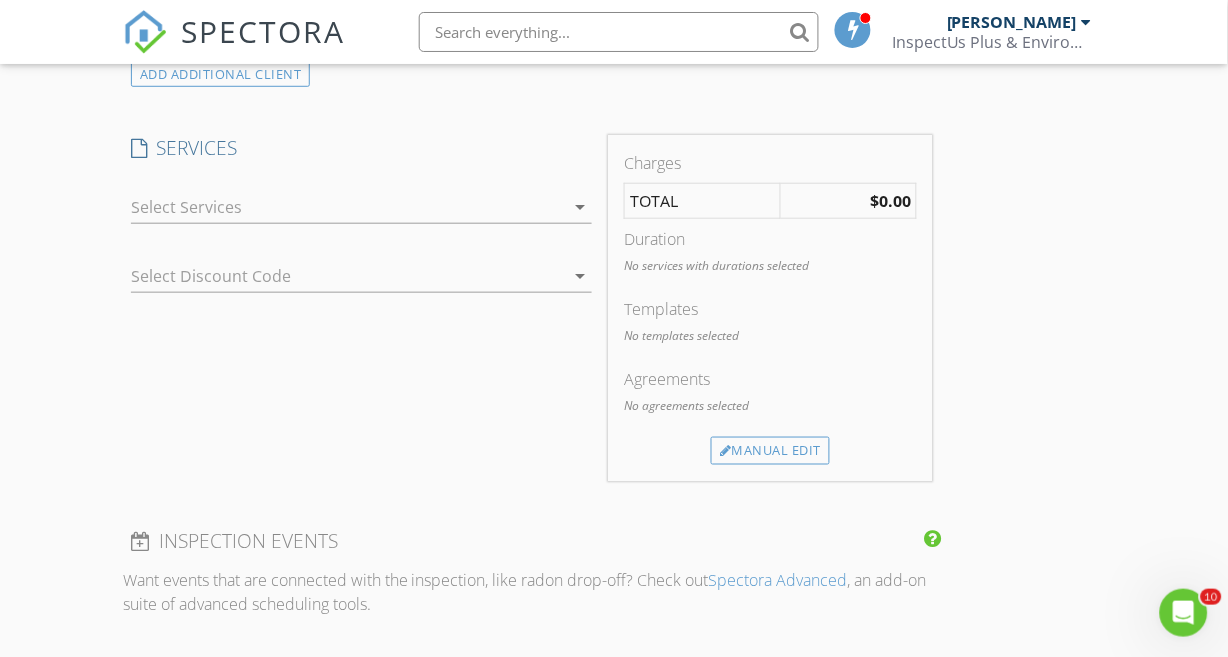 click on "arrow_drop_down" at bounding box center [580, 207] 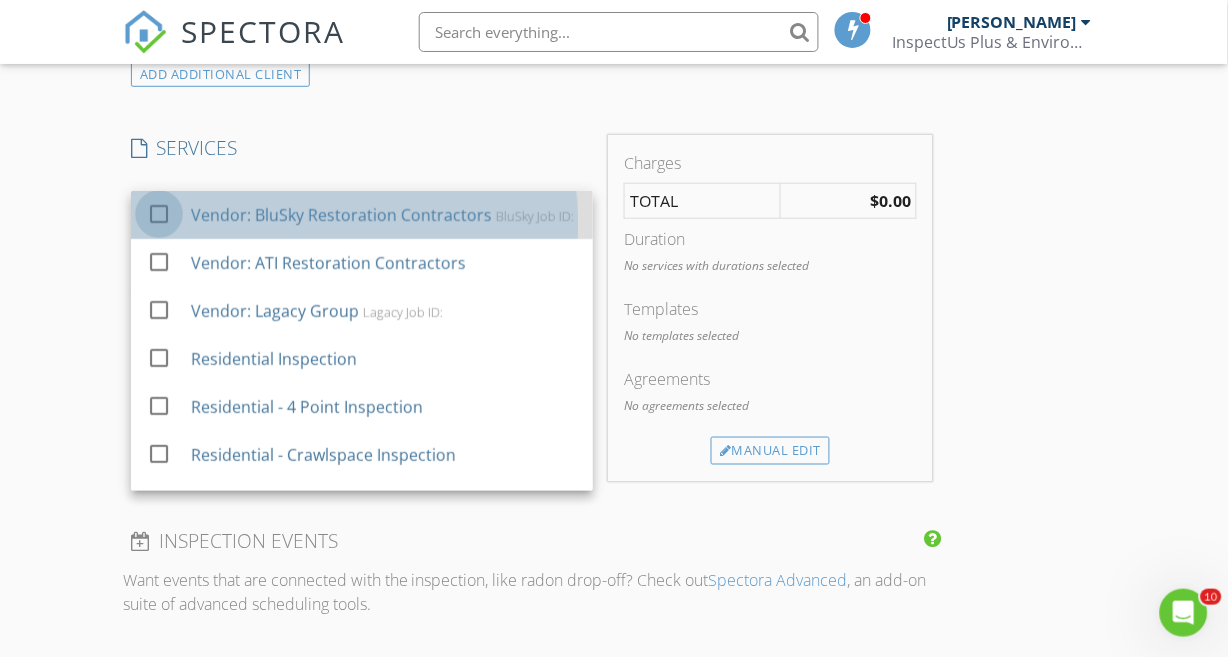 click at bounding box center [159, 214] 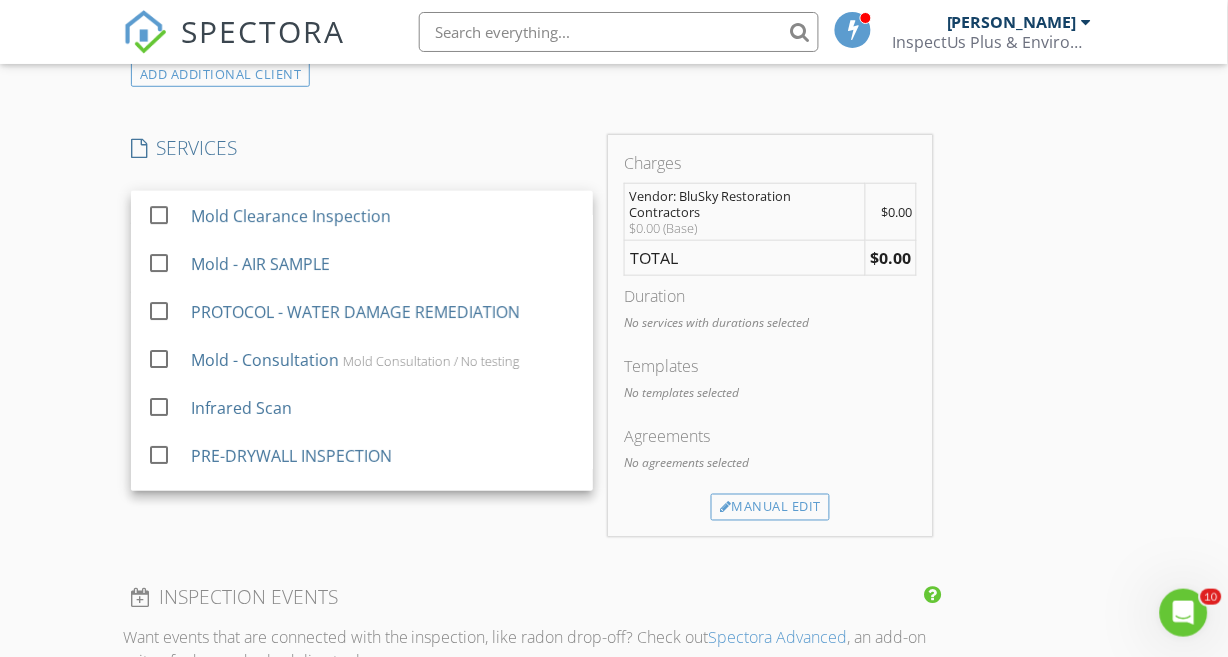 scroll, scrollTop: 1266, scrollLeft: 0, axis: vertical 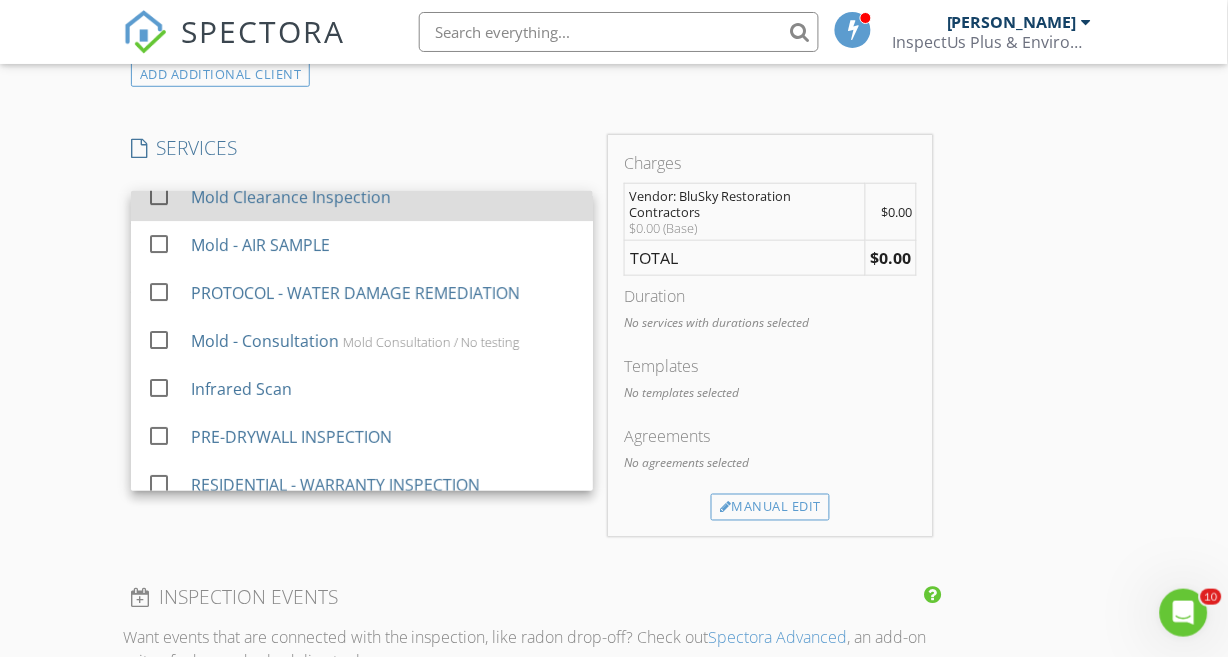 click at bounding box center (159, 196) 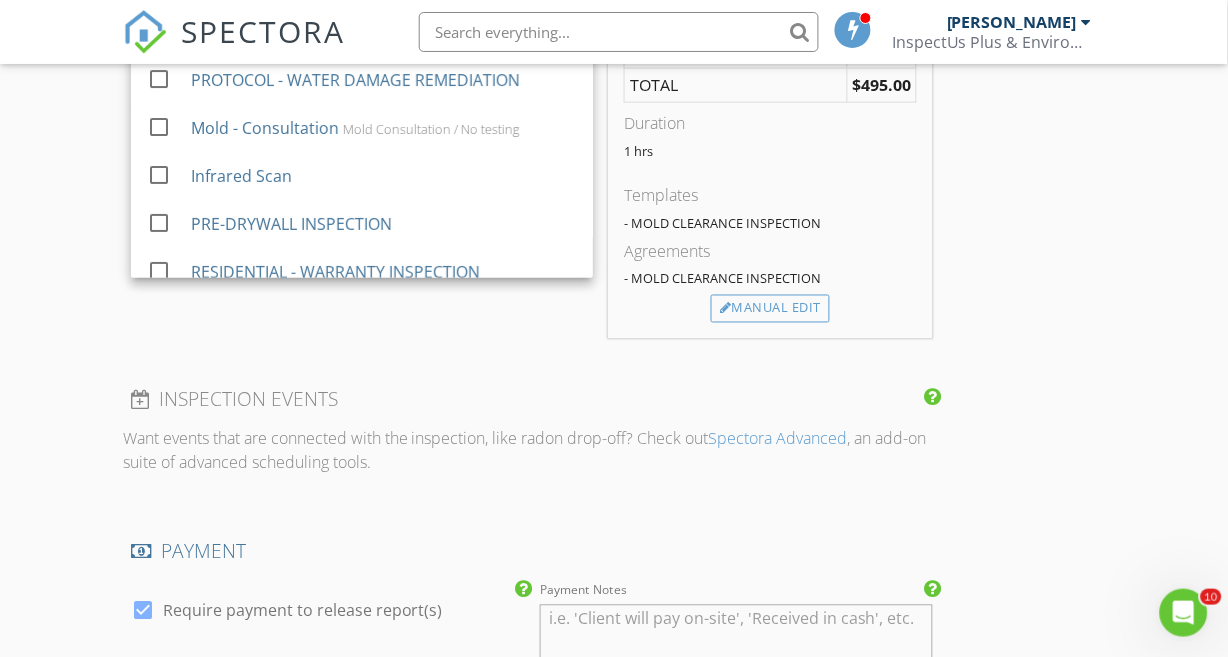 scroll, scrollTop: 1811, scrollLeft: 0, axis: vertical 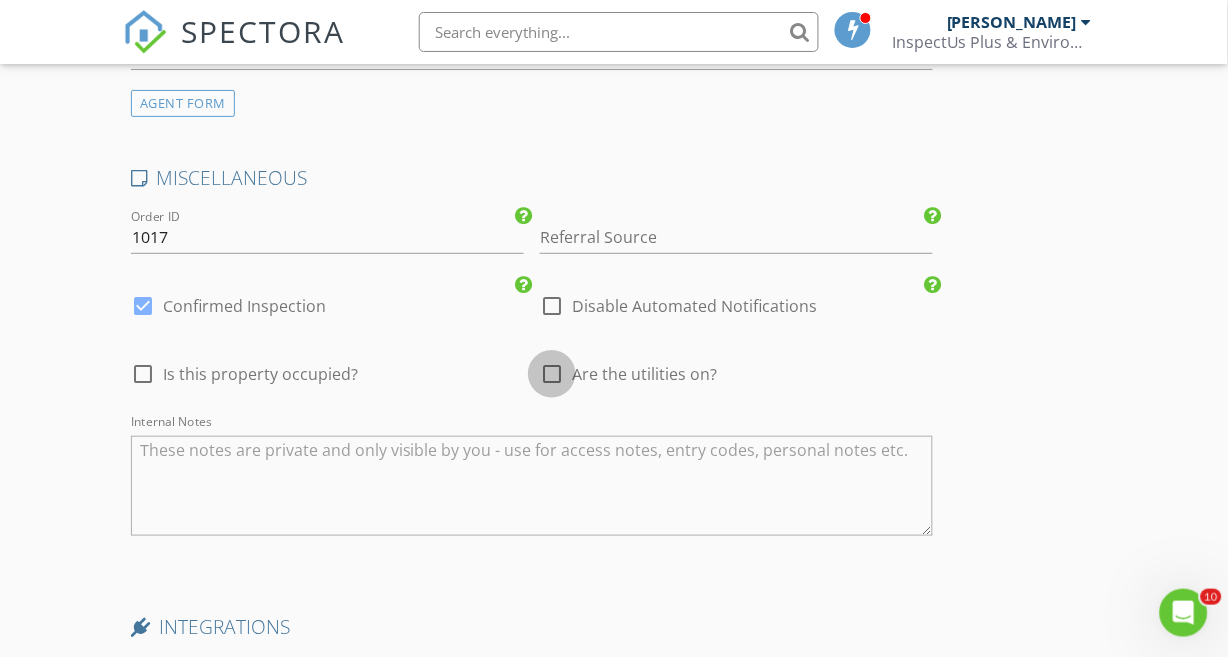 click at bounding box center (552, 374) 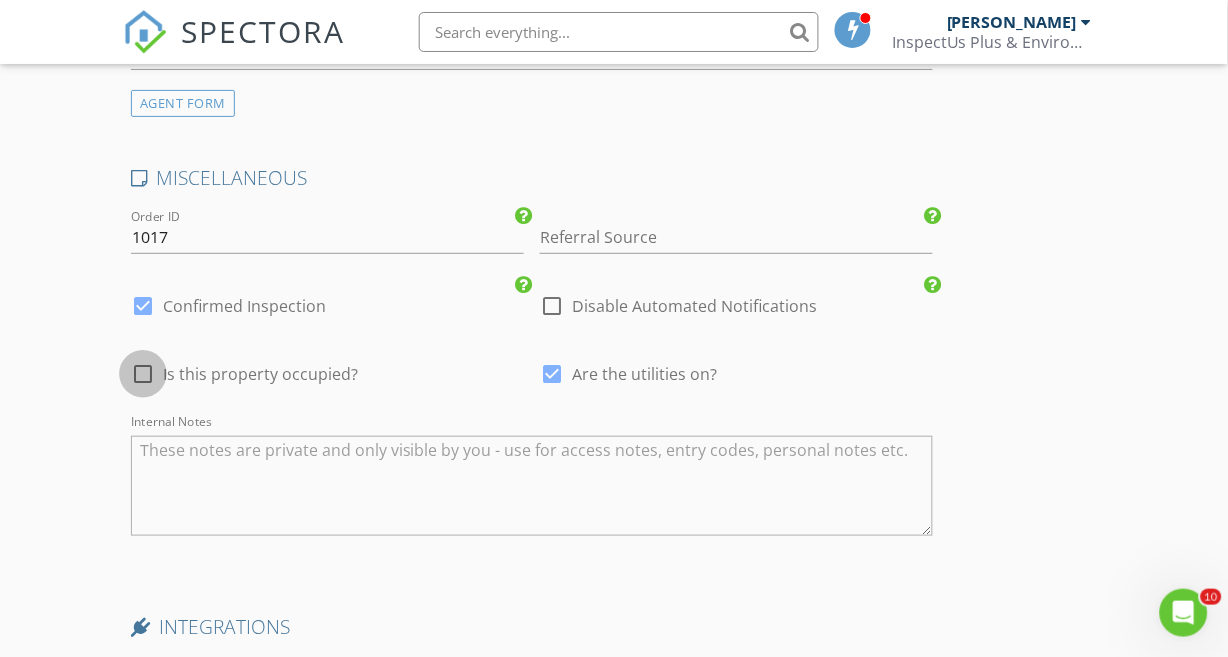 click at bounding box center (143, 374) 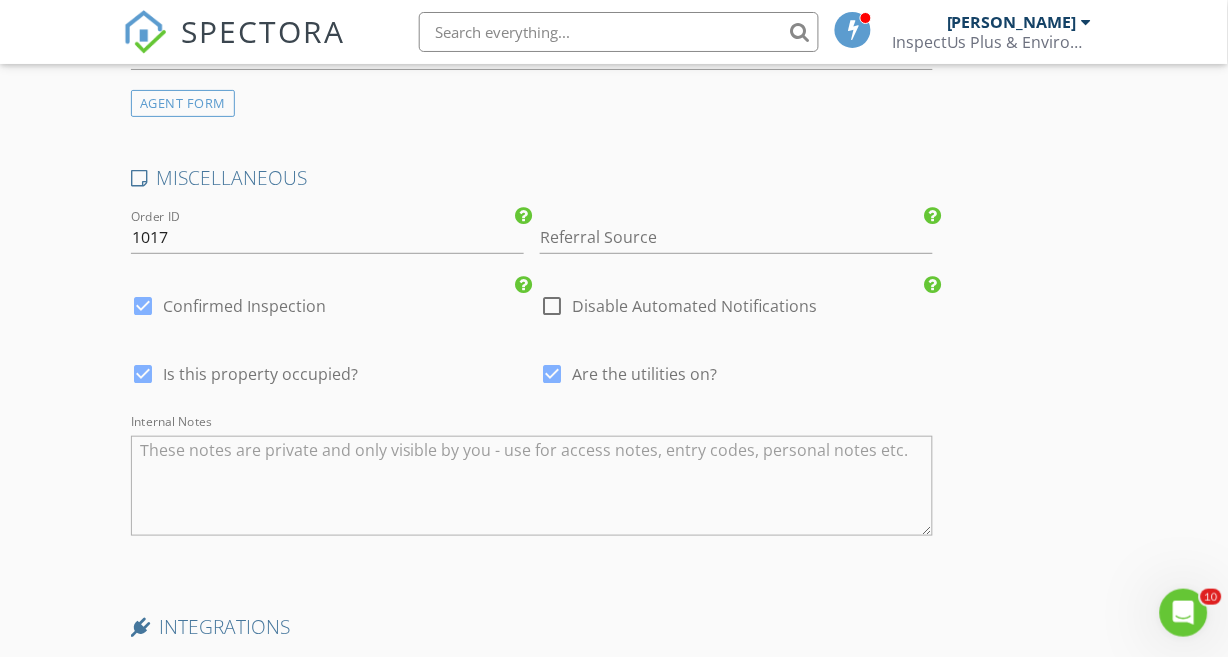 scroll, scrollTop: 2215, scrollLeft: 0, axis: vertical 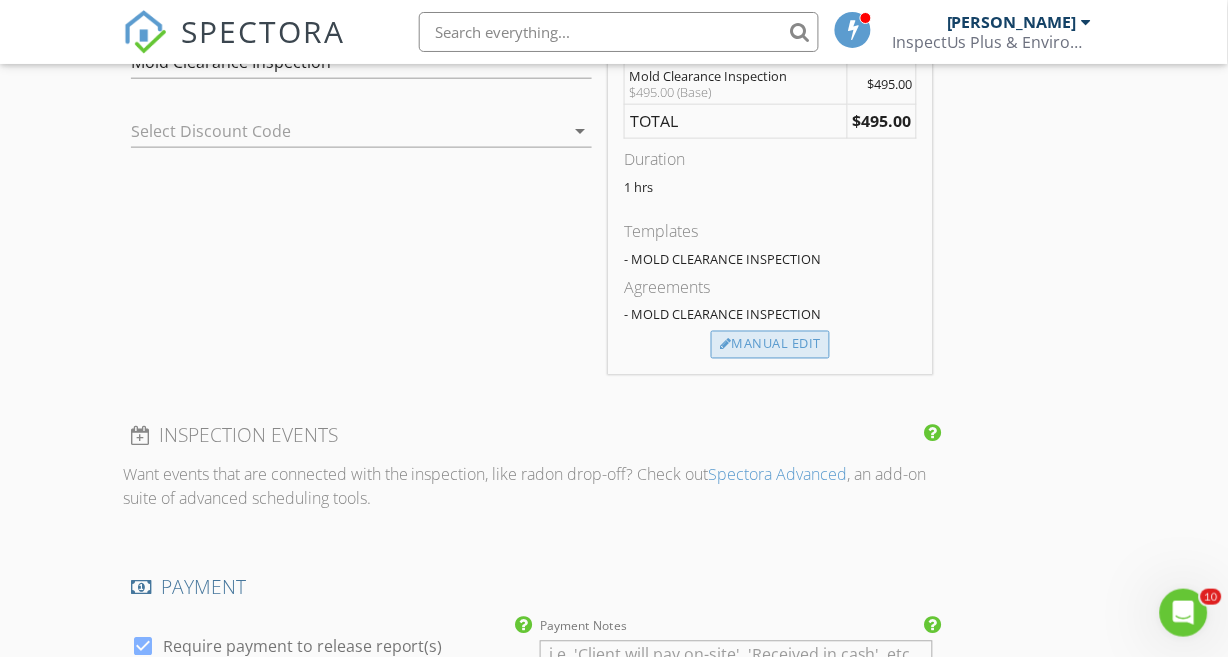 click on "Manual Edit" at bounding box center (770, 345) 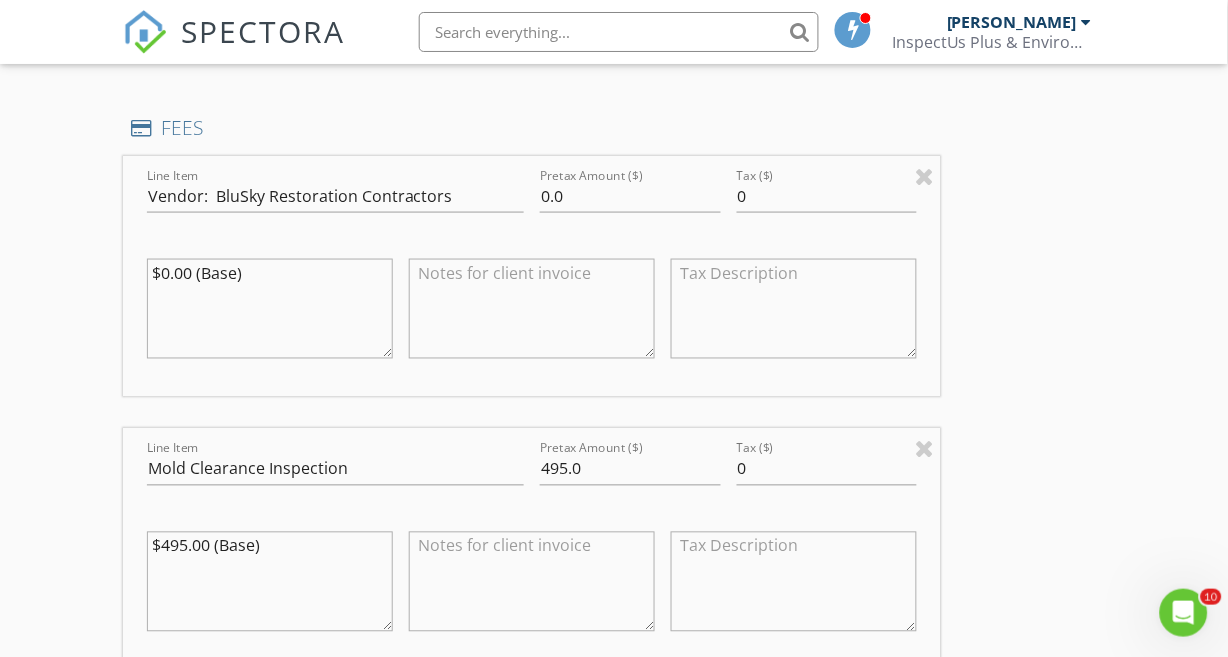 click at bounding box center [532, 309] 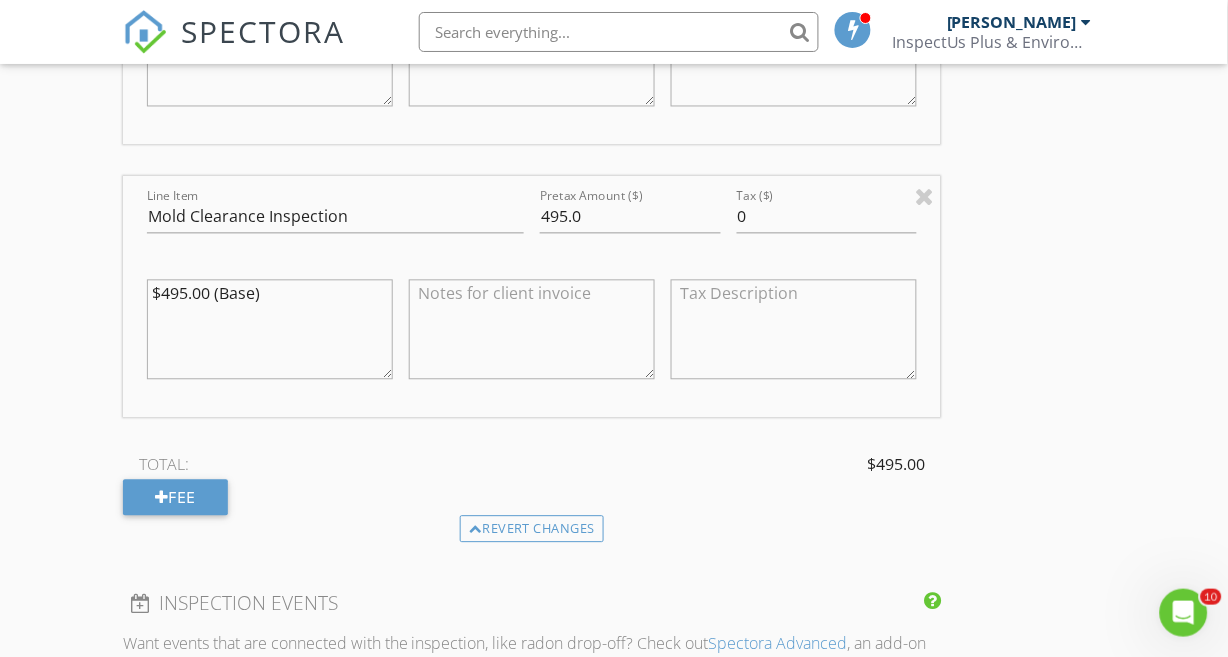 scroll, scrollTop: 2027, scrollLeft: 0, axis: vertical 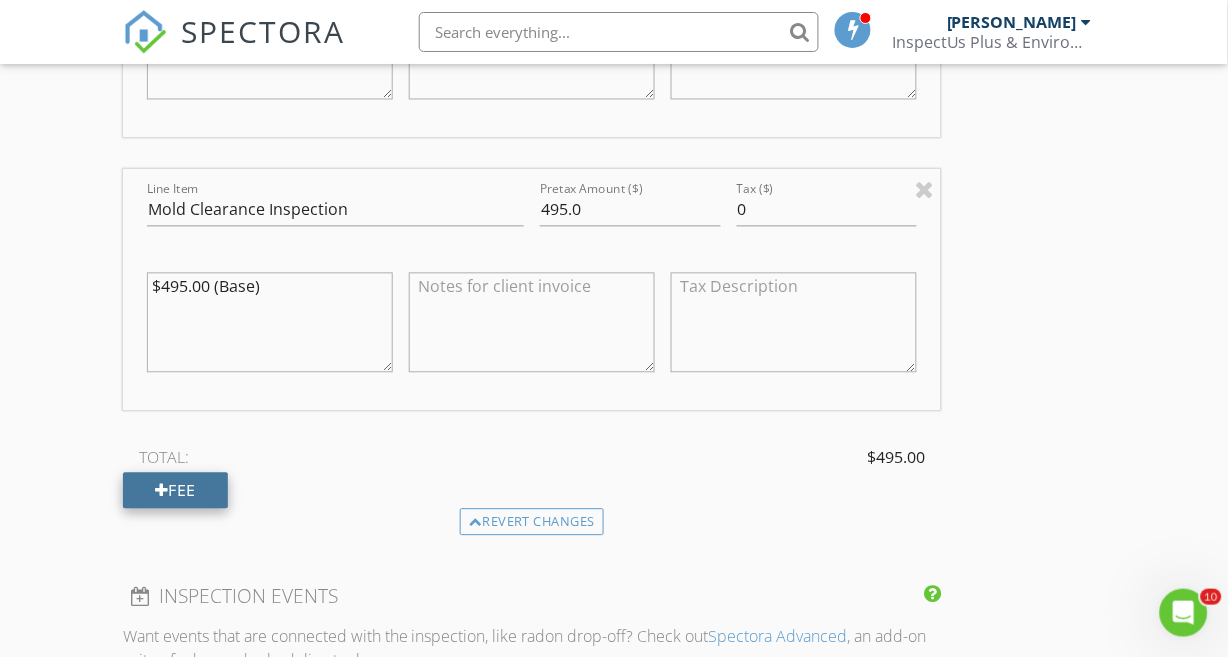 type on "JOB ID:" 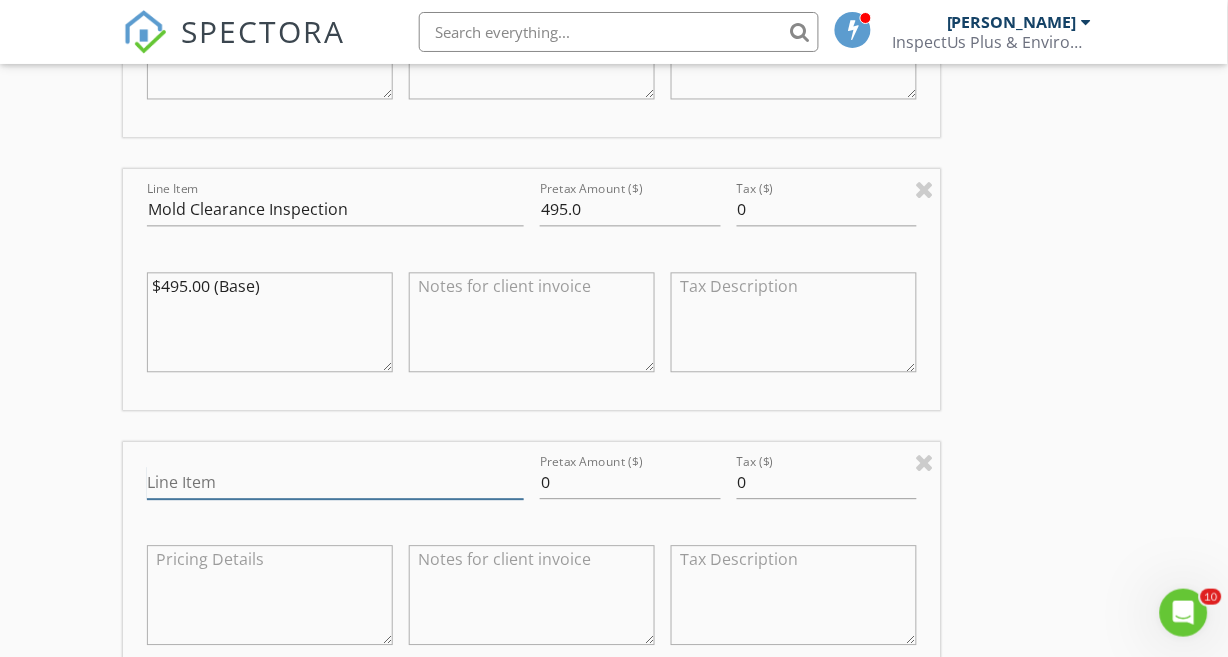 click on "Line Item" at bounding box center (335, 483) 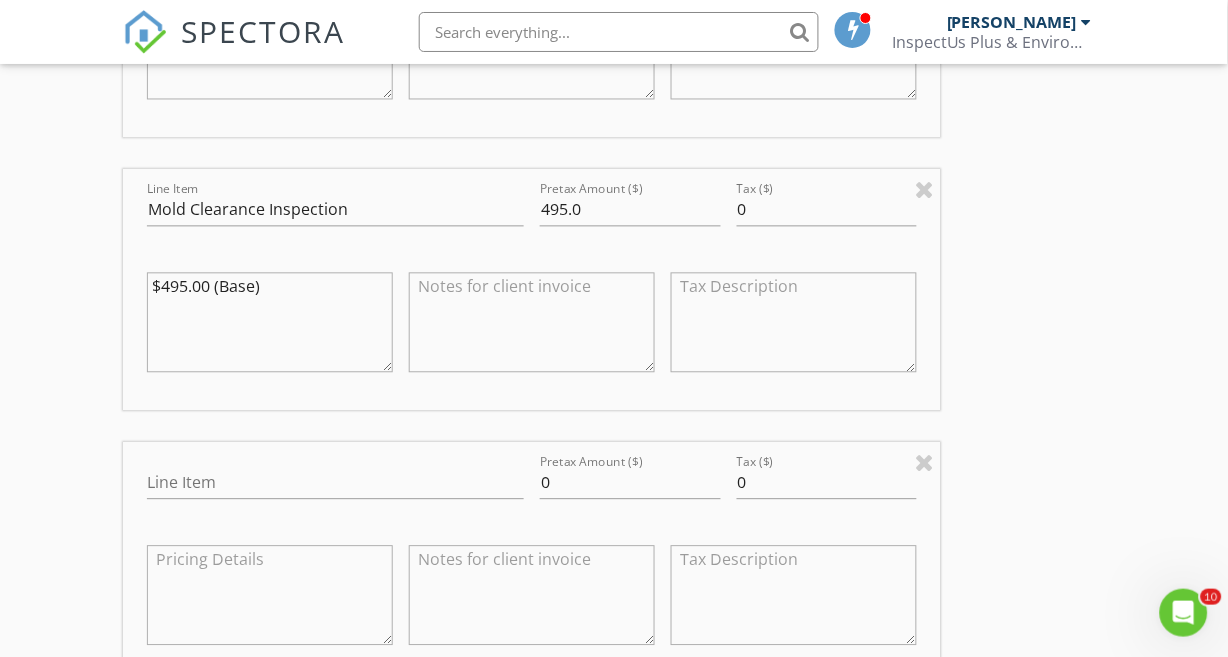 click on "Line Item Mold Clearance Inspection     Pretax Amount ($) 495.0   Tax ($) 0   $495.00 (Base)" at bounding box center (532, 290) 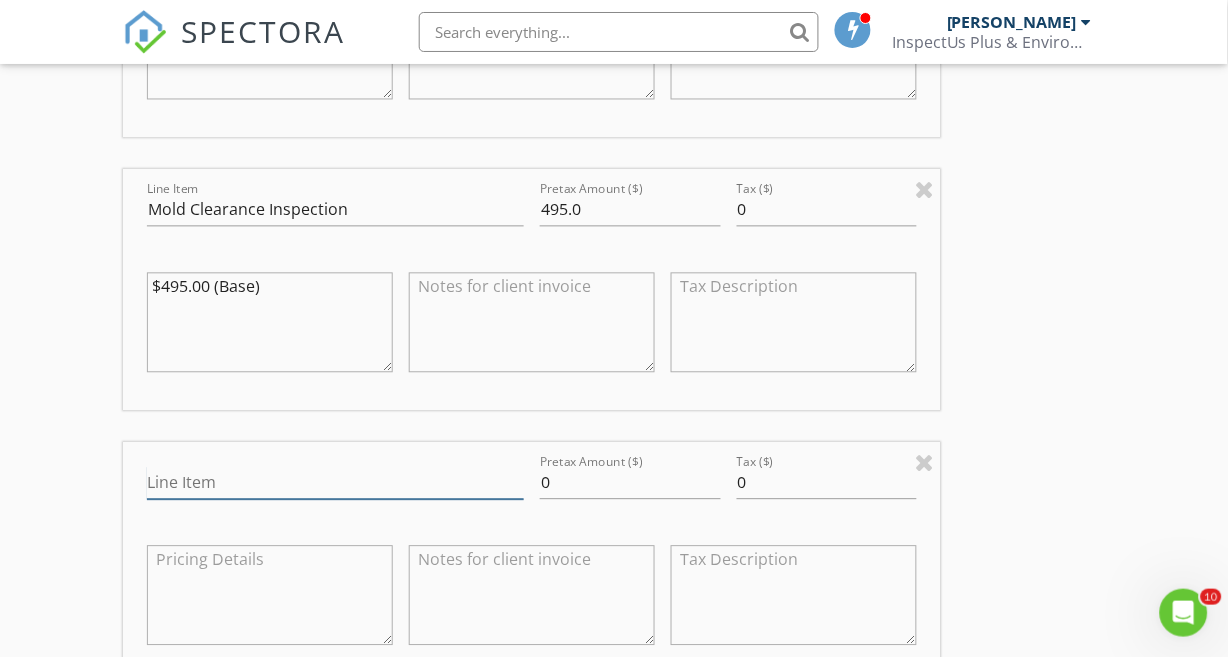 click on "Line Item" at bounding box center (335, 483) 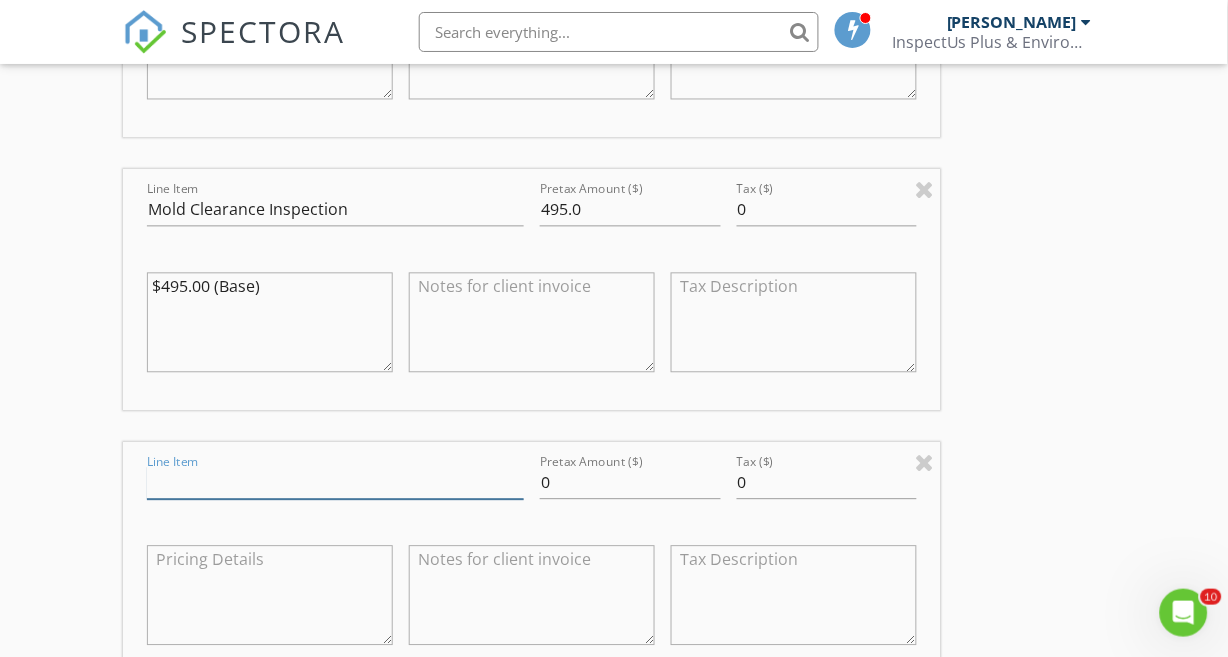 click on "Line Item" at bounding box center [335, 483] 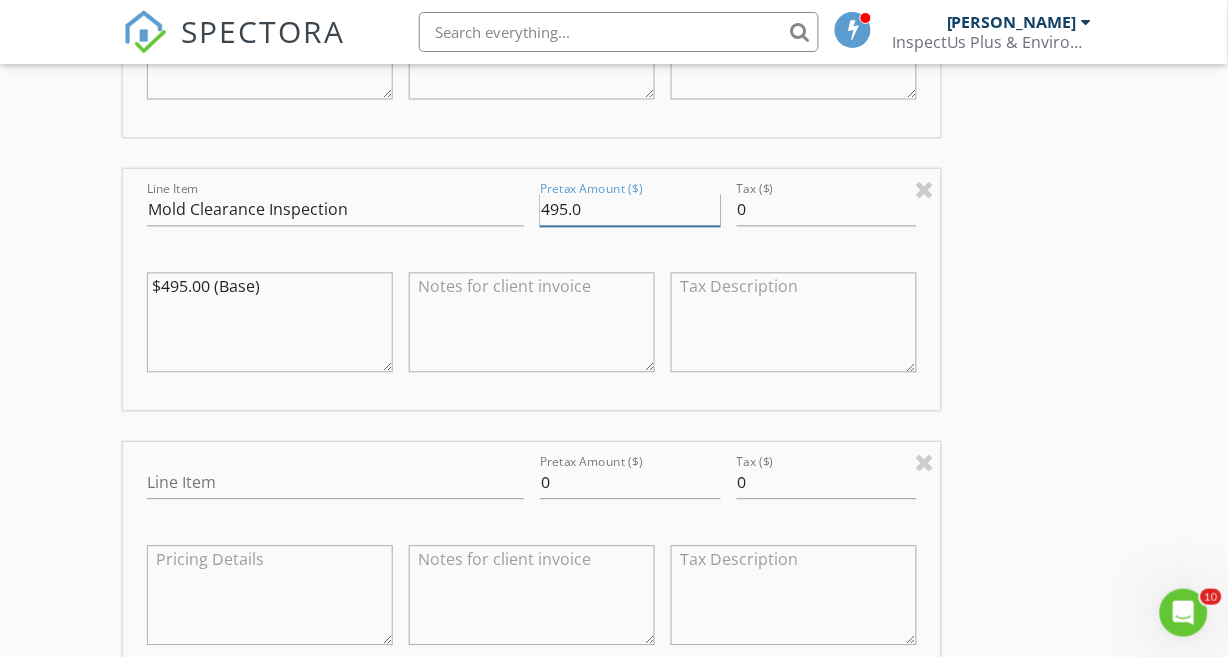 click on "495.0" at bounding box center (630, 210) 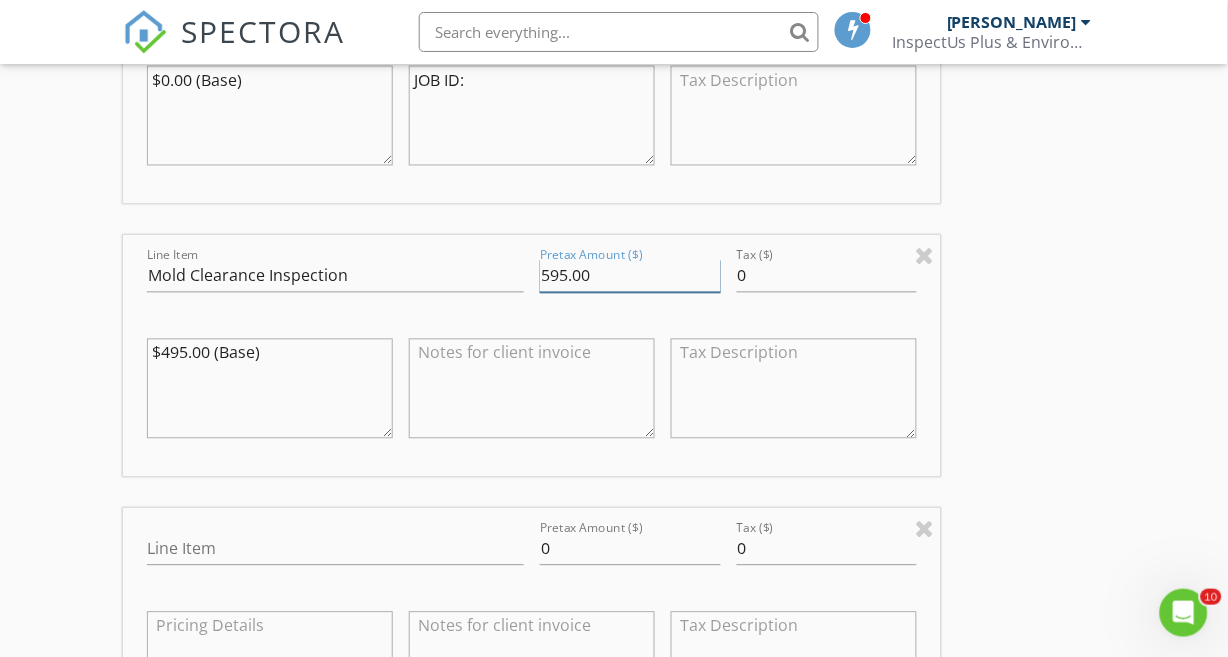 scroll, scrollTop: 1970, scrollLeft: 0, axis: vertical 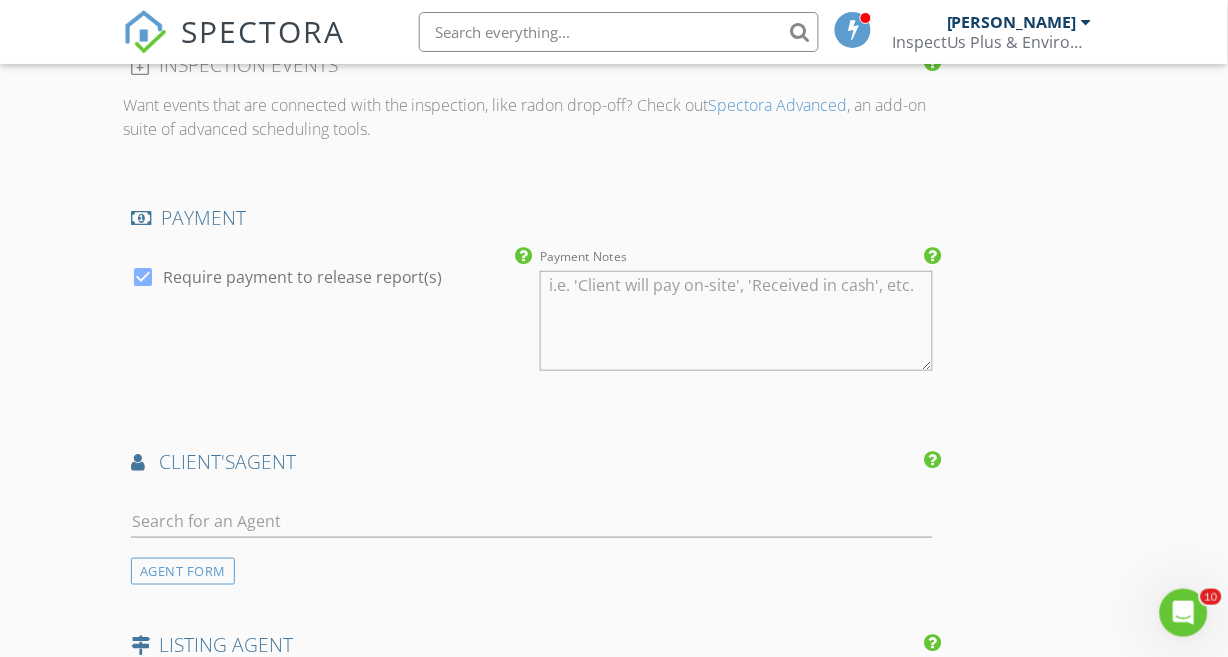 type on "595.00" 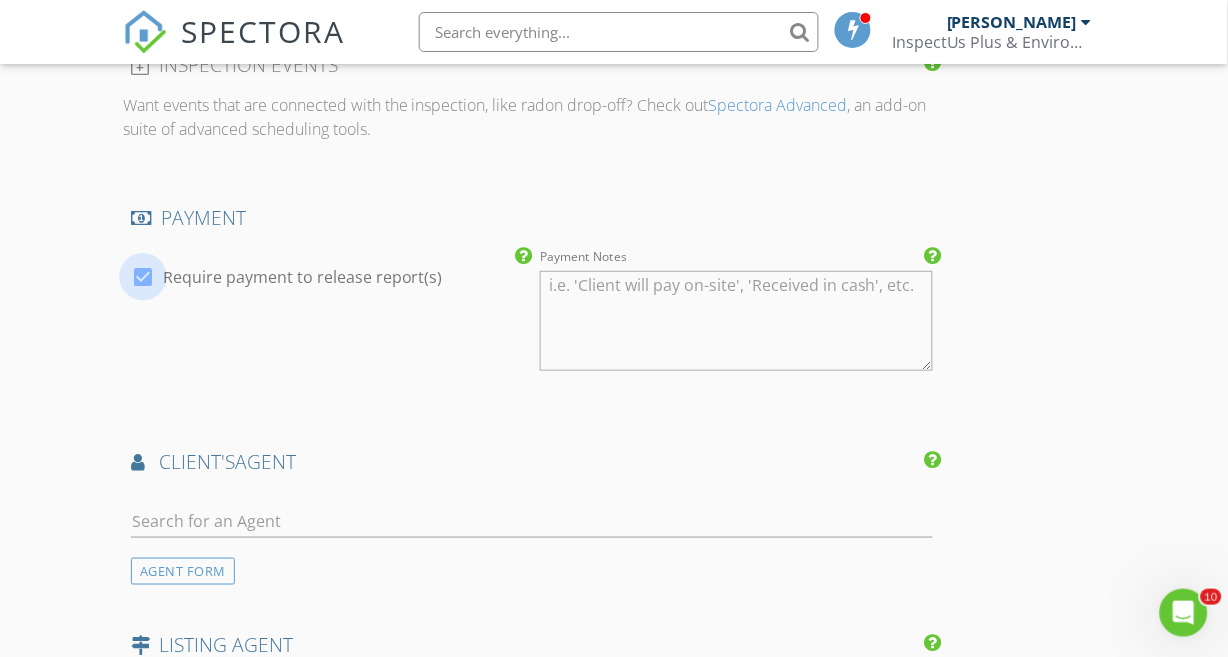 click at bounding box center (143, 277) 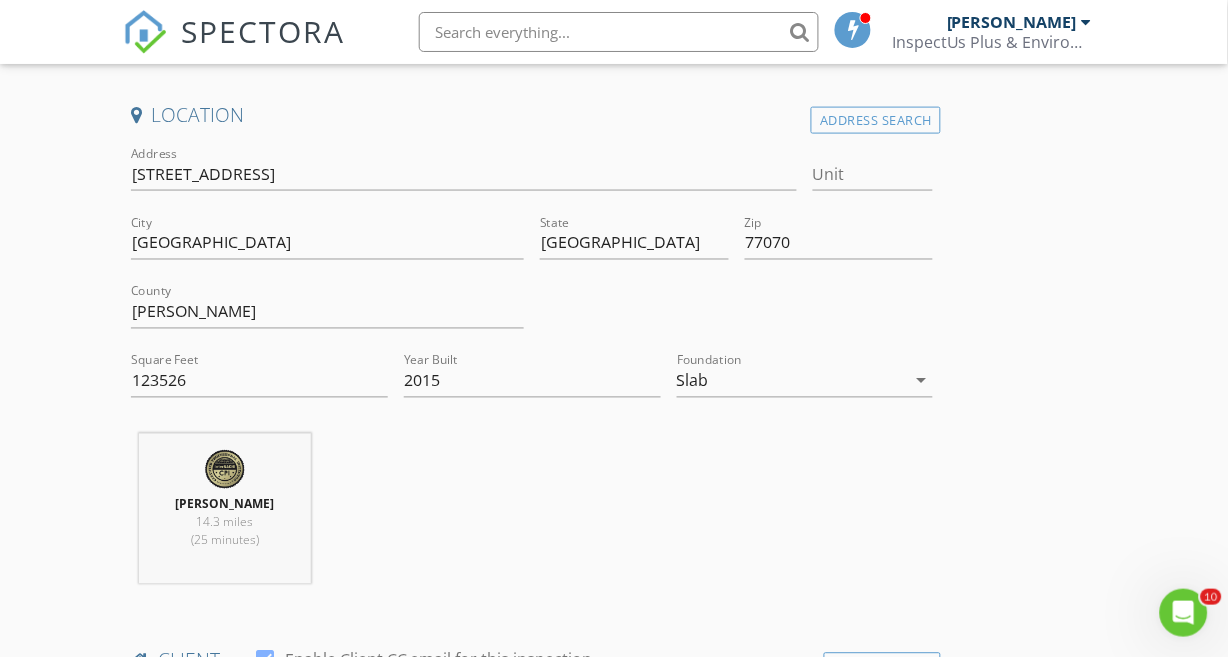 scroll, scrollTop: 286, scrollLeft: 0, axis: vertical 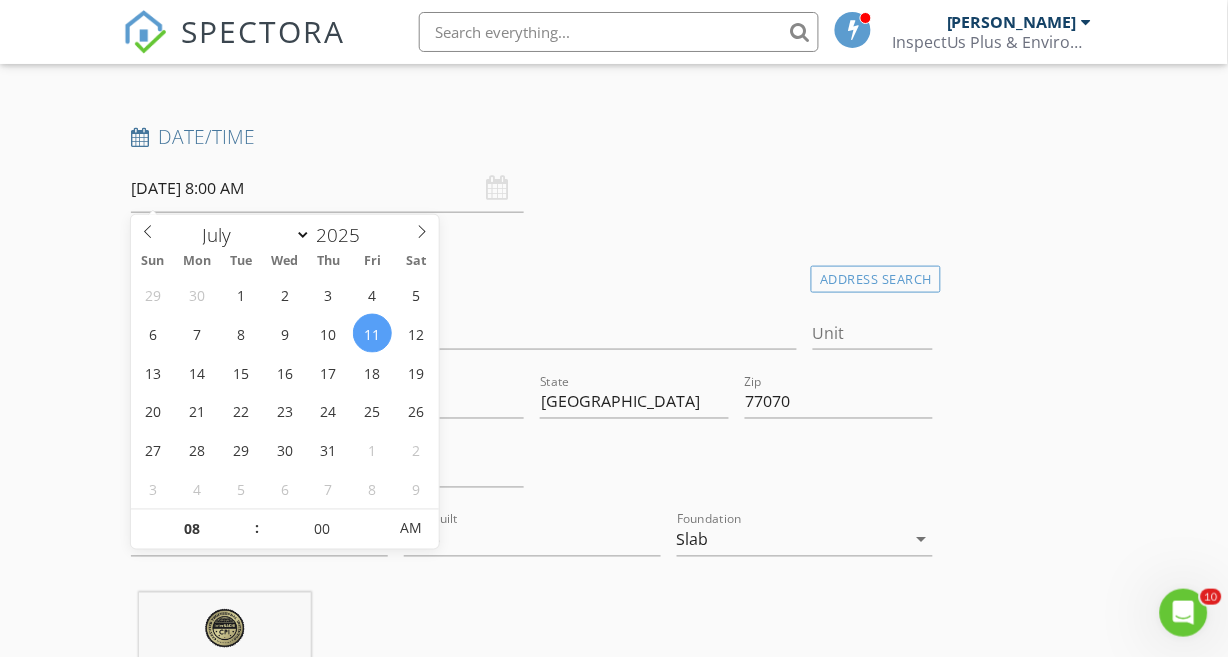 click on "07/11/2025 8:00 AM" at bounding box center [327, 188] 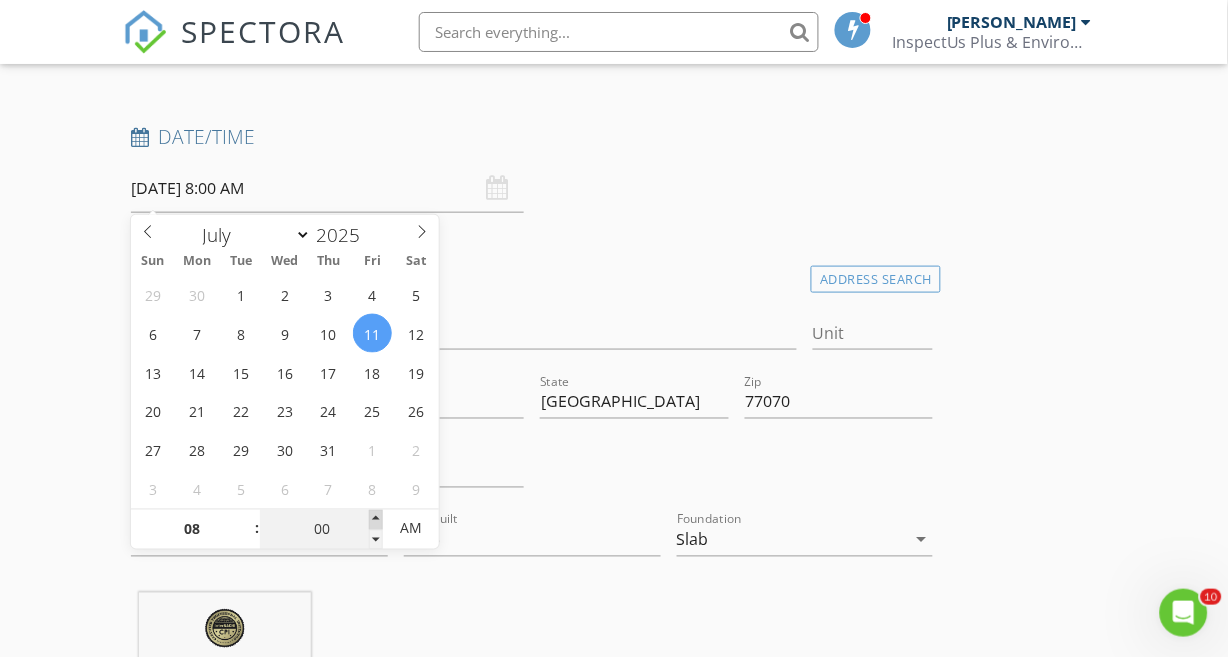 type on "05" 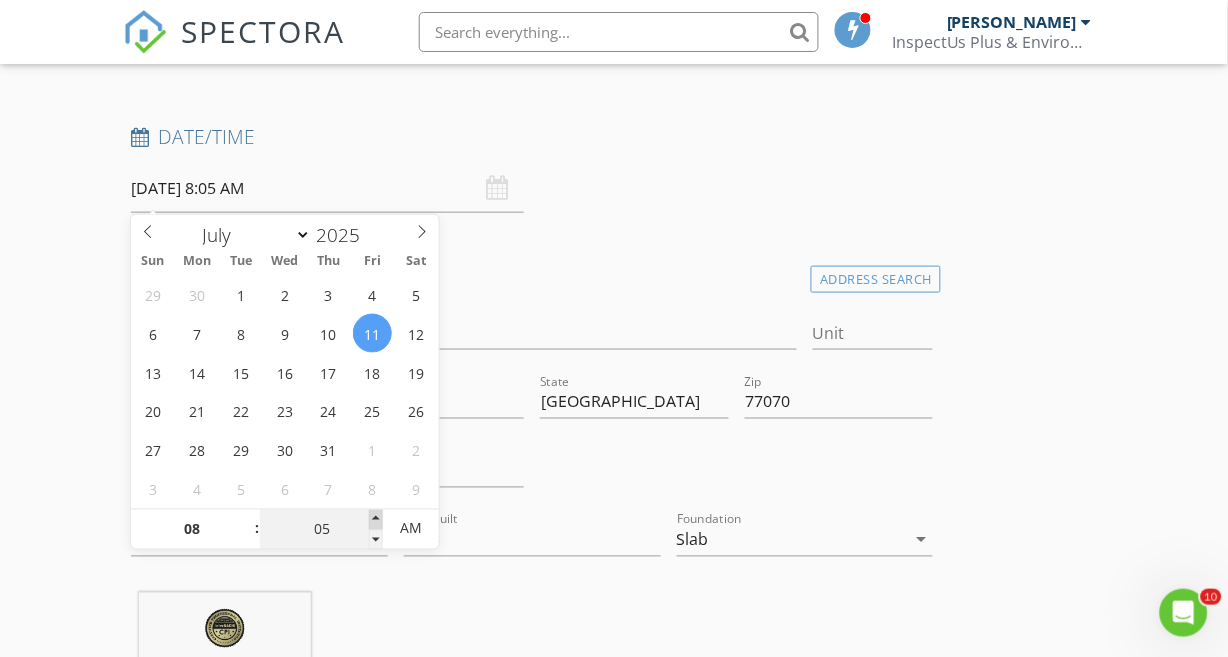 click at bounding box center [376, 520] 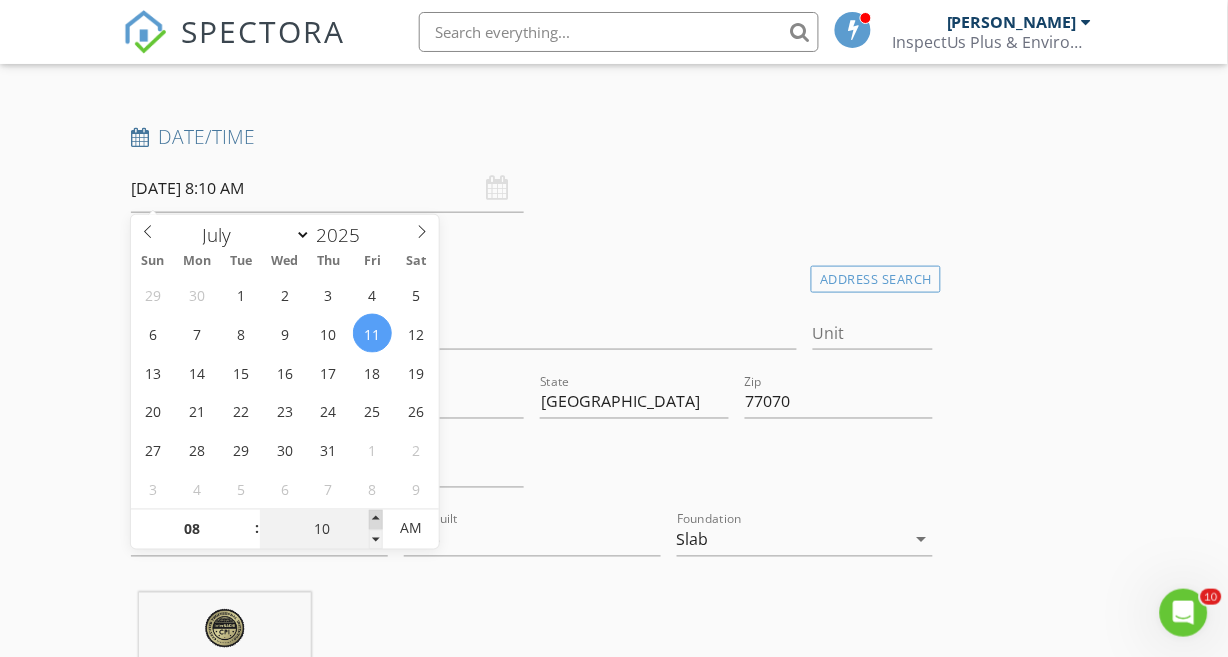 click at bounding box center [376, 520] 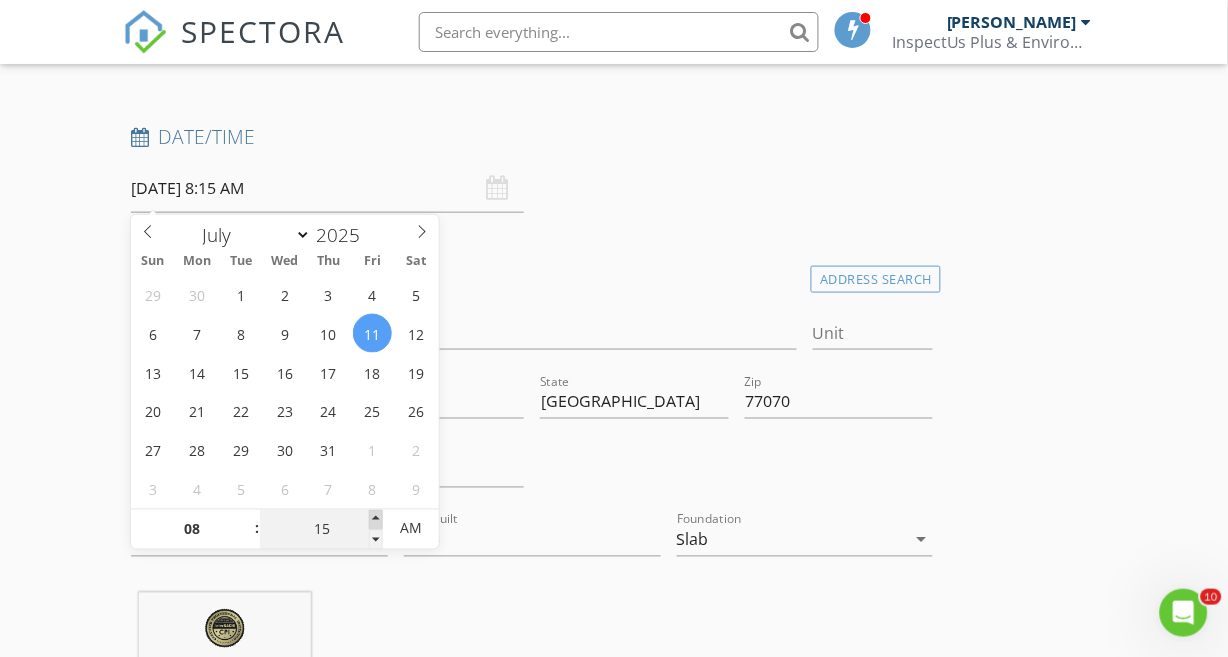 click at bounding box center [376, 520] 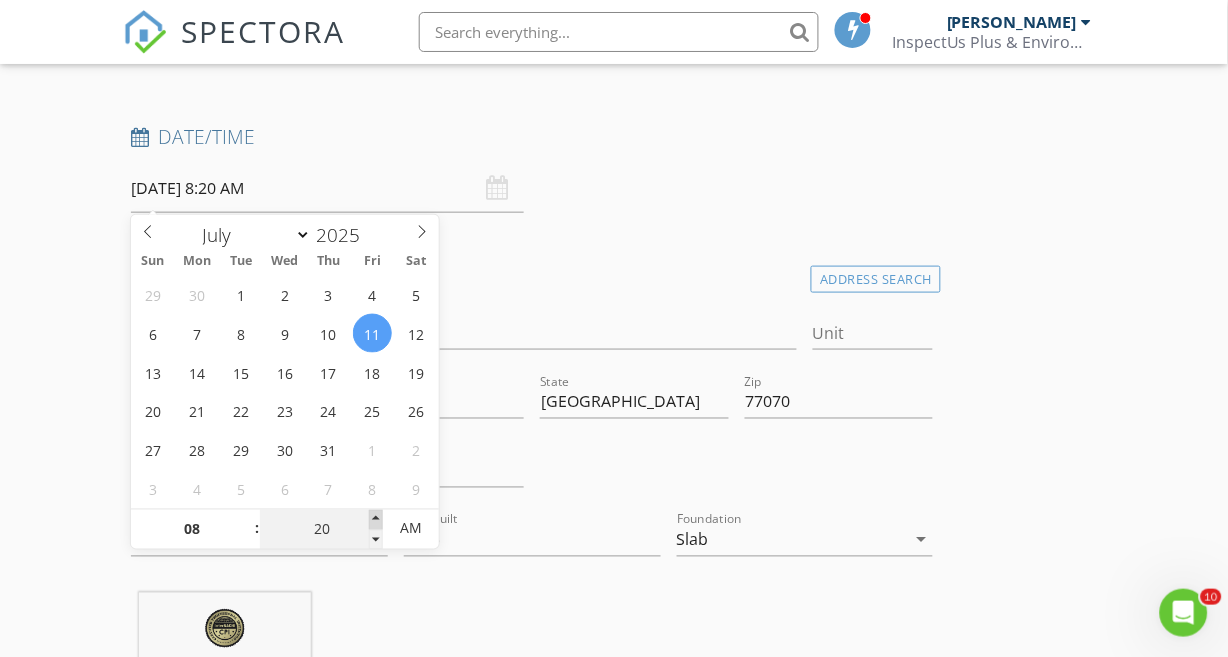 click at bounding box center (376, 520) 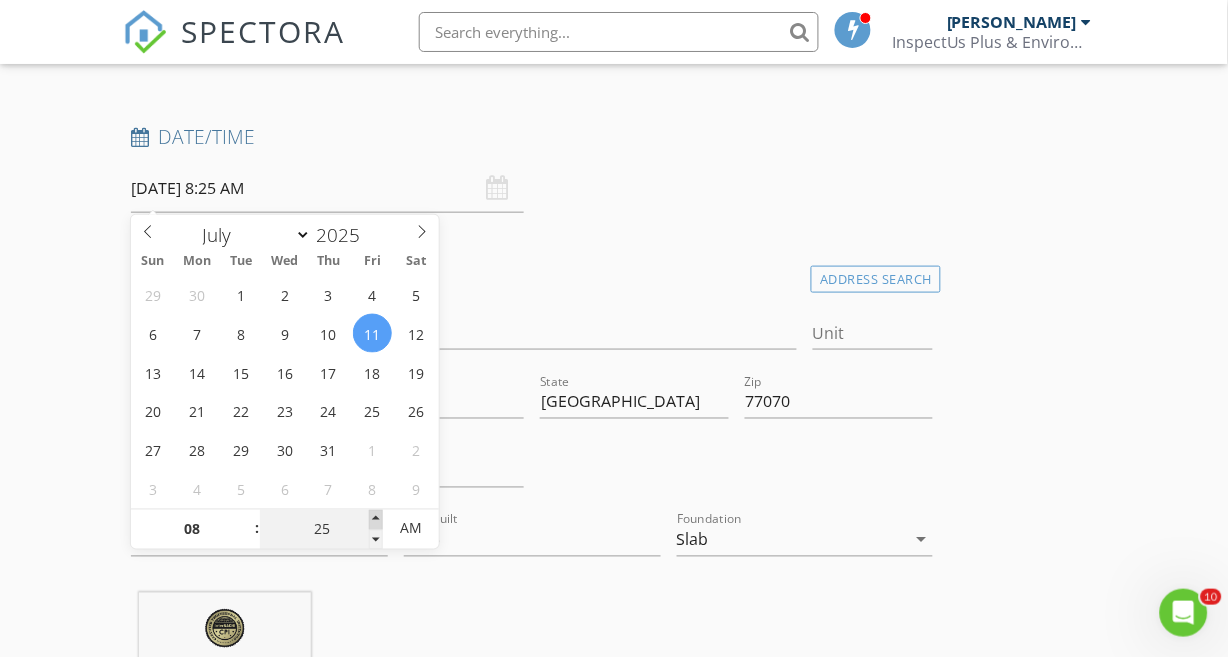 click at bounding box center (376, 520) 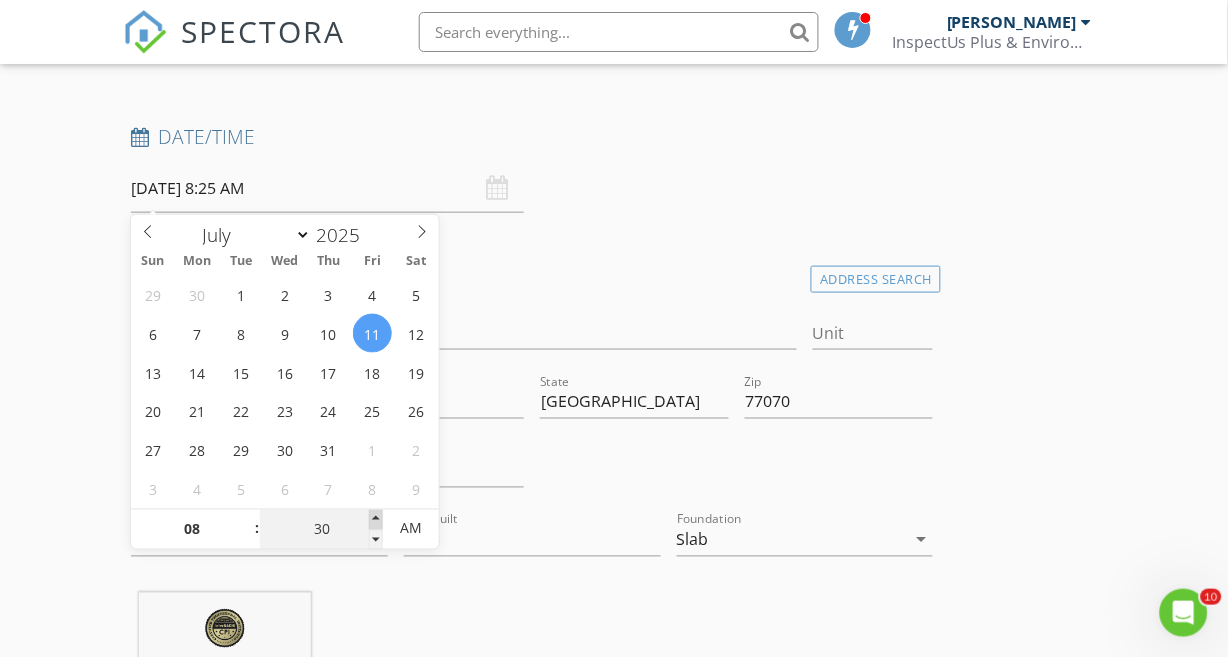 type on "07/11/2025 8:30 AM" 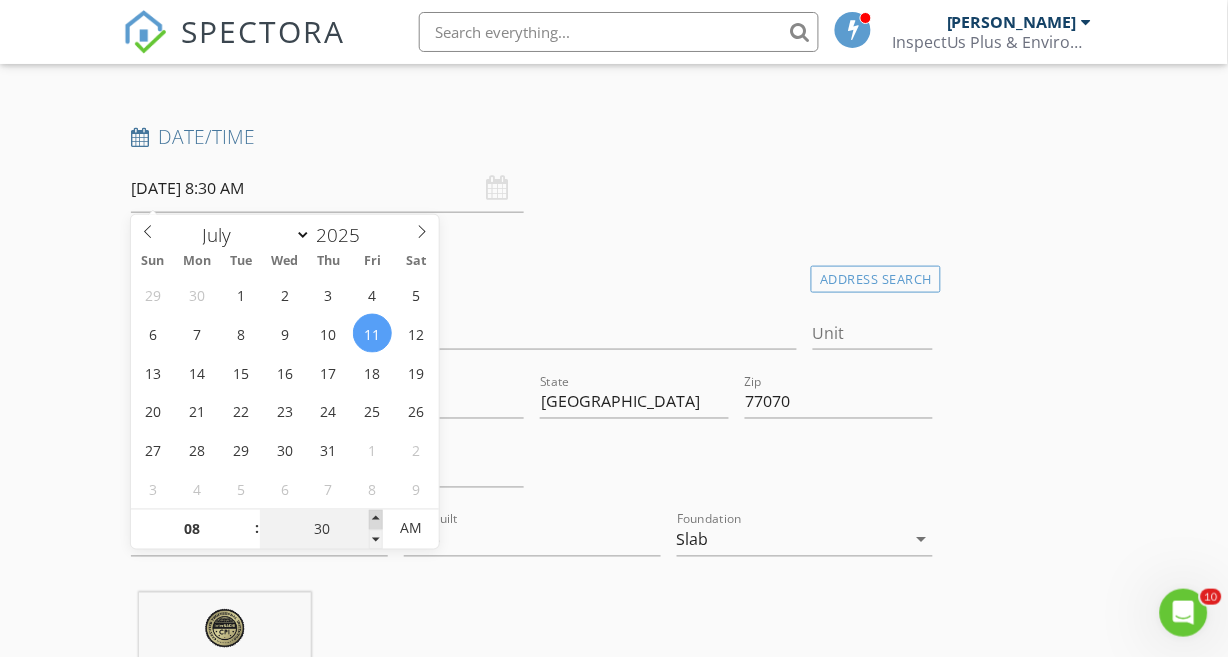 click at bounding box center (376, 520) 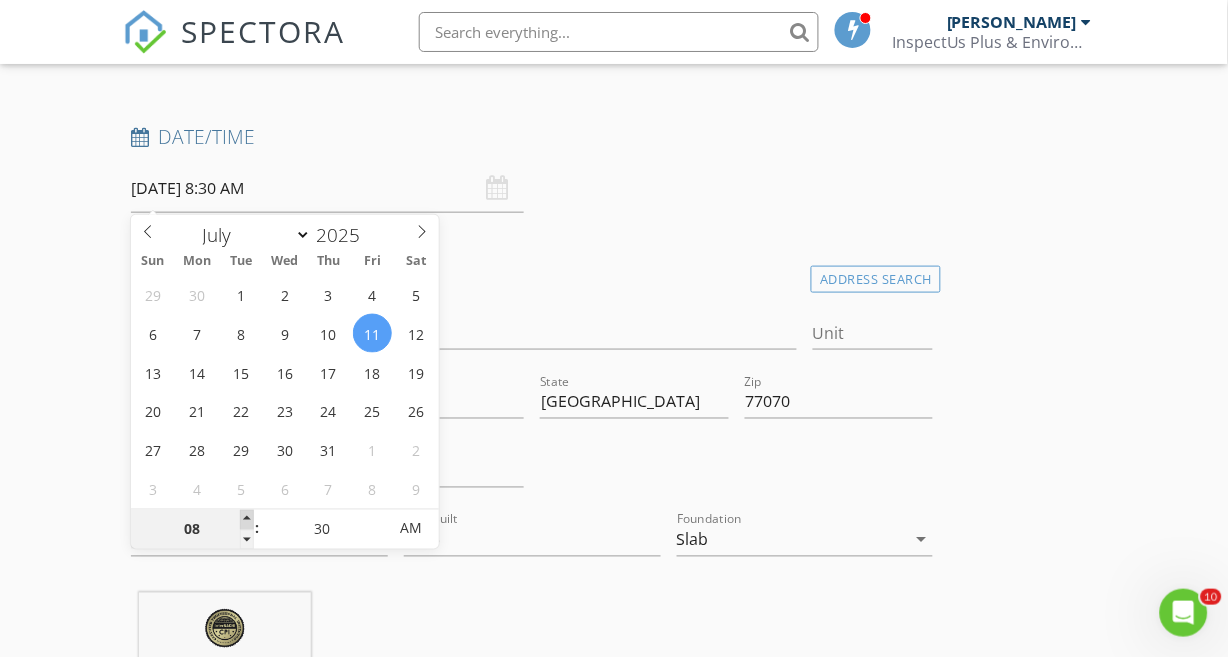 type on "09" 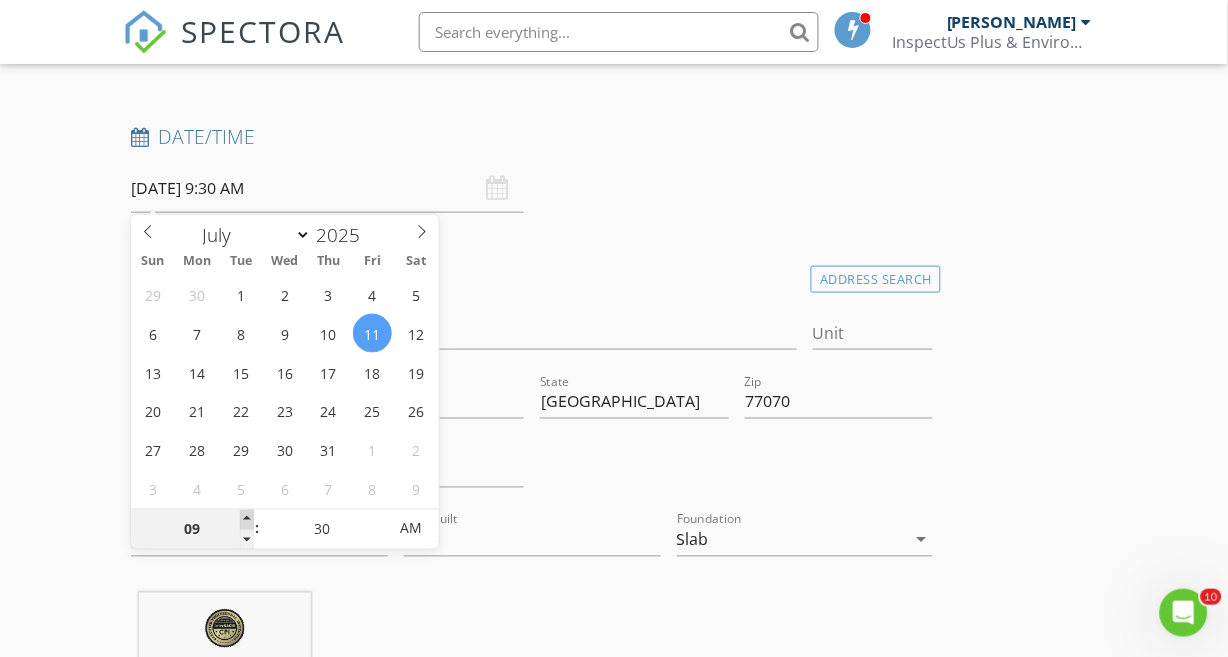 click at bounding box center [247, 520] 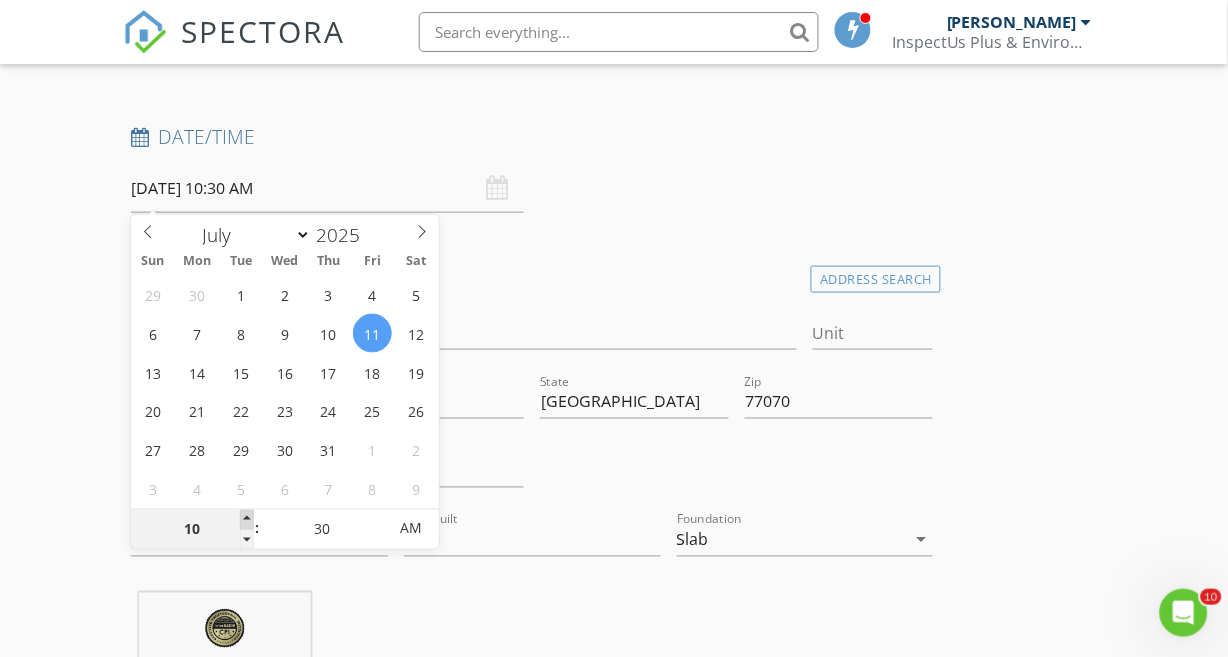 click at bounding box center (247, 520) 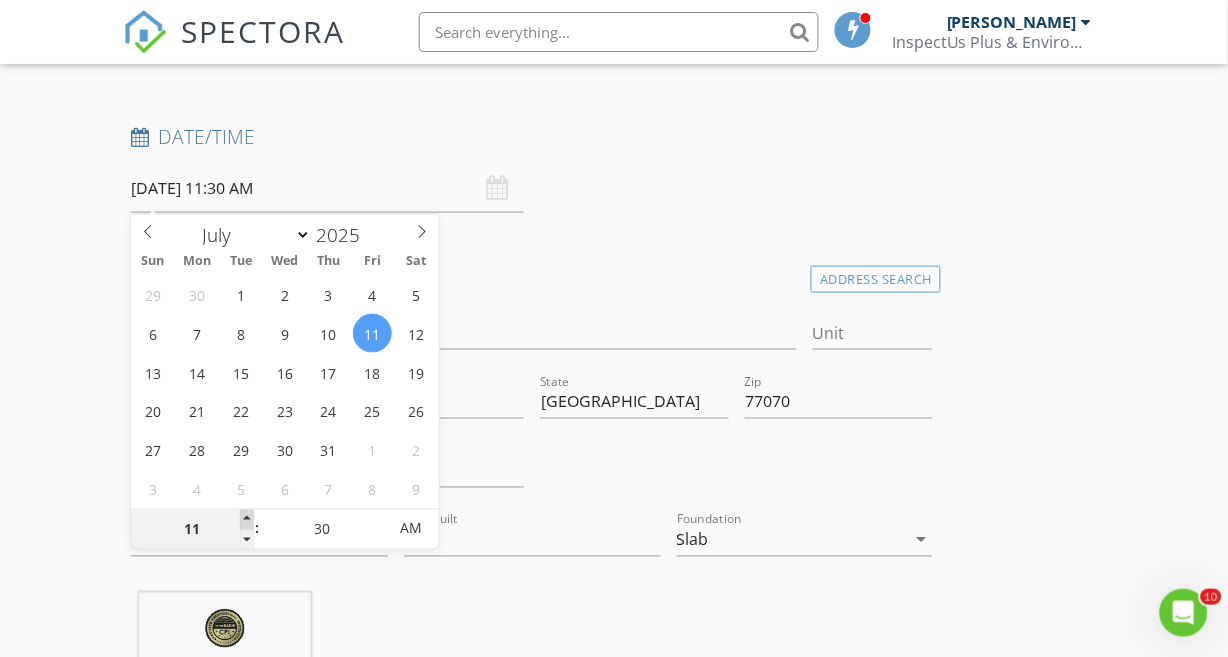 click at bounding box center [247, 520] 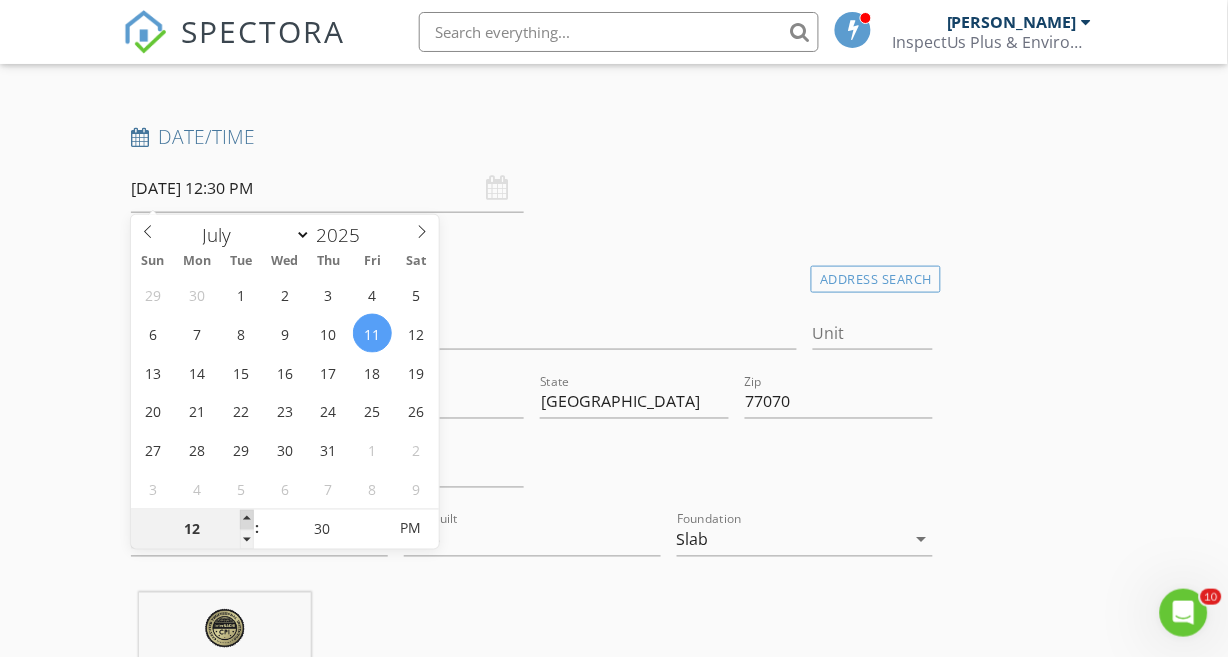 click at bounding box center [247, 520] 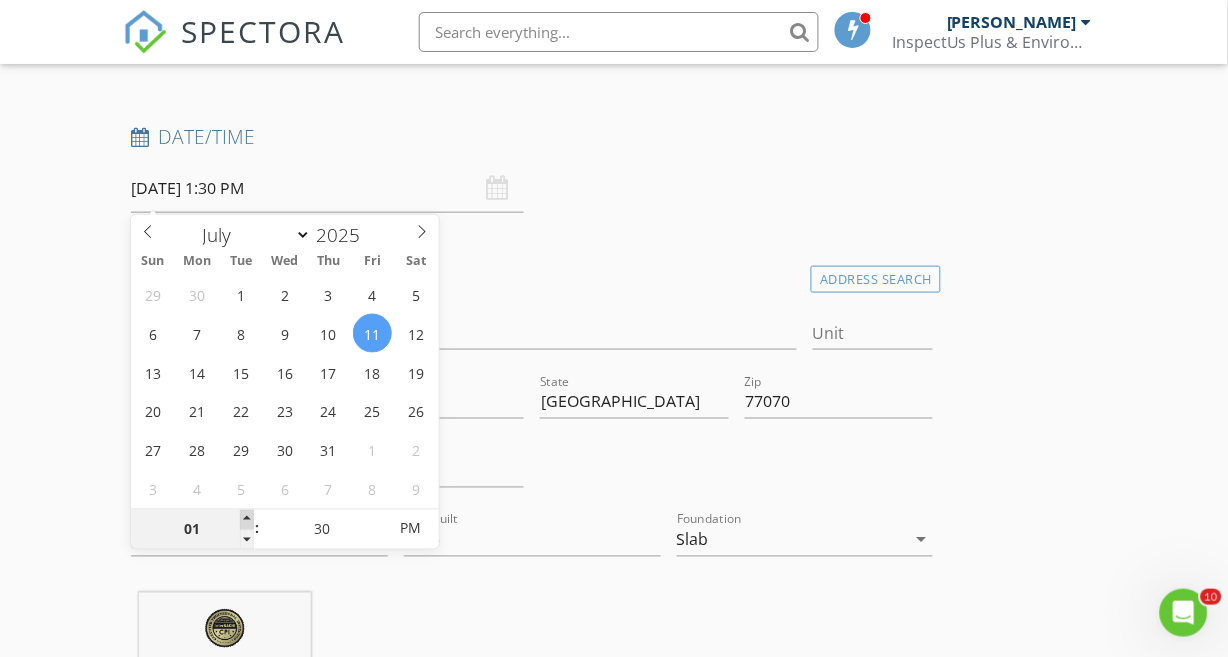 click at bounding box center (247, 520) 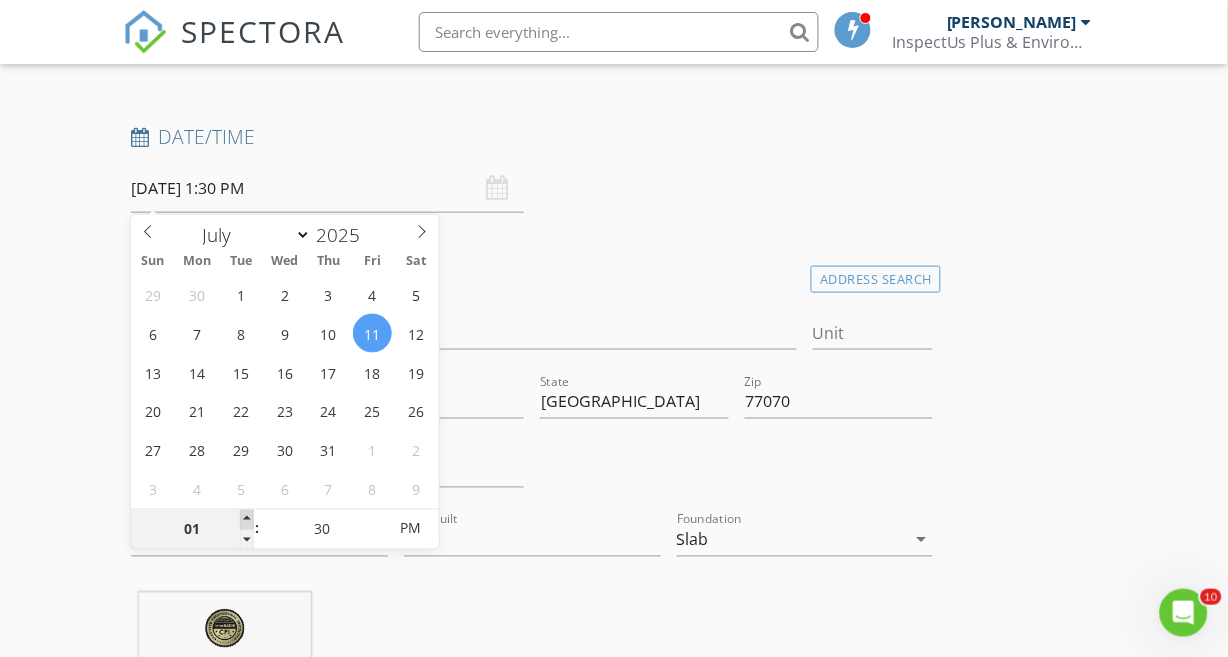 type on "02" 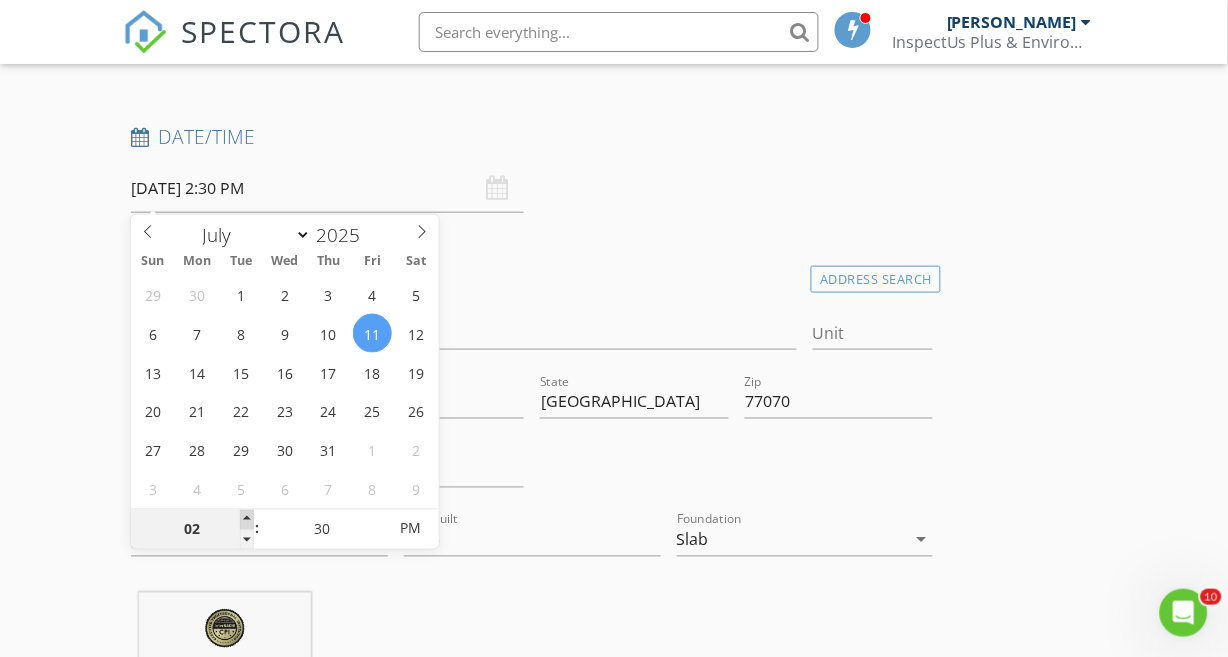 click at bounding box center [247, 520] 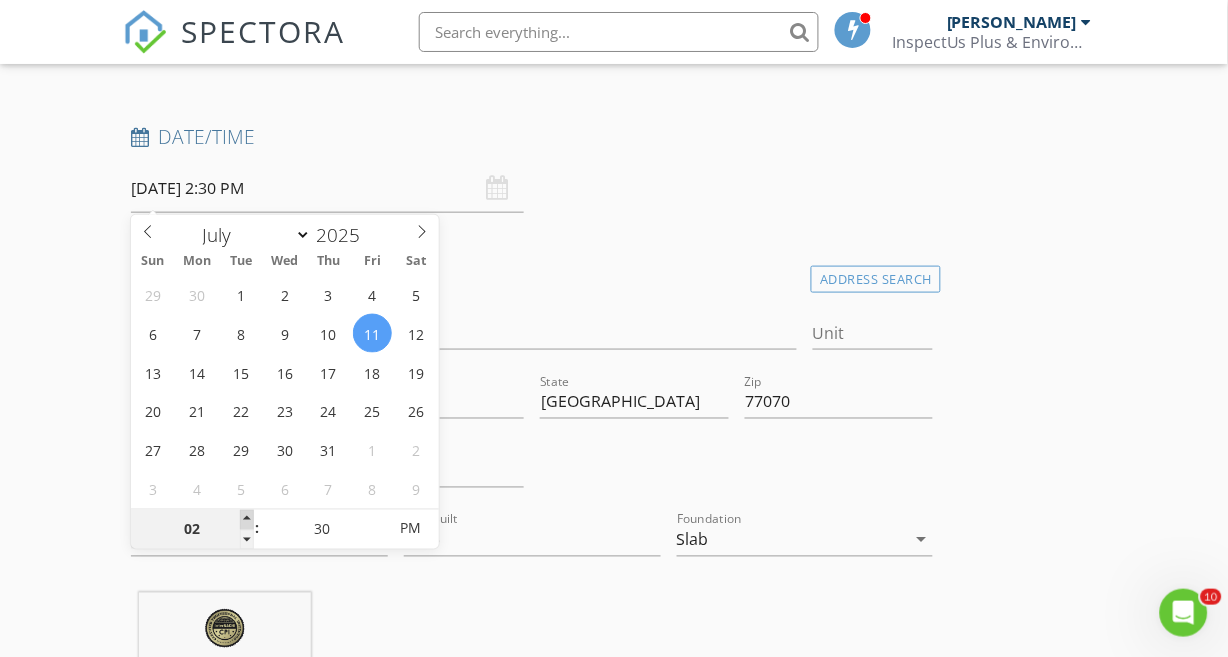 type on "03" 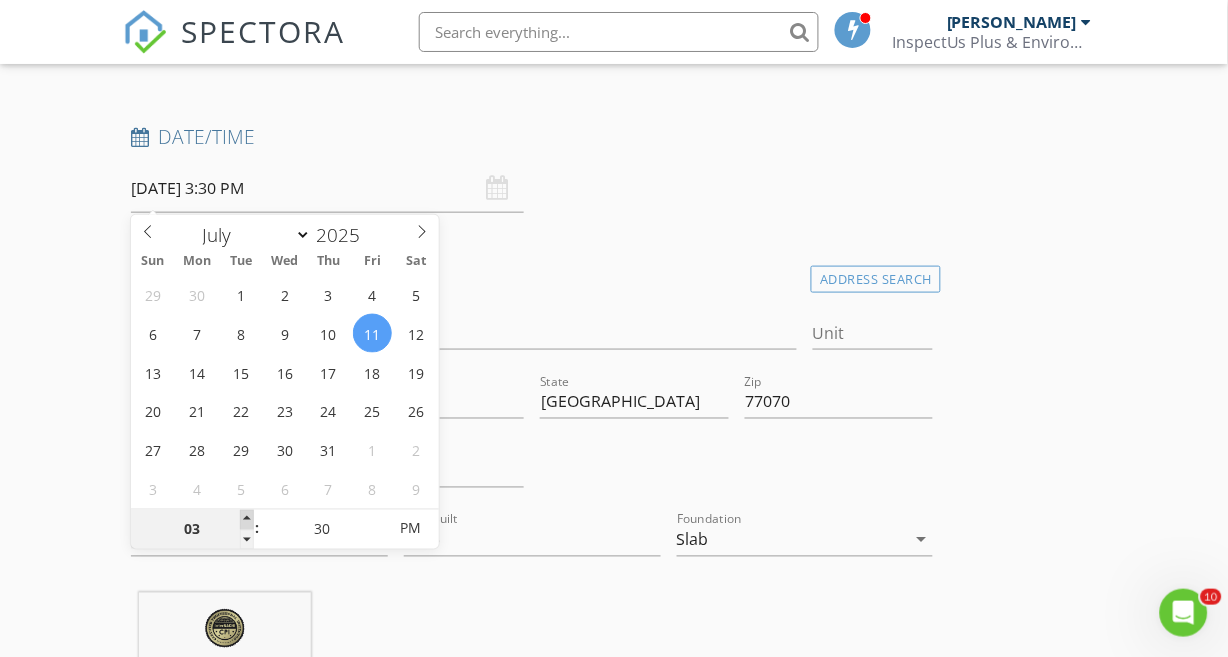 click at bounding box center (247, 520) 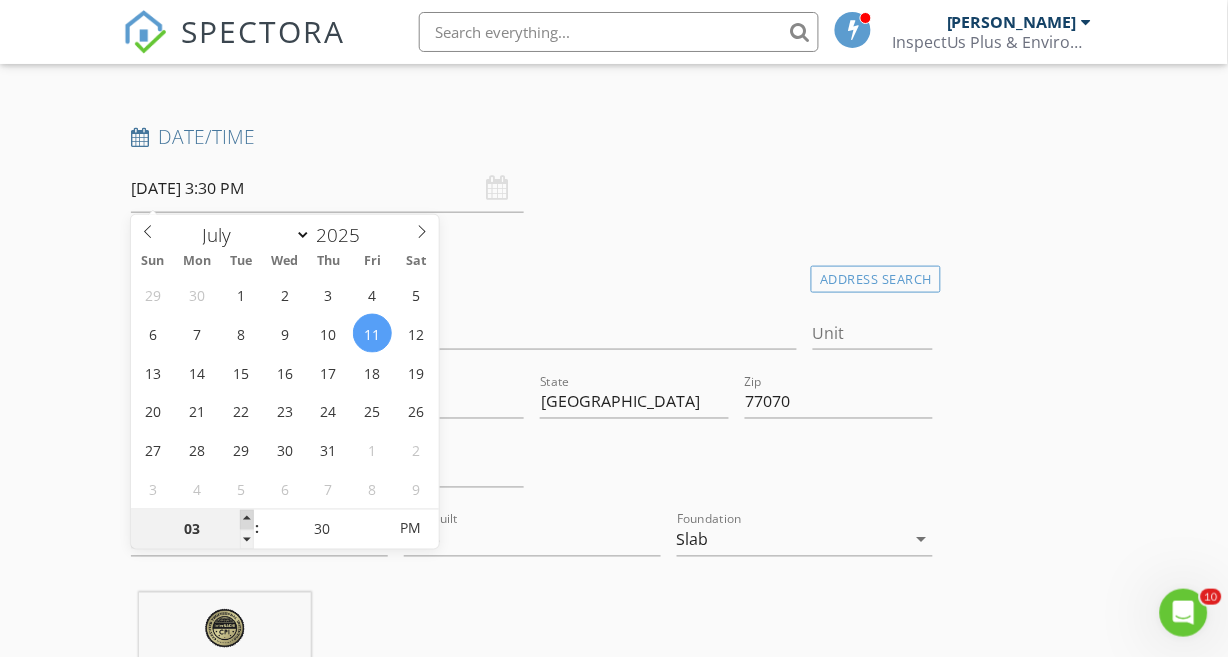 type on "04" 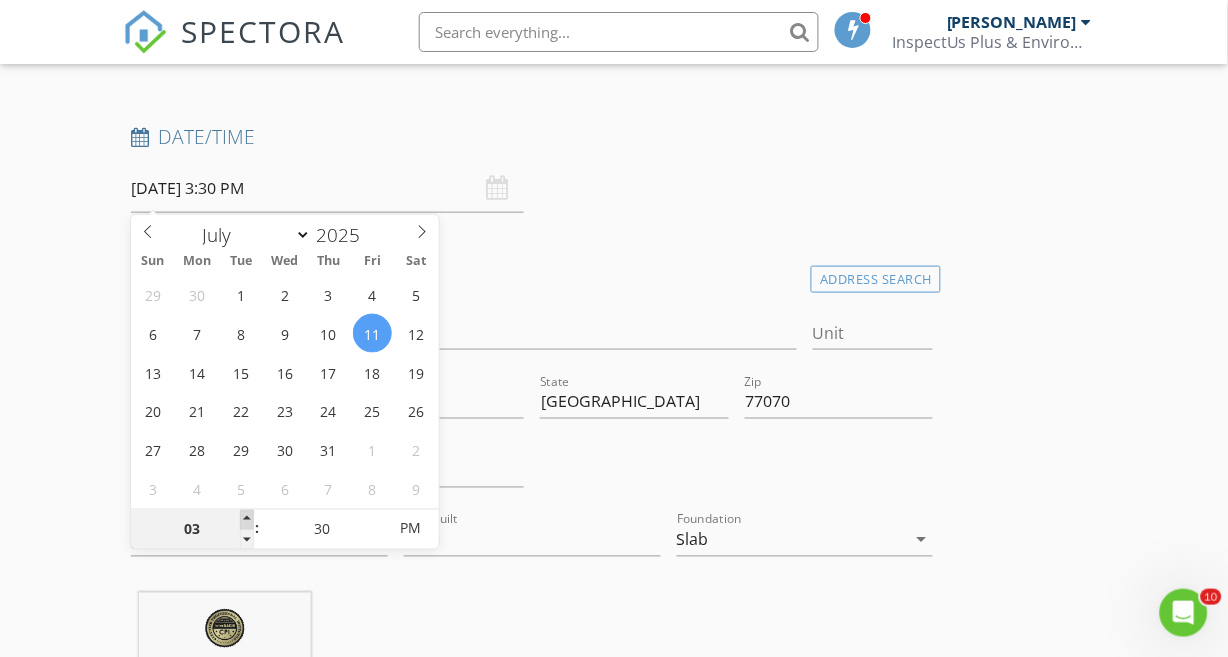 type on "07/11/2025 4:30 PM" 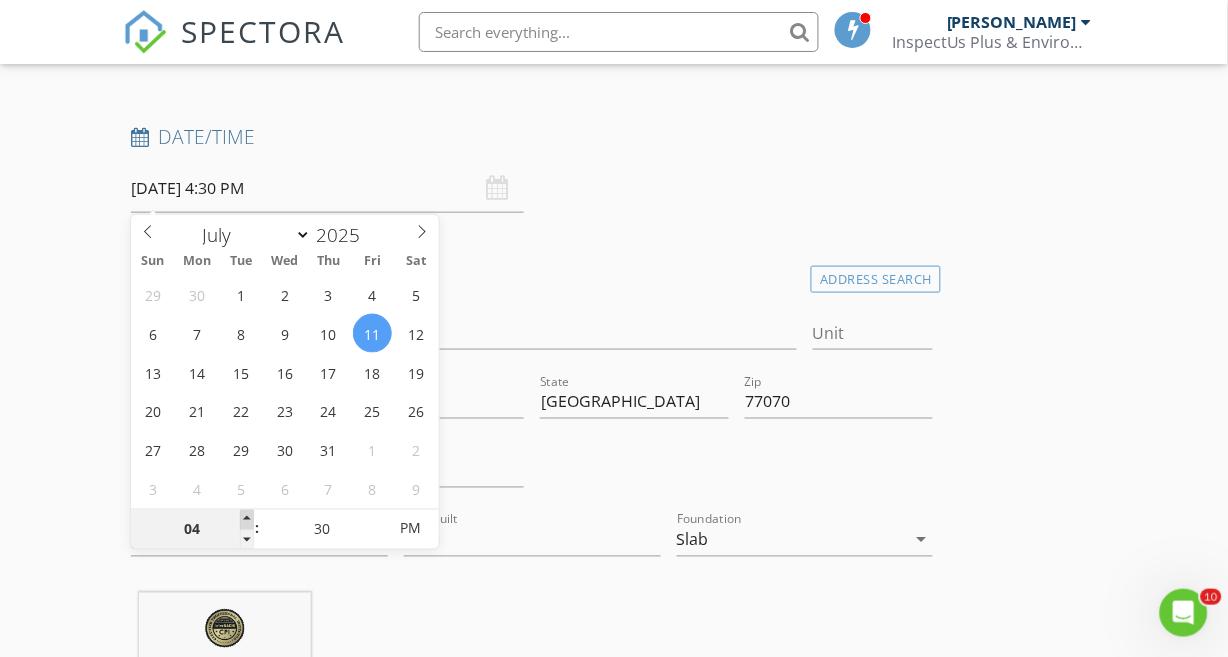 click at bounding box center (247, 520) 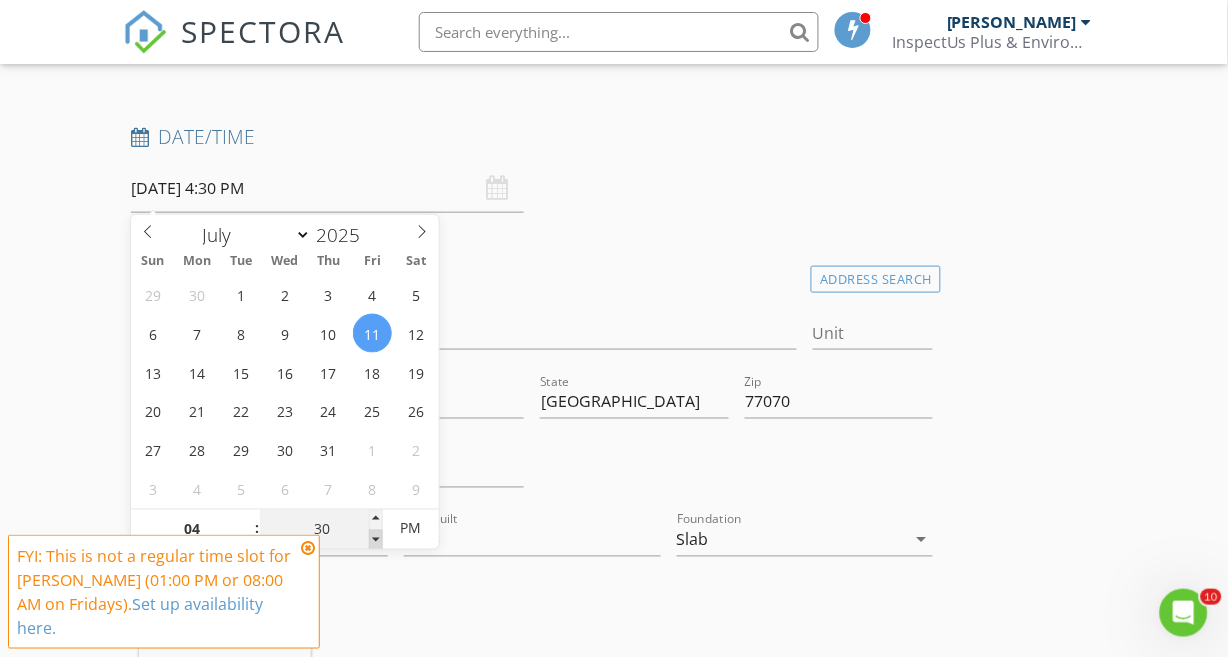 type on "25" 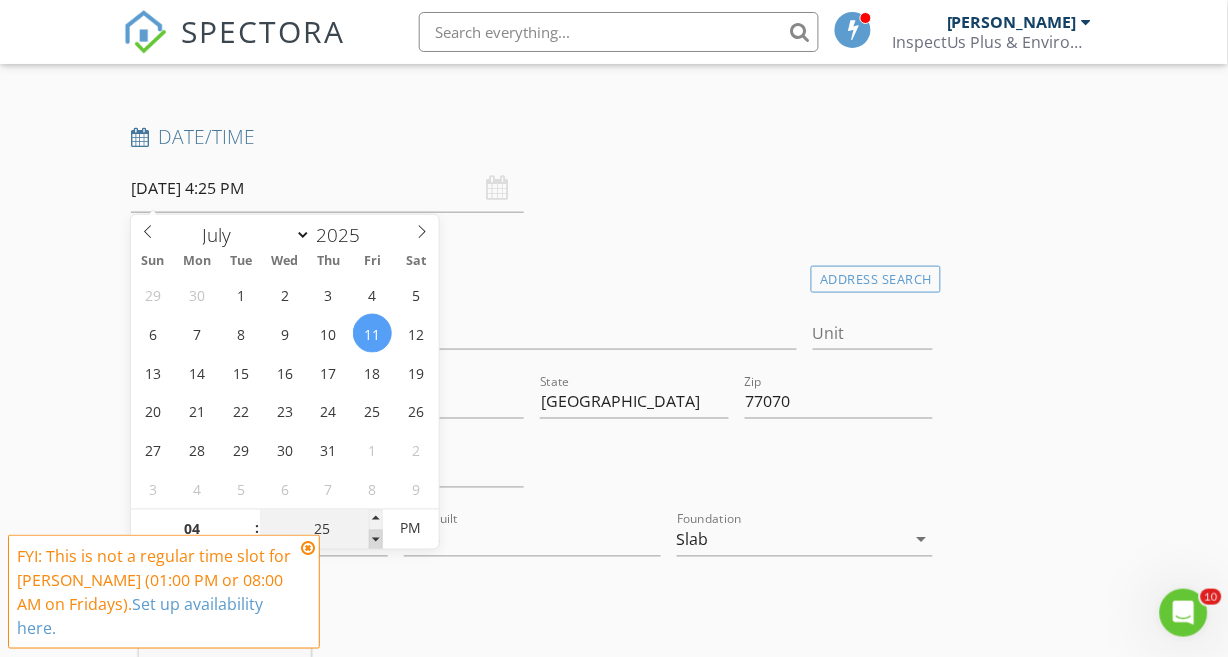 click at bounding box center [376, 540] 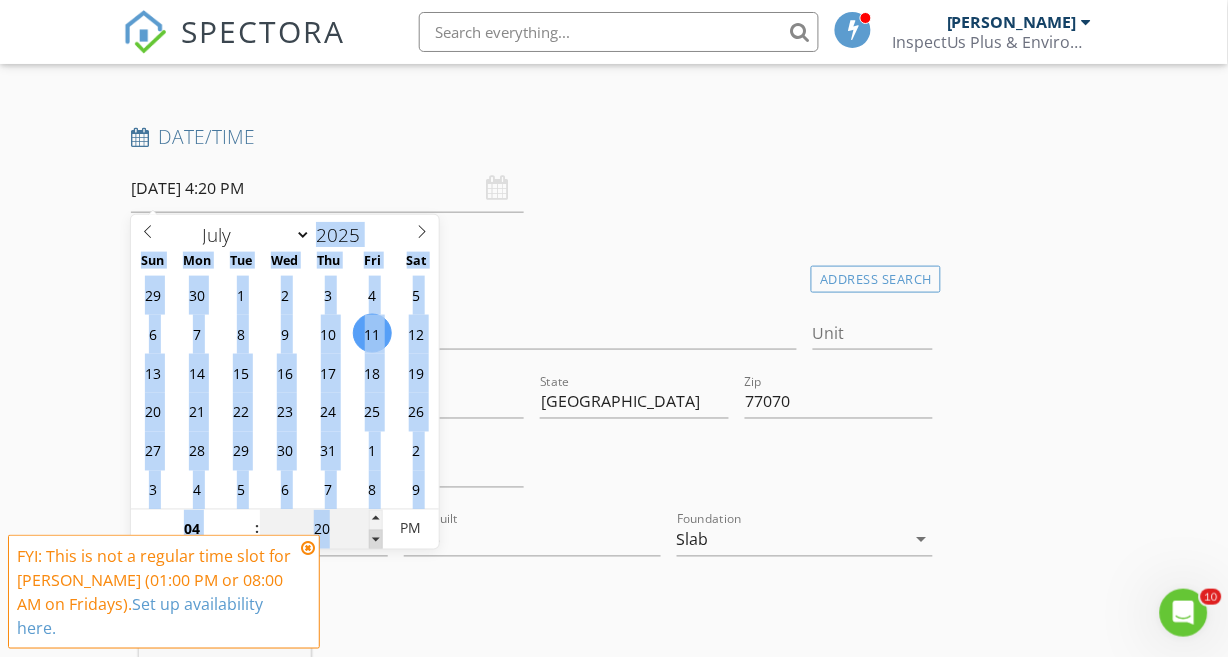 click at bounding box center [376, 540] 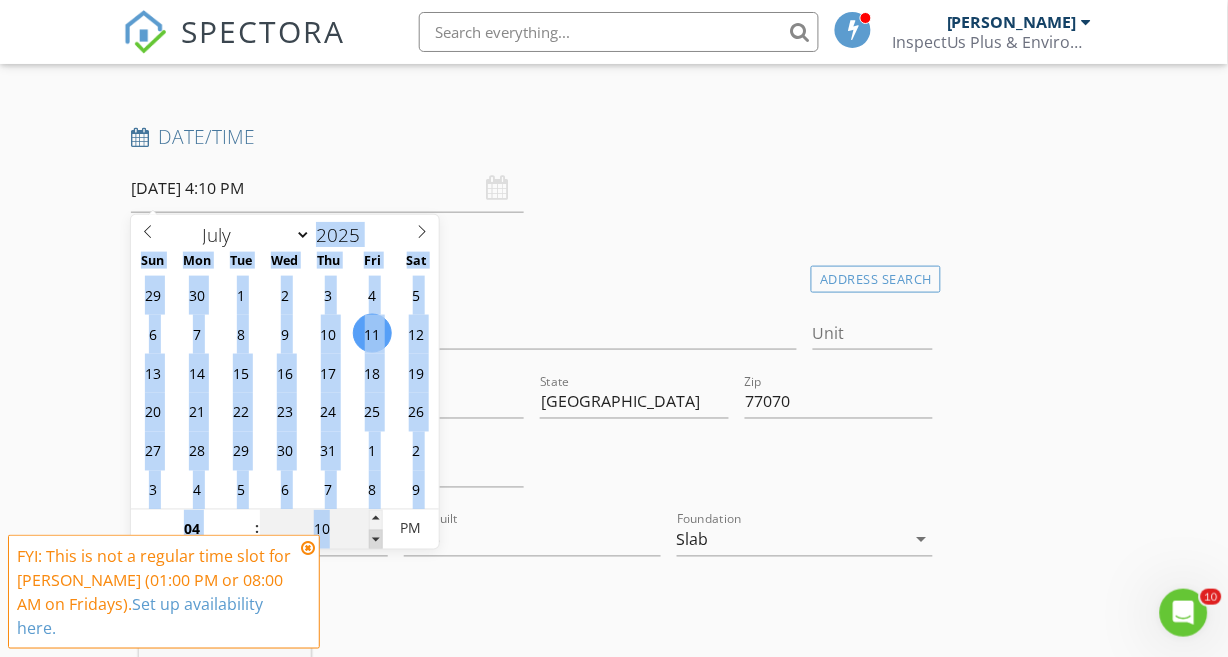 click at bounding box center [376, 540] 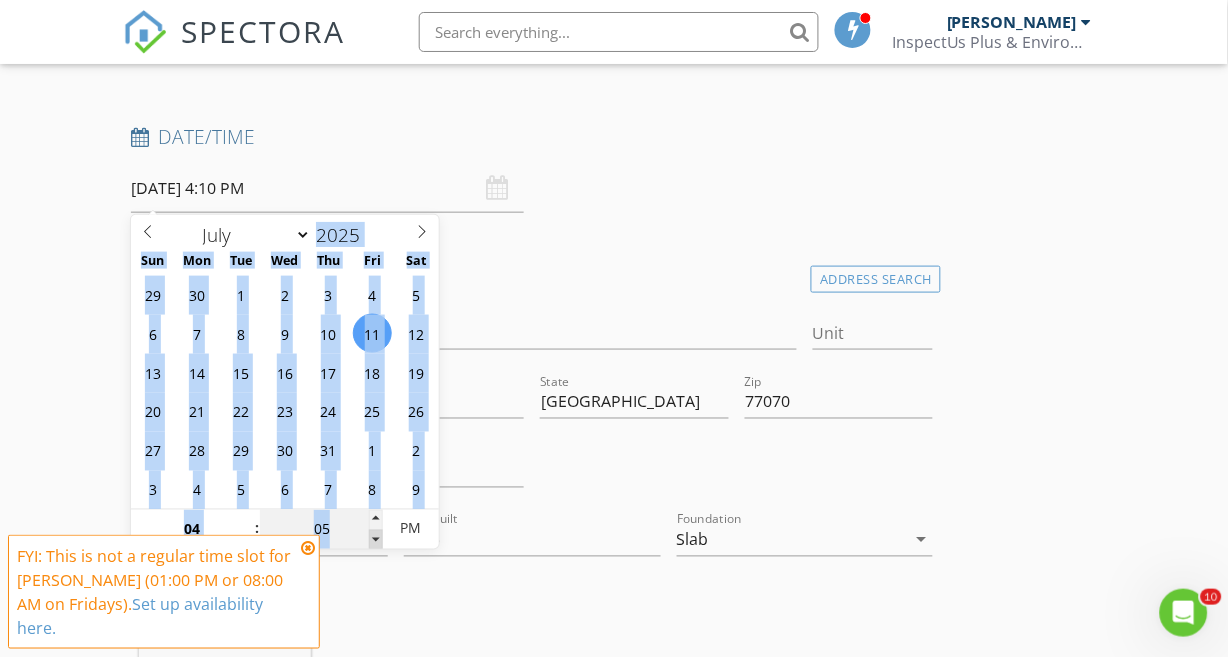 type on "07/11/2025 4:05 PM" 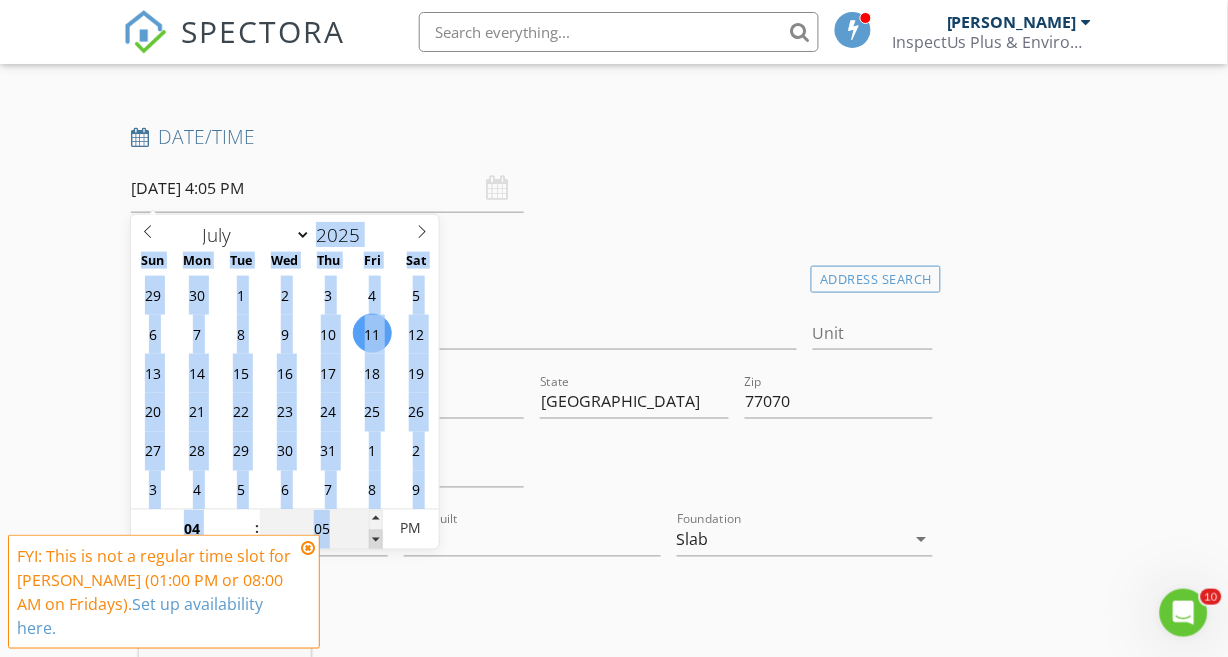 click at bounding box center [376, 540] 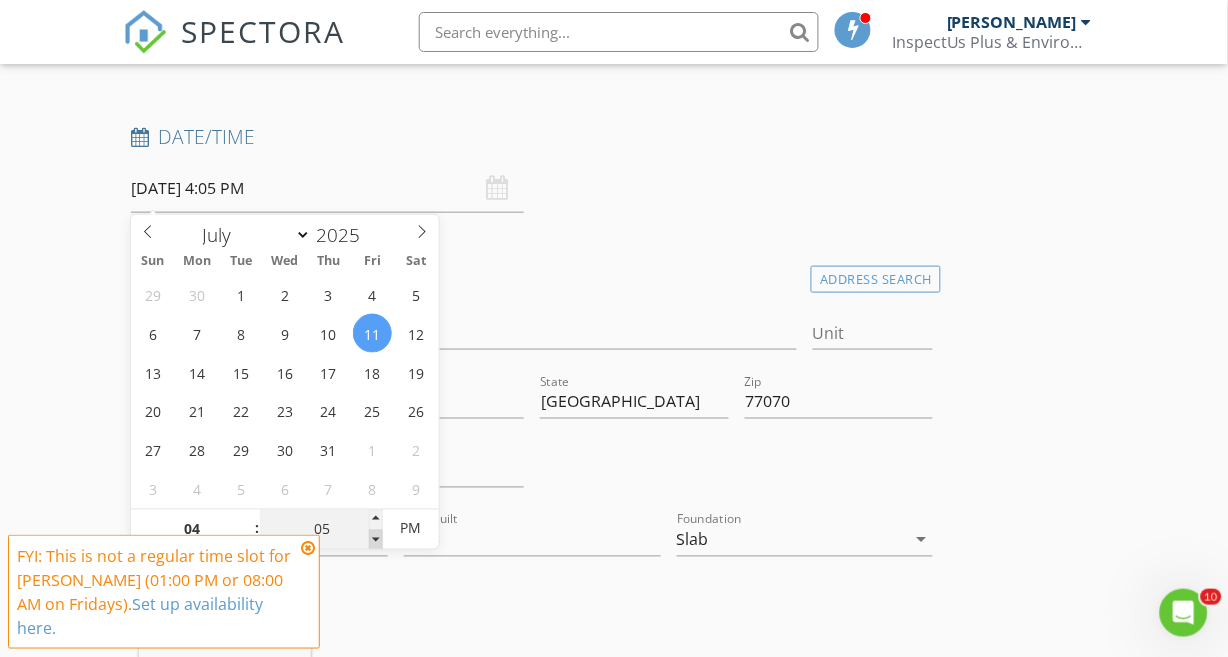 type on "00" 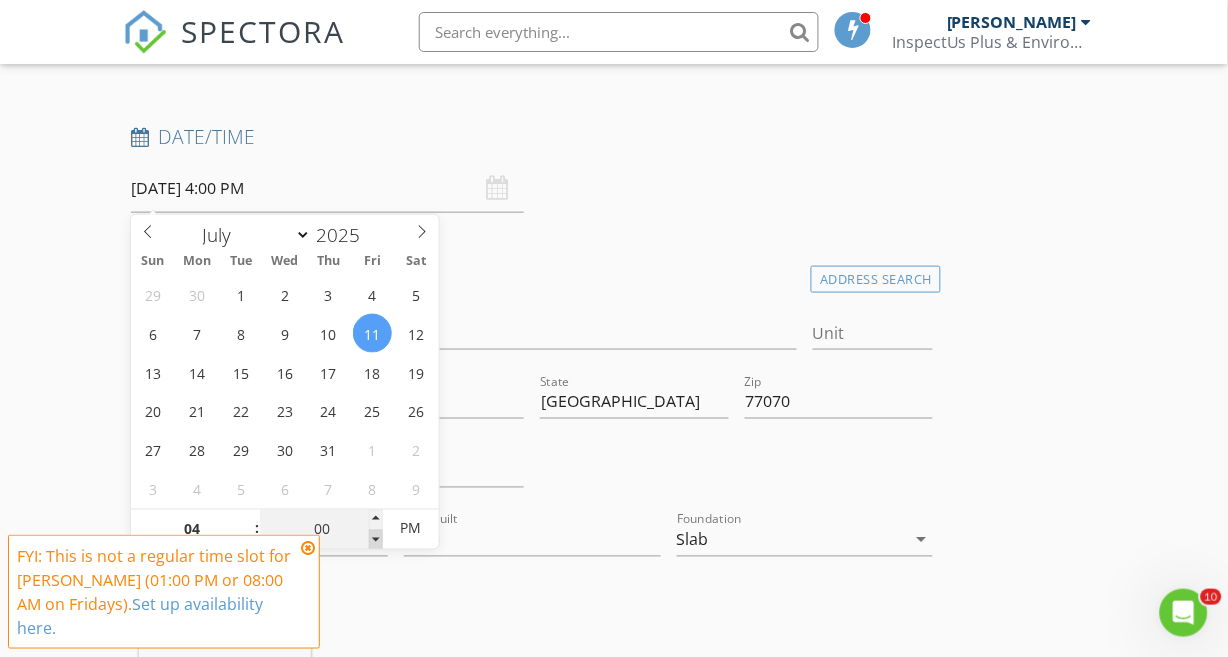 click at bounding box center (376, 540) 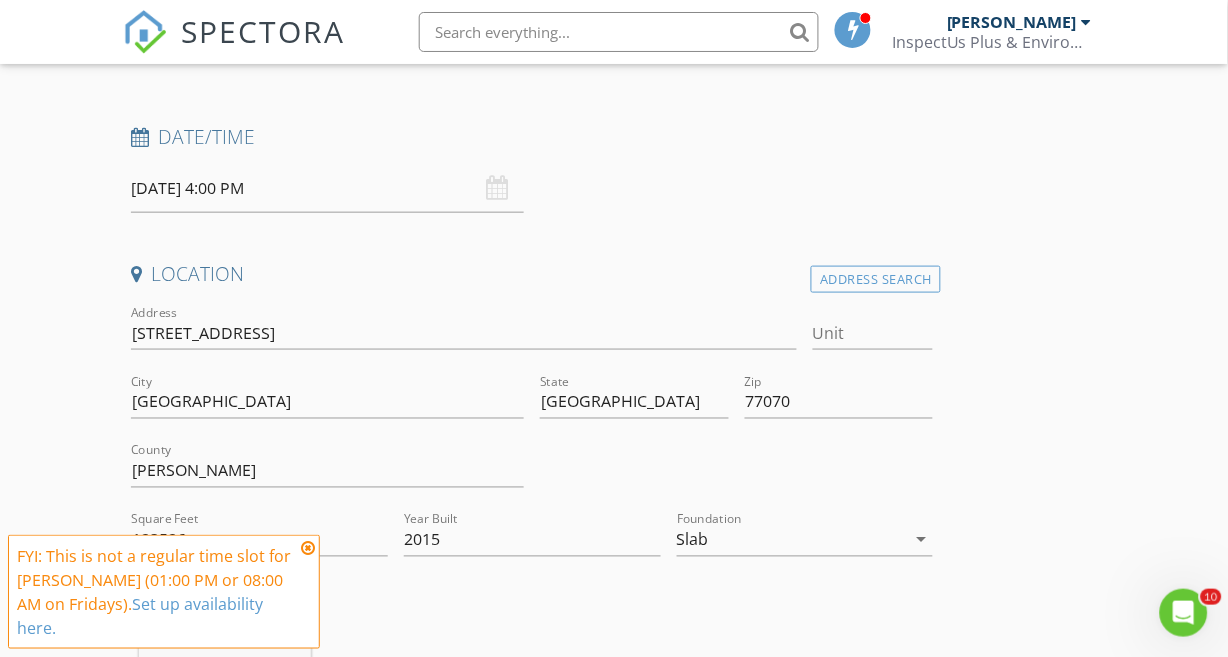 click at bounding box center [736, 473] 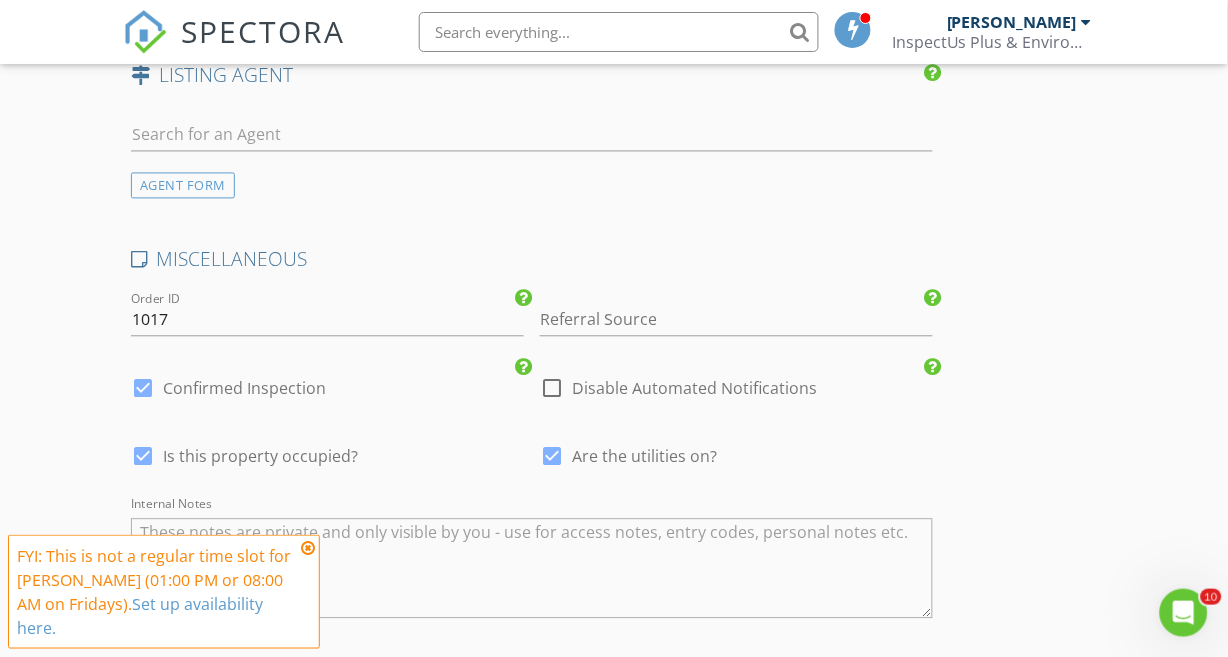 scroll, scrollTop: 3911, scrollLeft: 0, axis: vertical 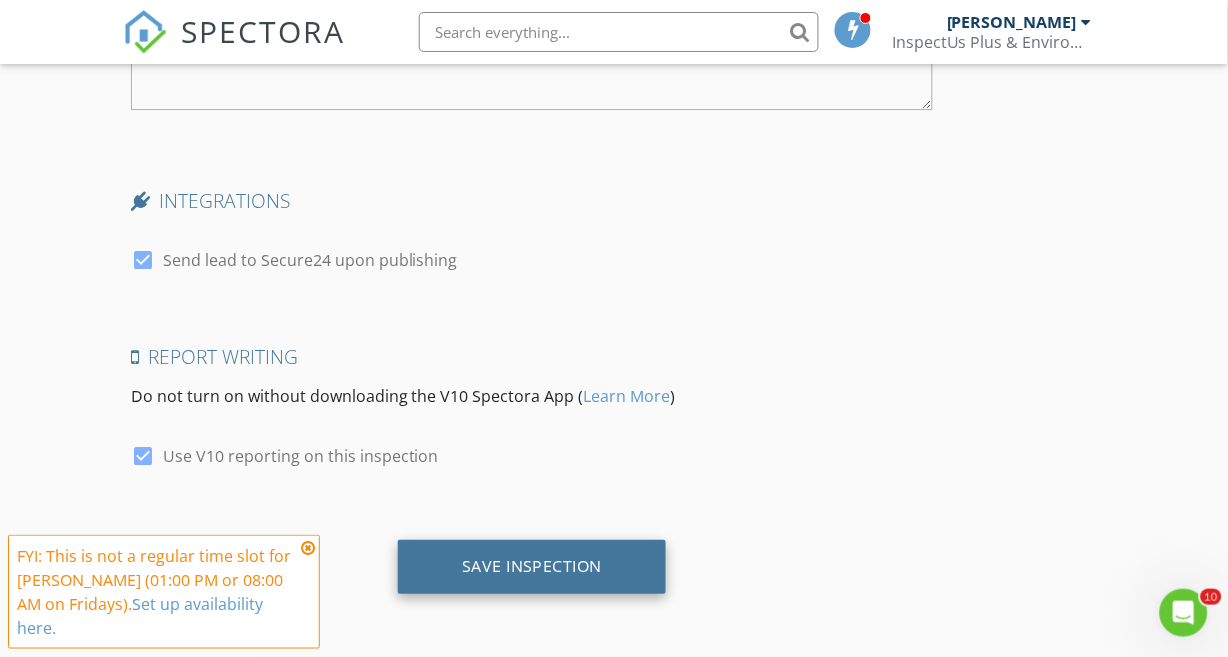 click on "Save Inspection" at bounding box center [532, 567] 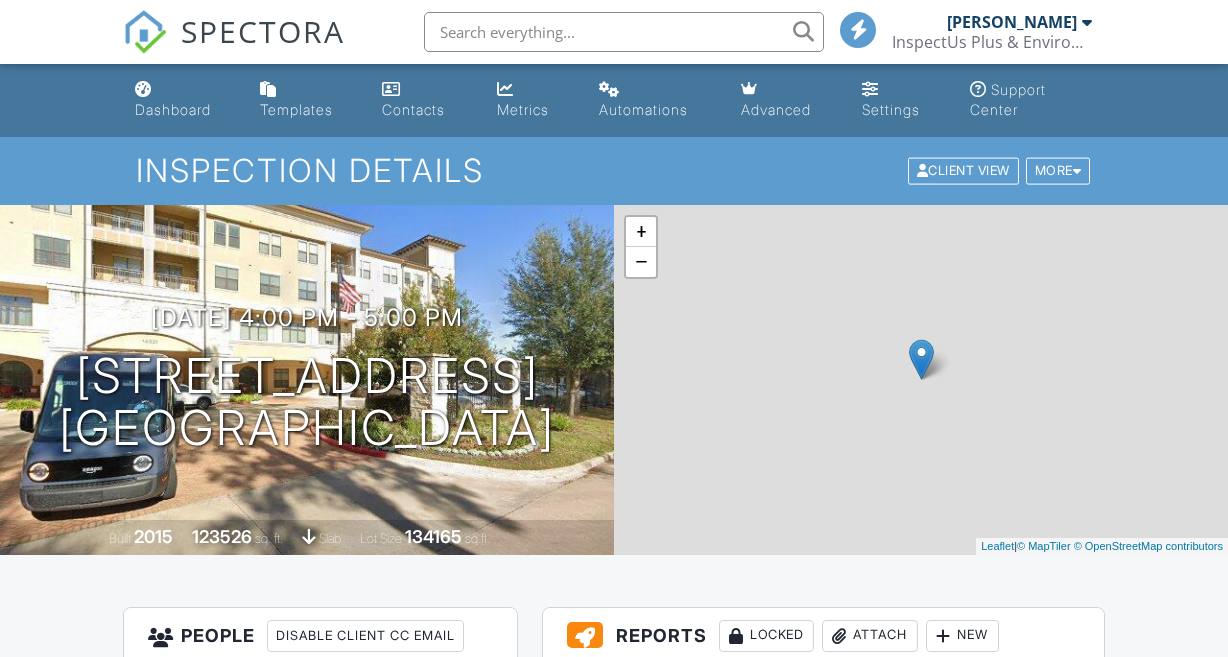 click on "Built
2015
123526
sq. ft.
slab
Lot Size
134165
sq.ft." at bounding box center [307, 537] 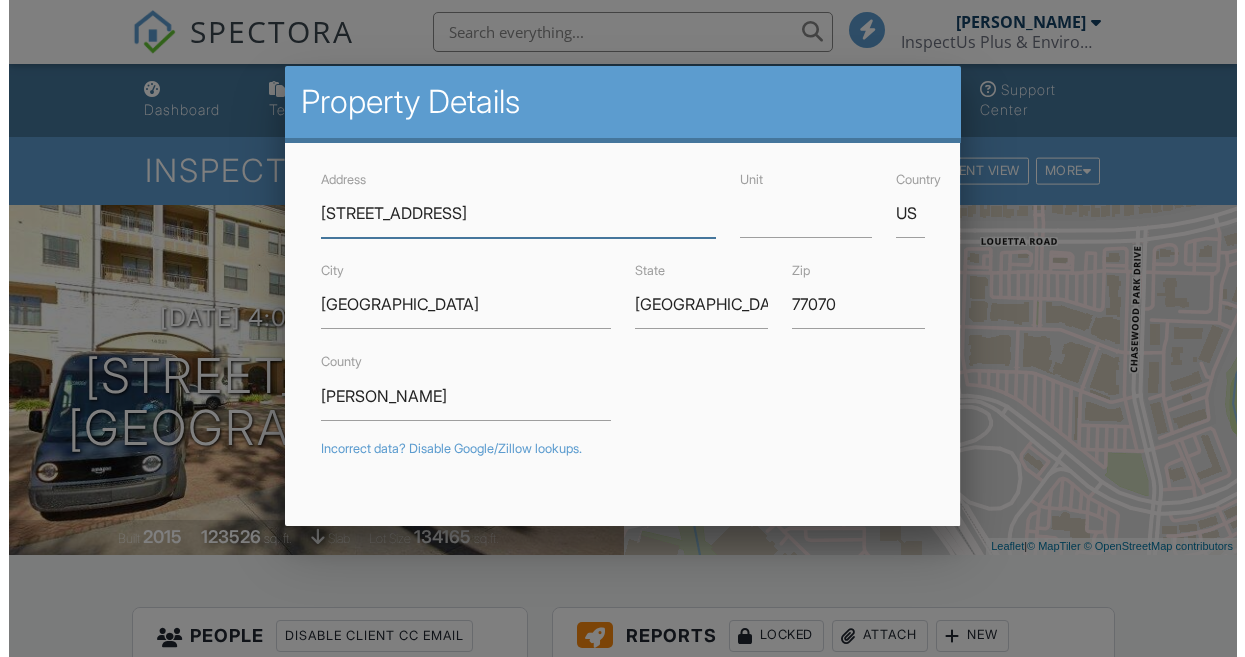 scroll, scrollTop: 0, scrollLeft: 0, axis: both 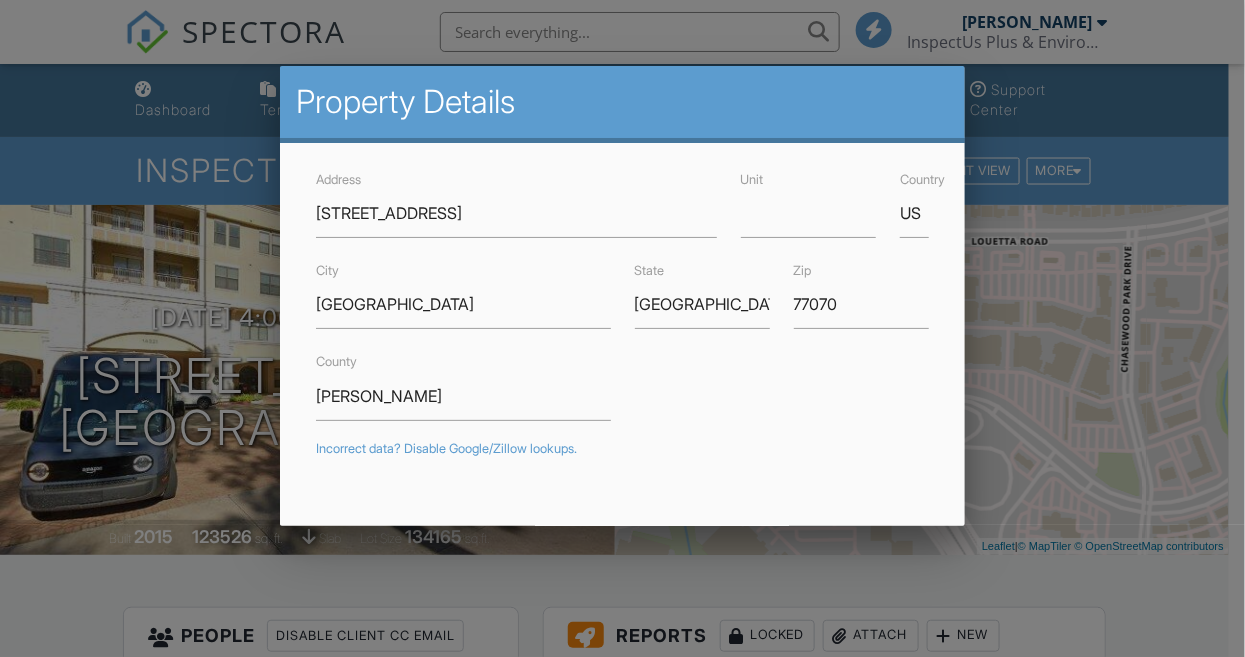 click at bounding box center (622, 310) 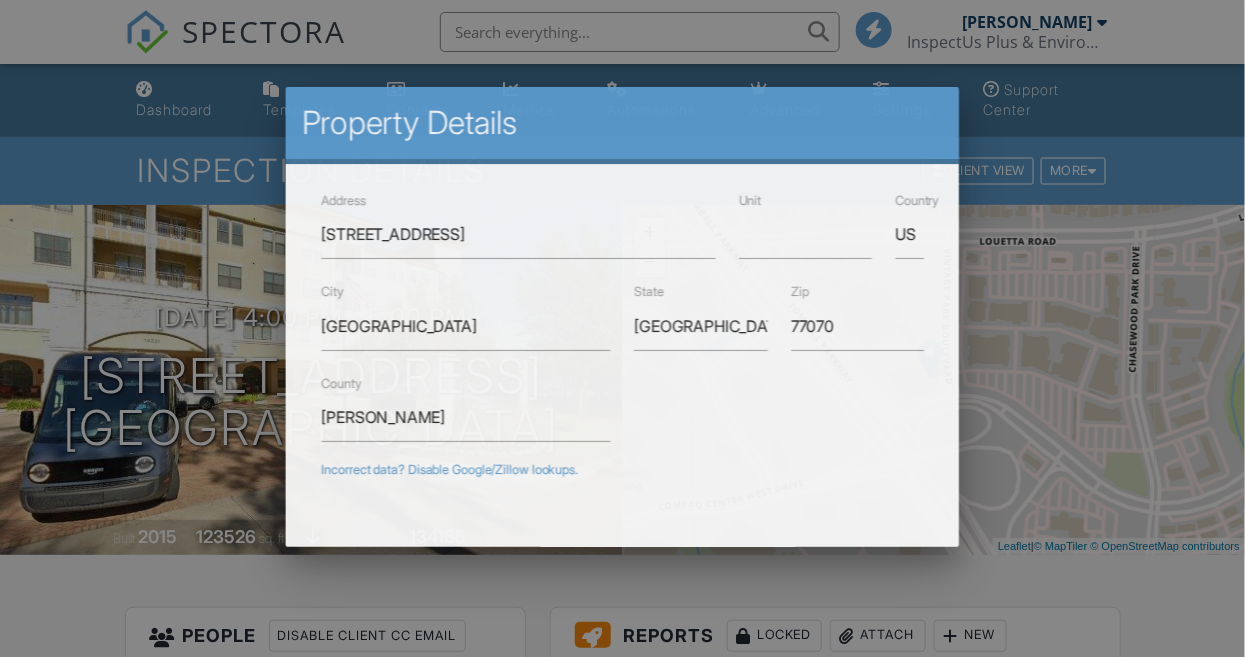 click at bounding box center (622, 310) 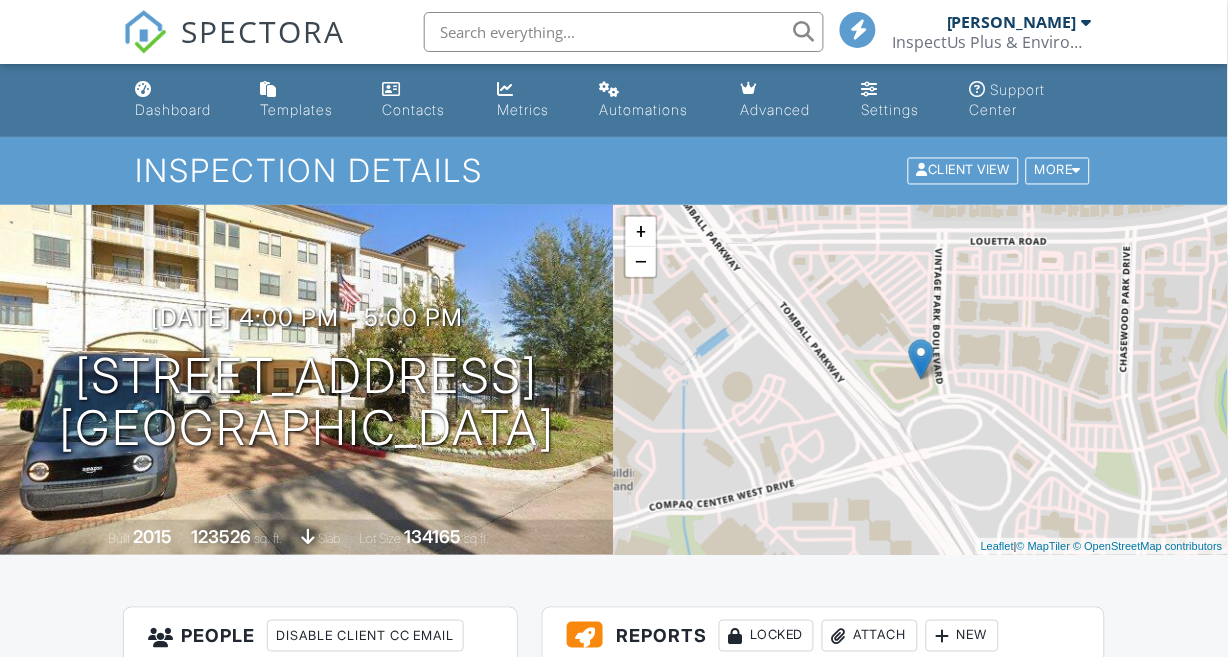 scroll, scrollTop: 264, scrollLeft: 0, axis: vertical 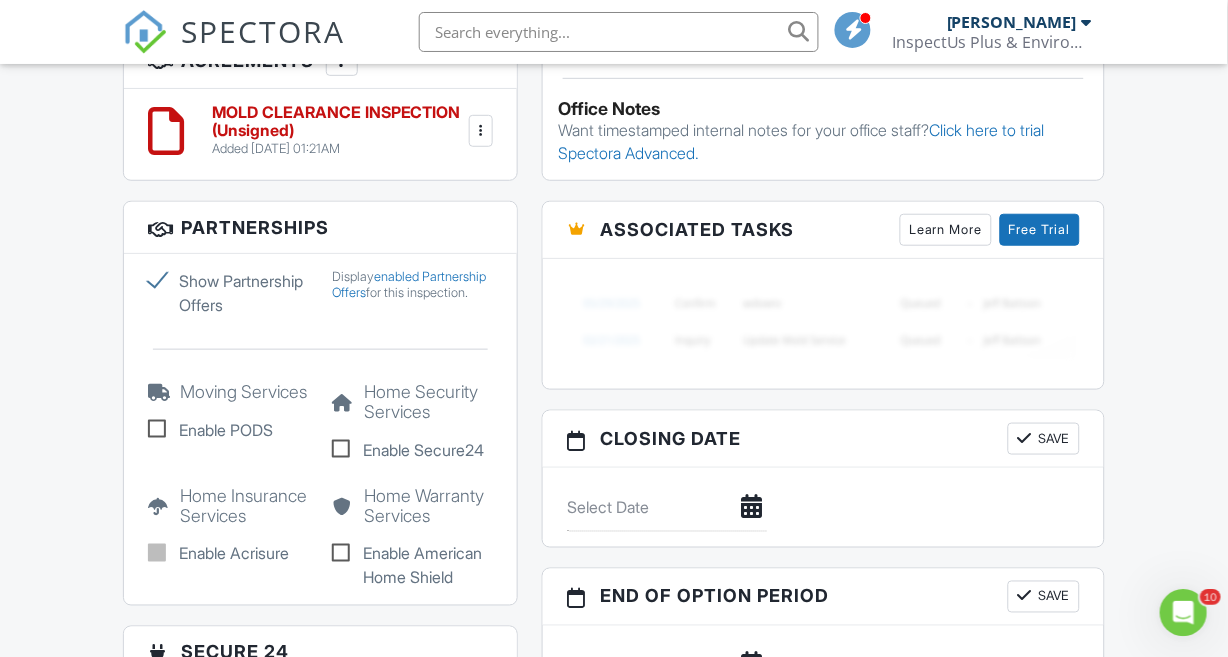 click on "Show Partnership Offers" at bounding box center [228, 293] 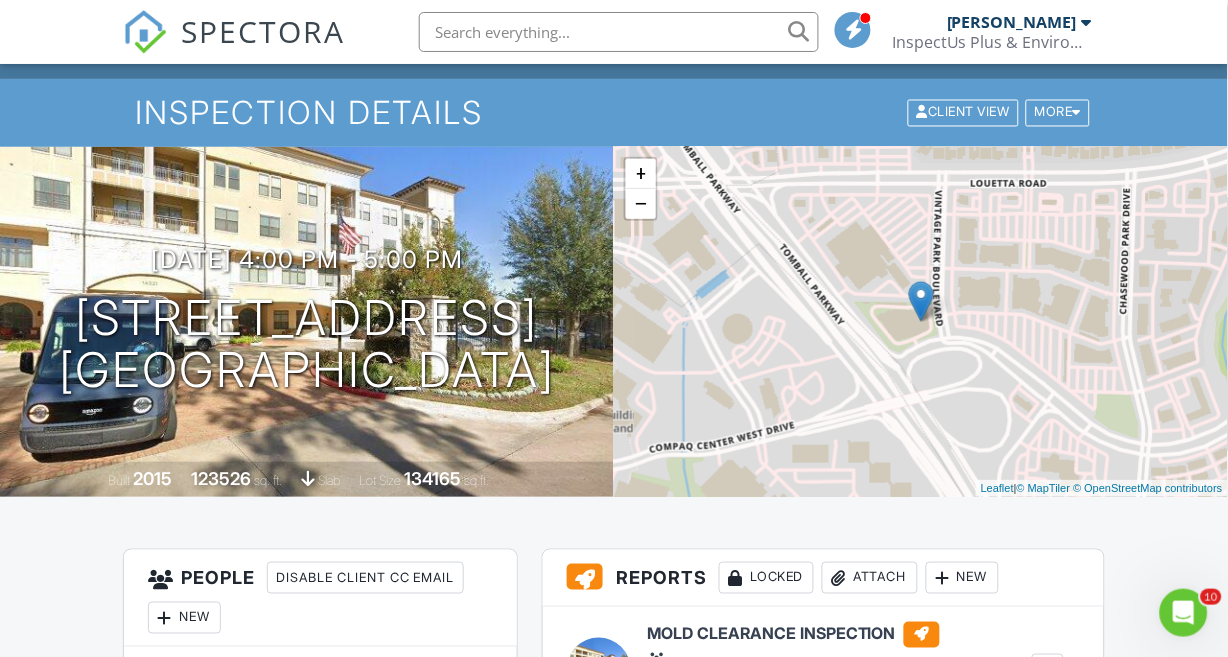 scroll, scrollTop: 0, scrollLeft: 0, axis: both 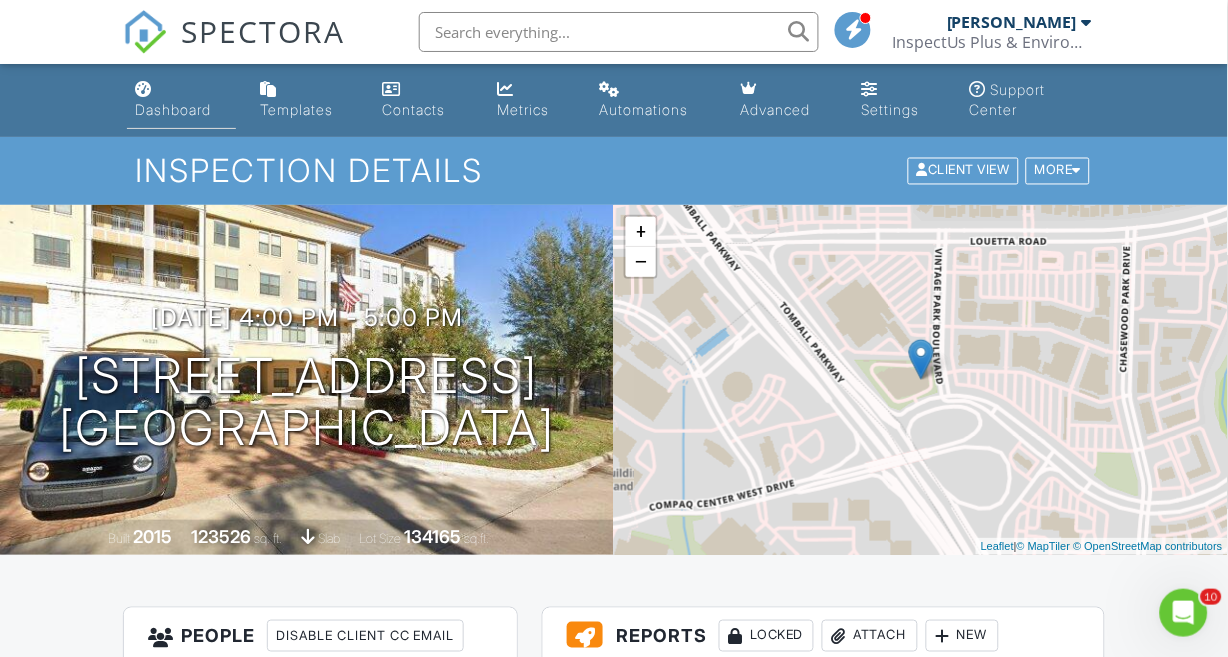 click on "Dashboard" at bounding box center (173, 109) 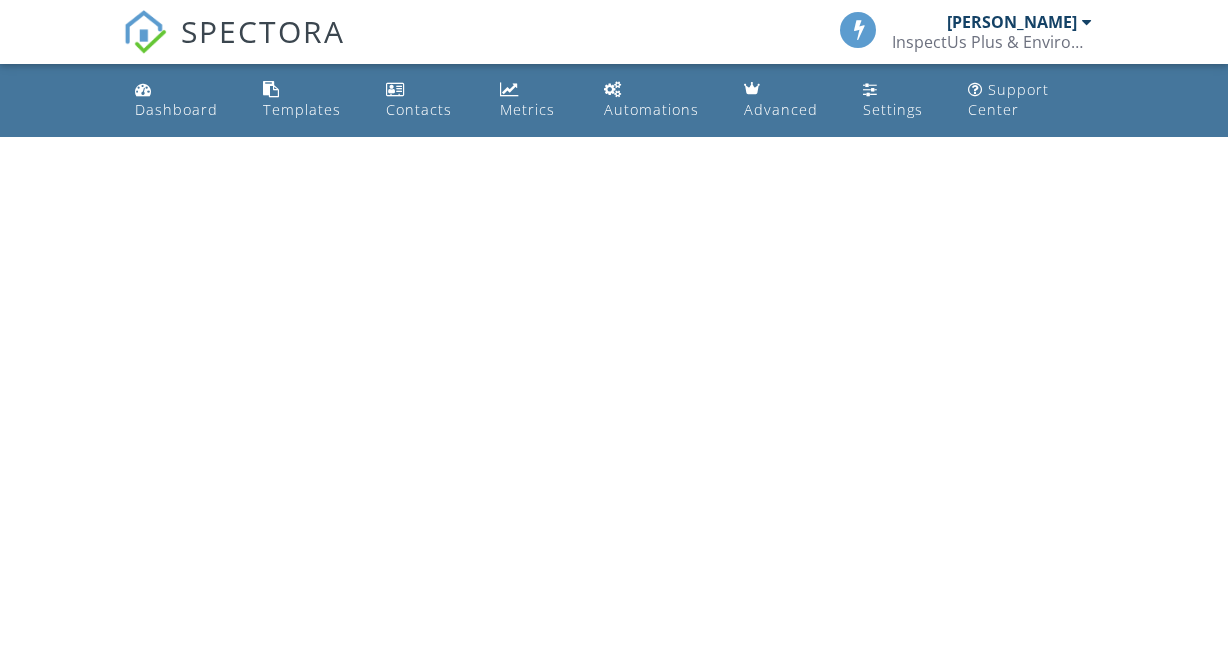 scroll, scrollTop: 0, scrollLeft: 0, axis: both 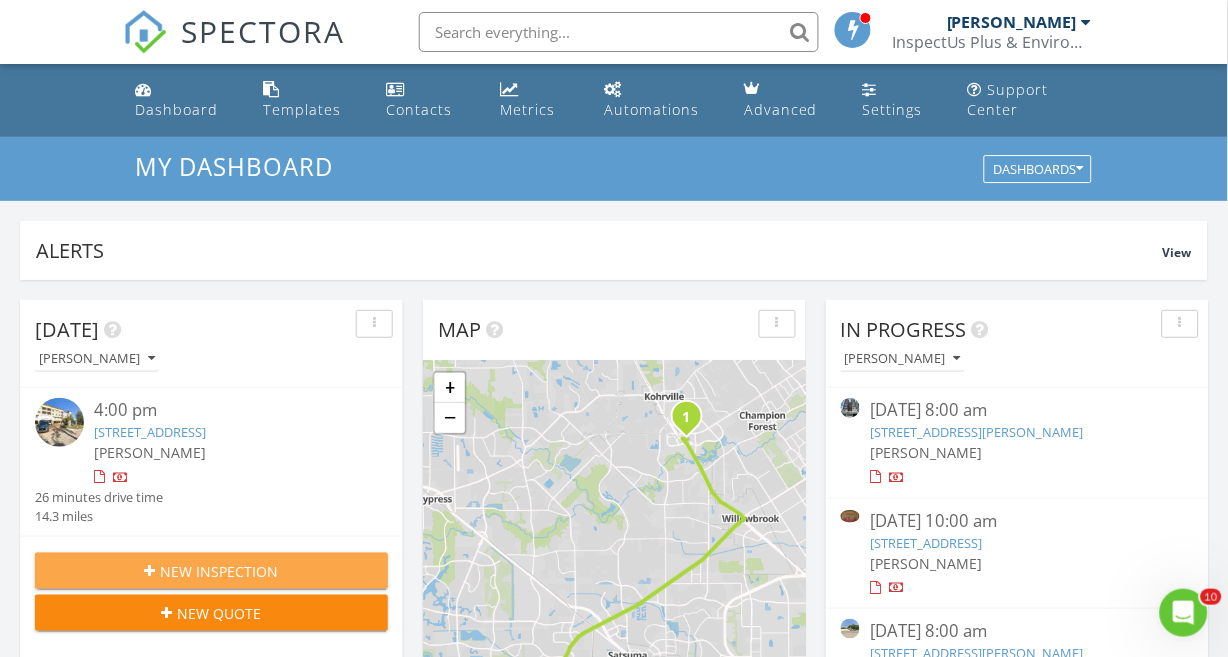 click on "New Inspection" at bounding box center [220, 571] 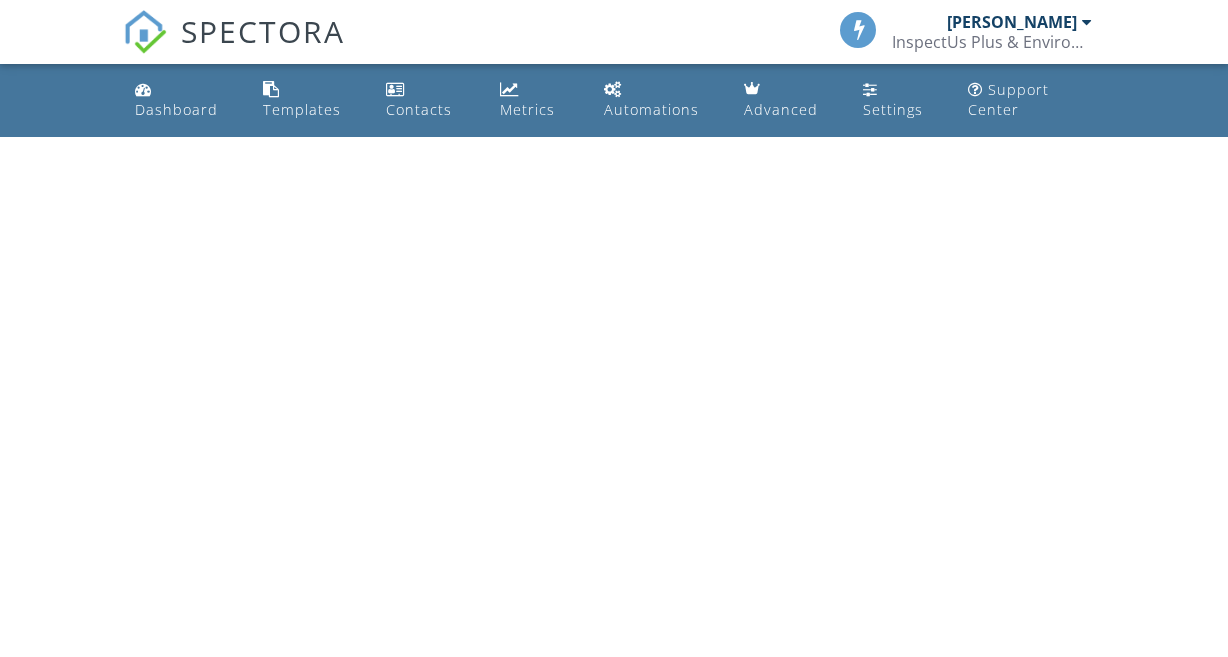 scroll, scrollTop: 0, scrollLeft: 0, axis: both 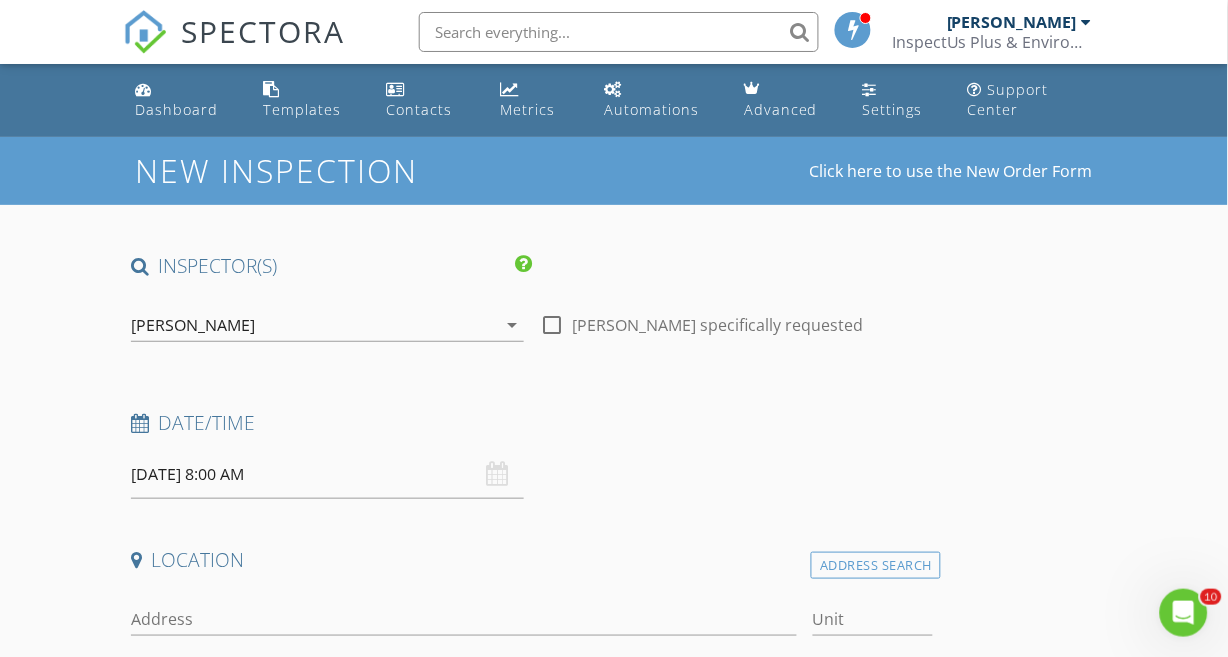click at bounding box center [552, 325] 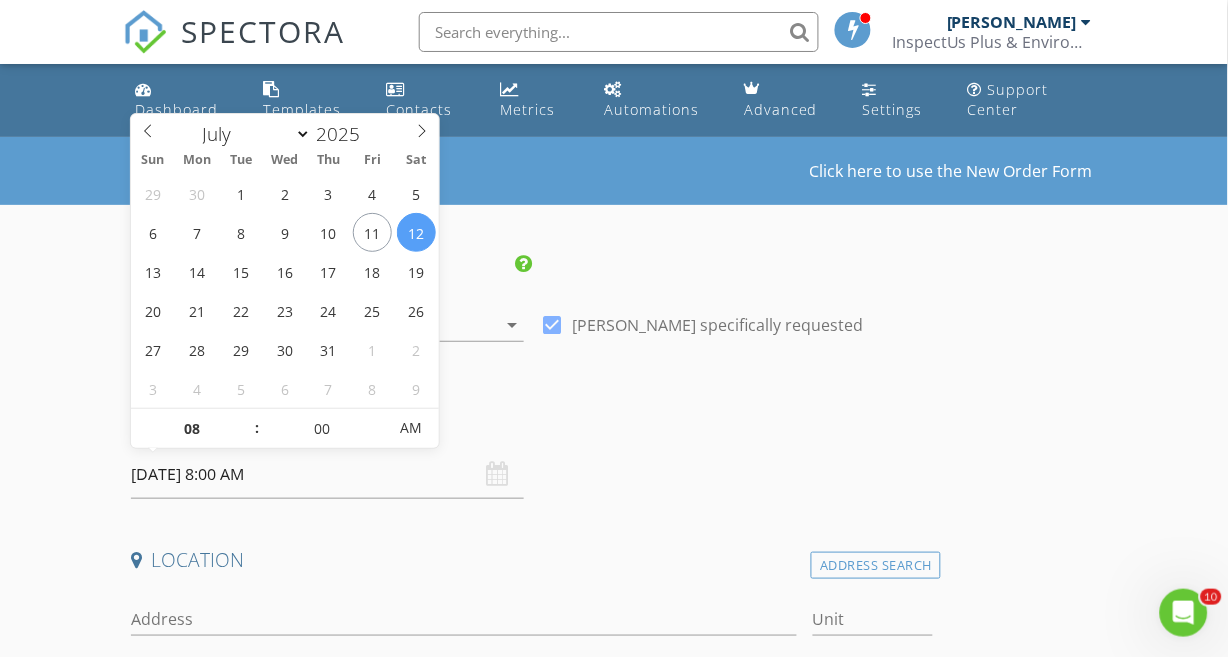click on "[DATE] 8:00 AM" at bounding box center (327, 474) 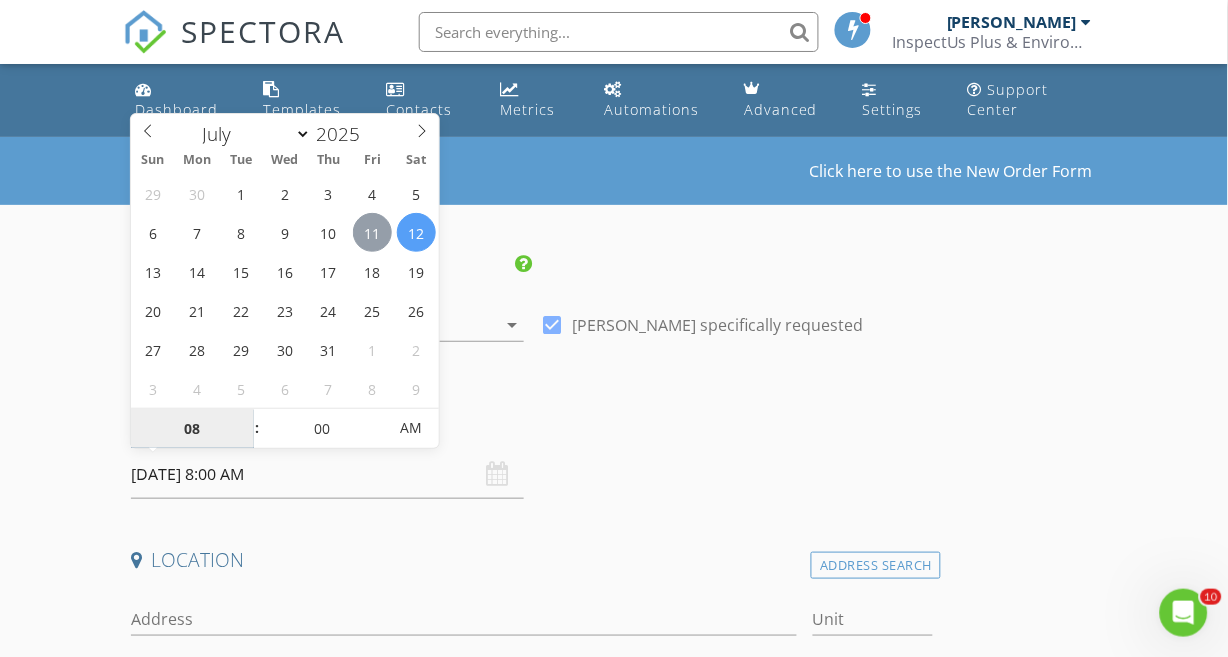type on "[DATE] 8:00 AM" 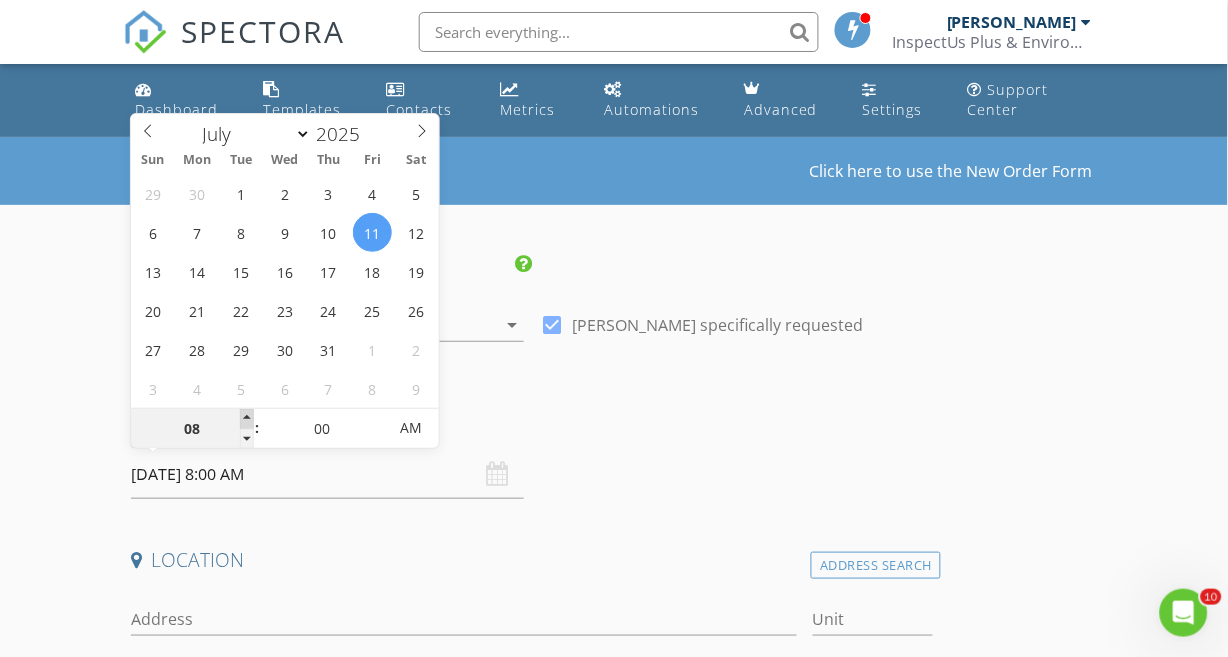 type on "09" 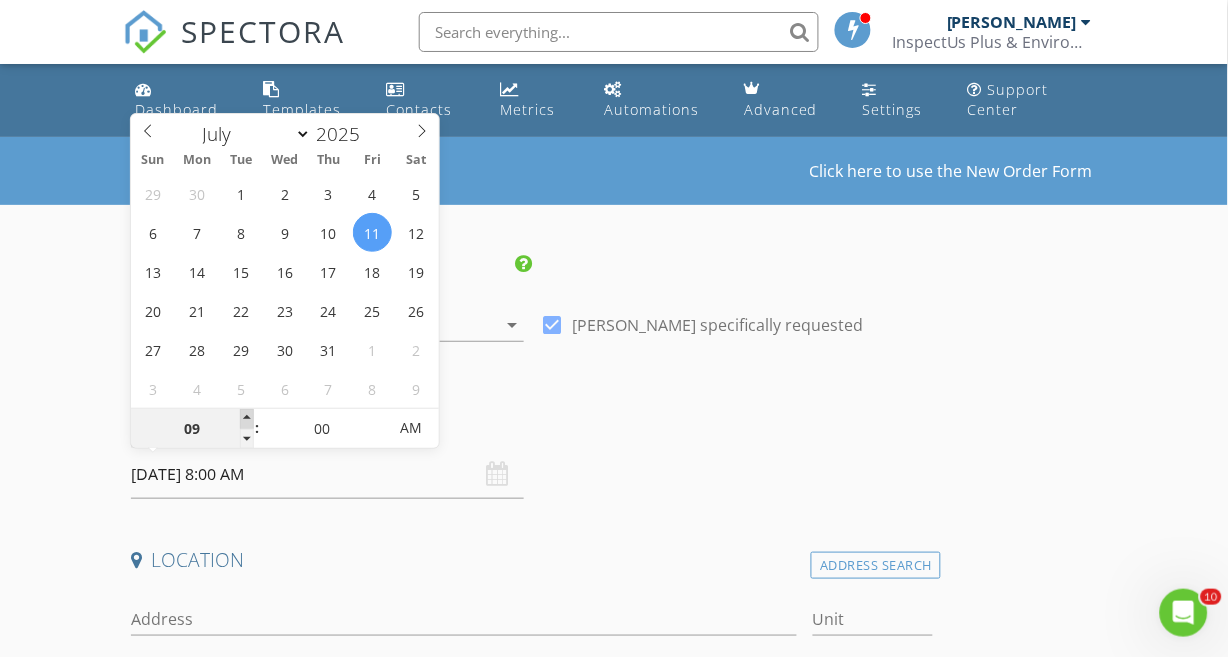 type on "07/11/2025 9:00 AM" 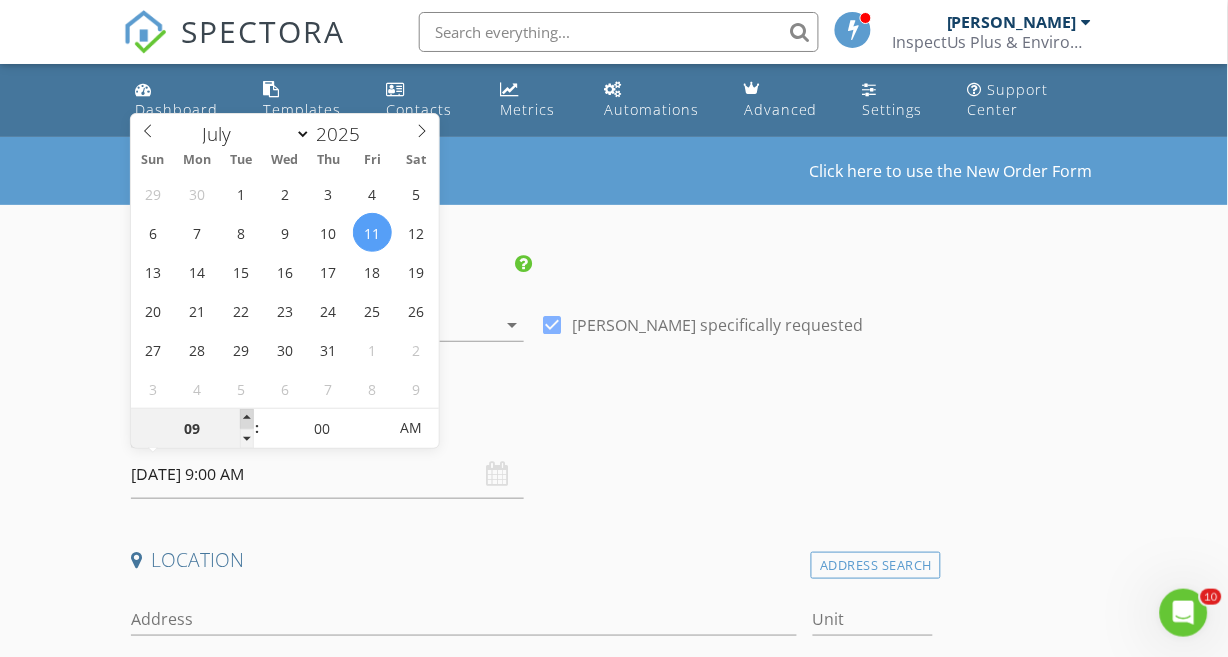 click at bounding box center [247, 419] 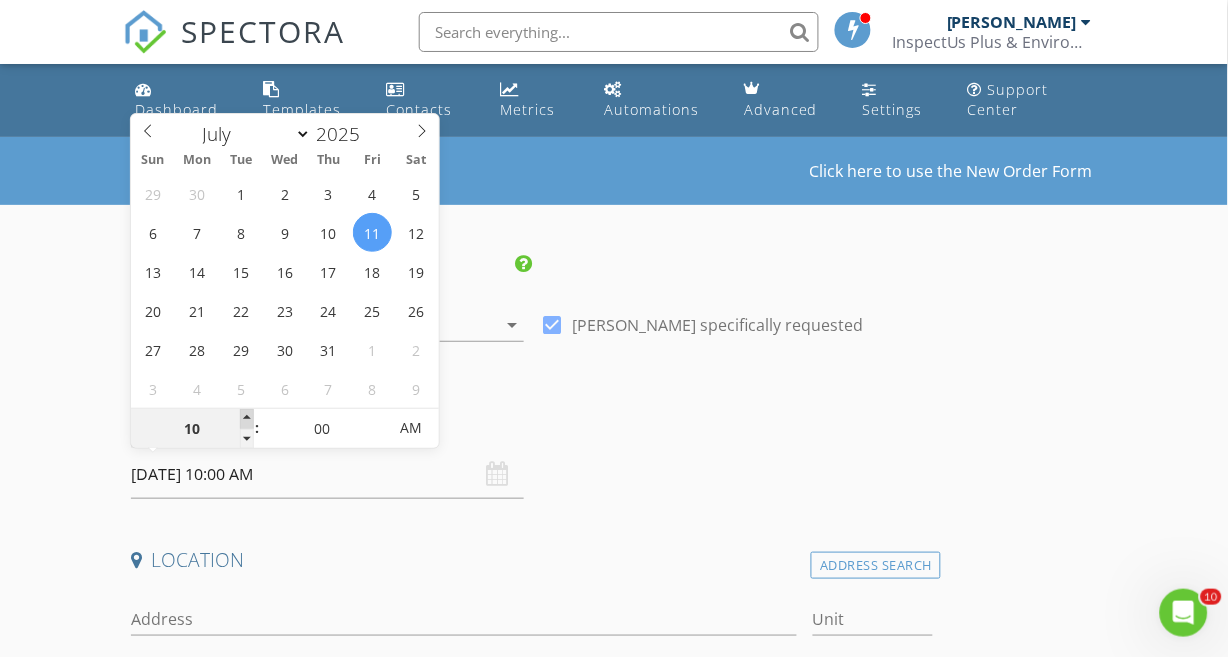 click at bounding box center (247, 419) 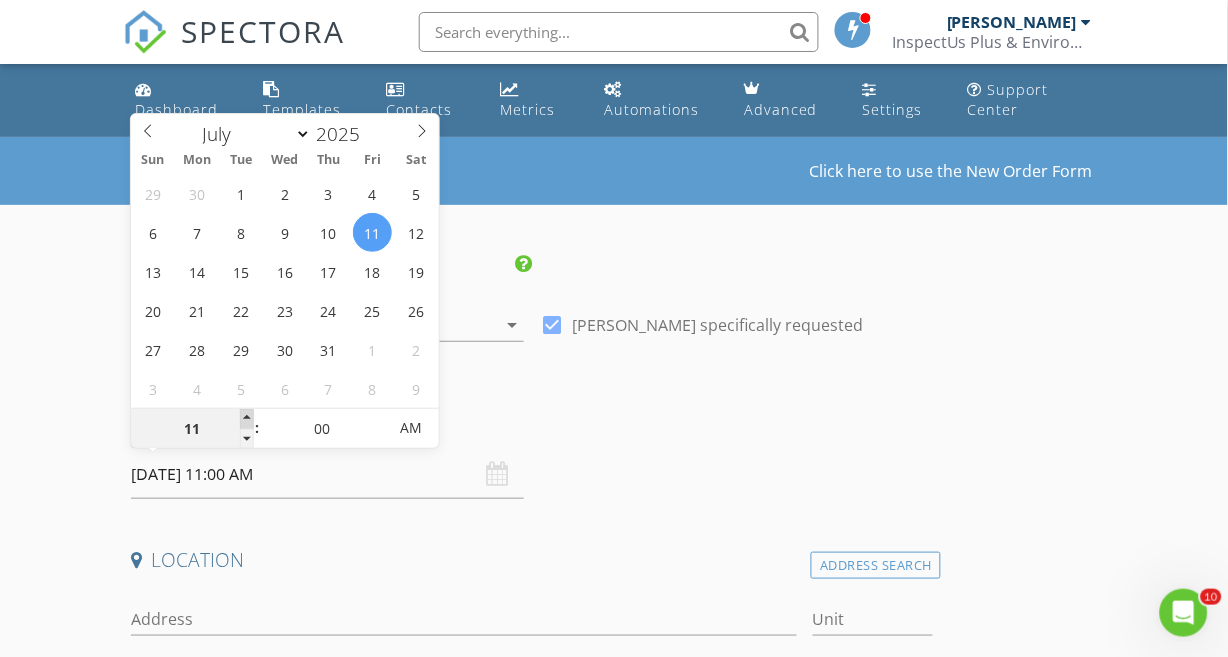 click at bounding box center [247, 419] 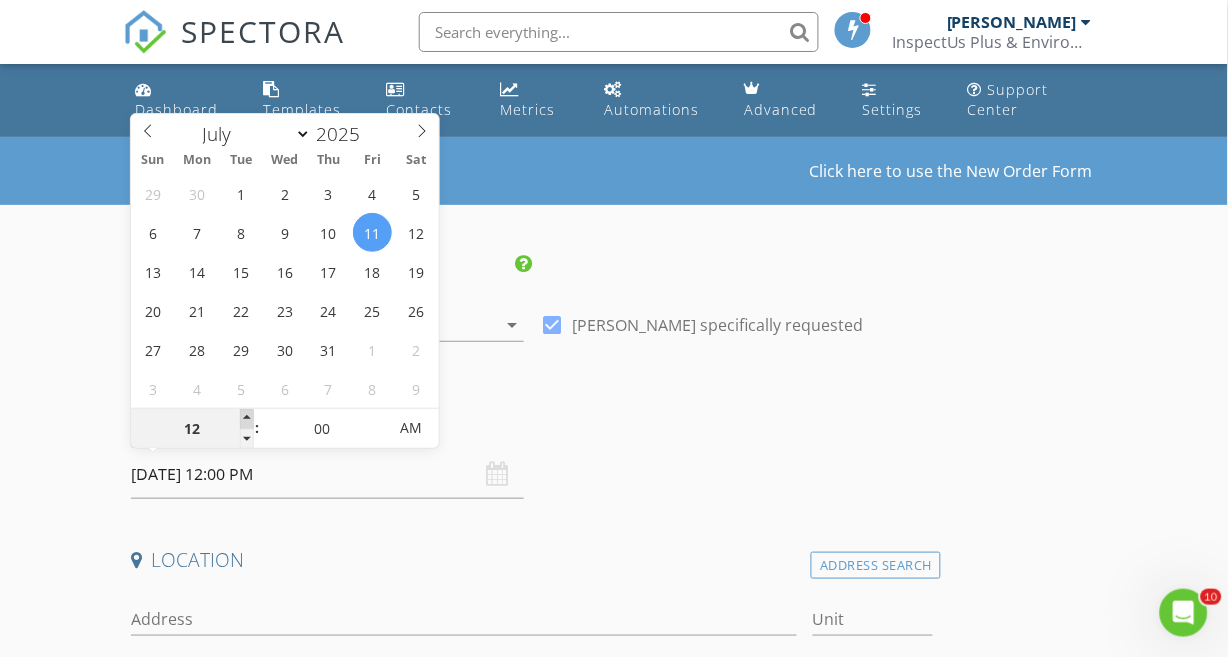click at bounding box center (247, 419) 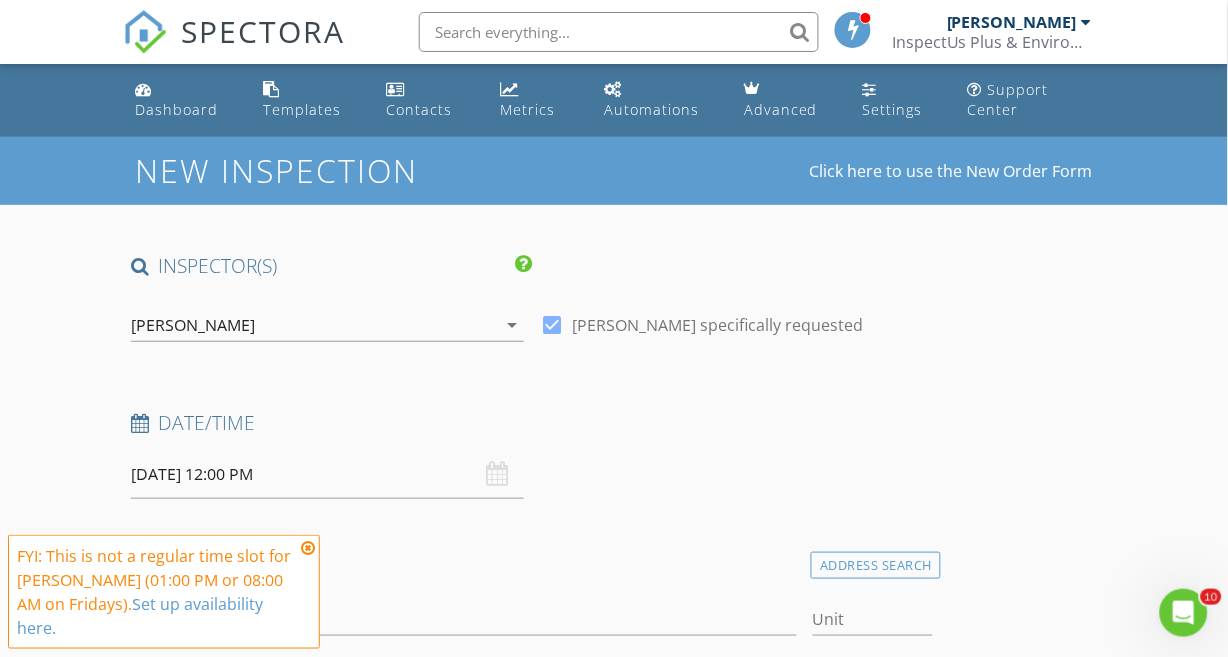 click on "Date/Time
07/11/2025 12:00 PM" at bounding box center (532, 454) 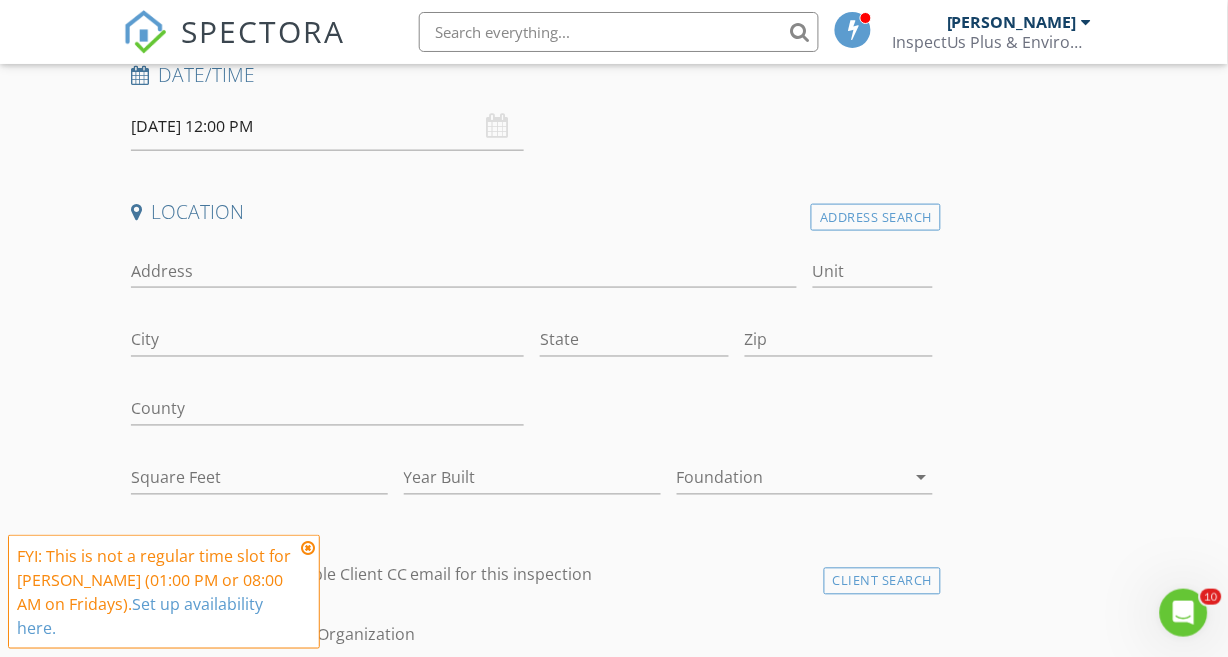 scroll, scrollTop: 400, scrollLeft: 0, axis: vertical 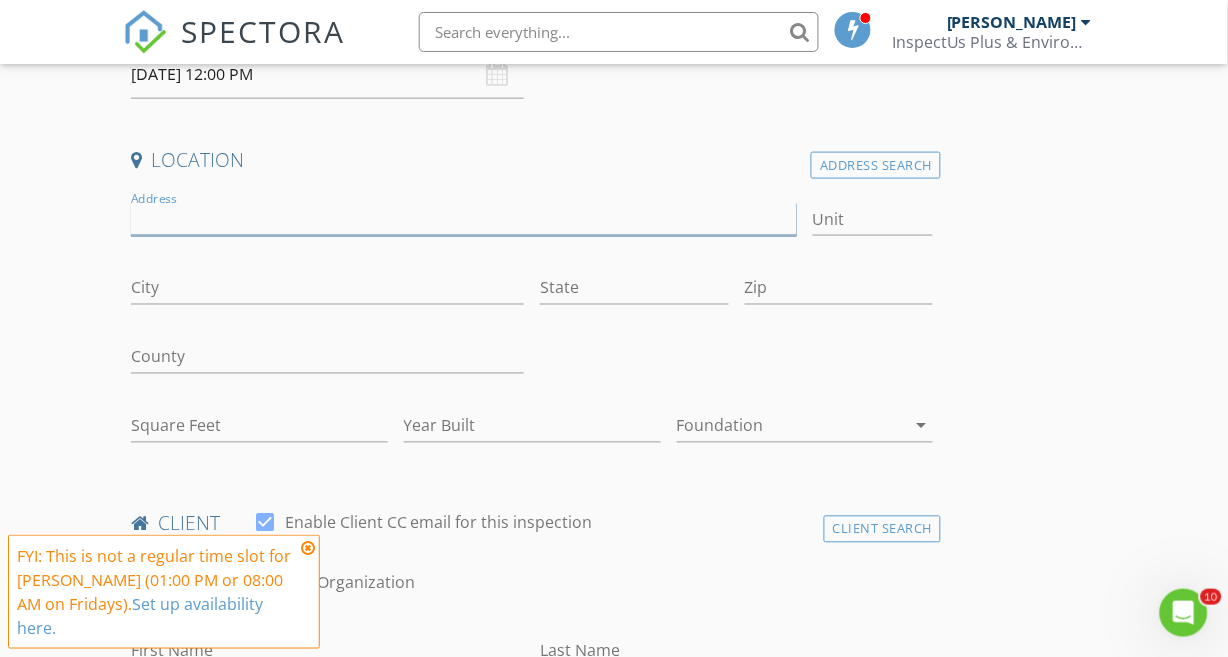 click on "Address" at bounding box center [464, 219] 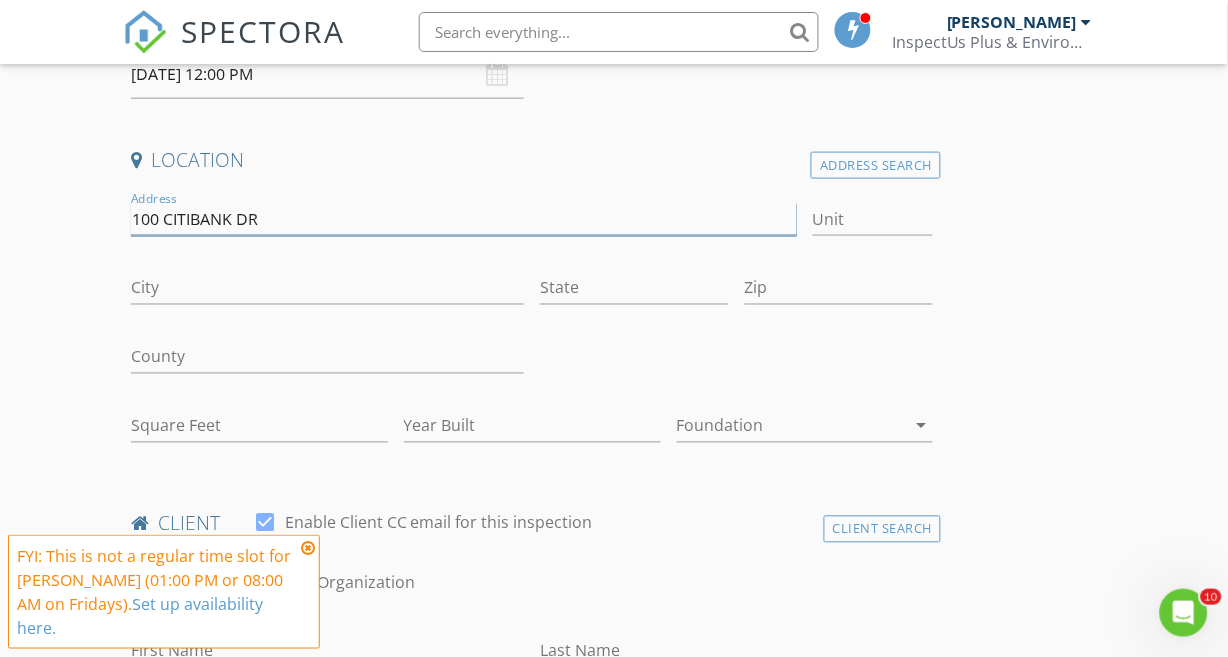 type on "100 CITIBANK DR" 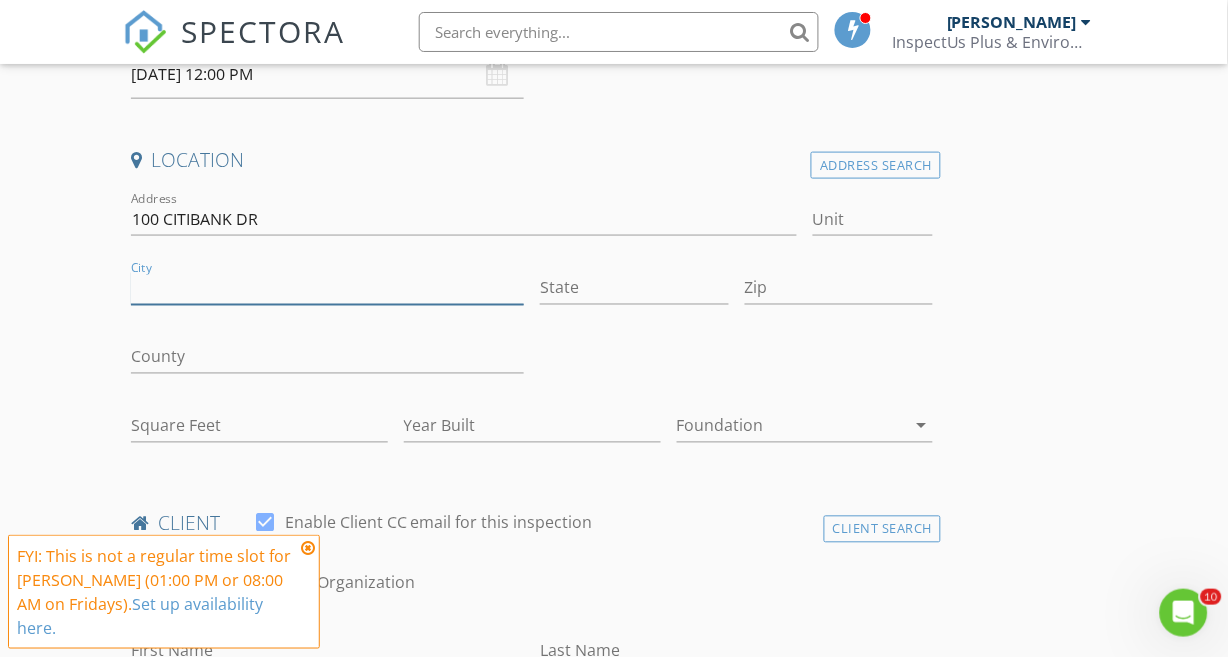 click on "City" at bounding box center (327, 288) 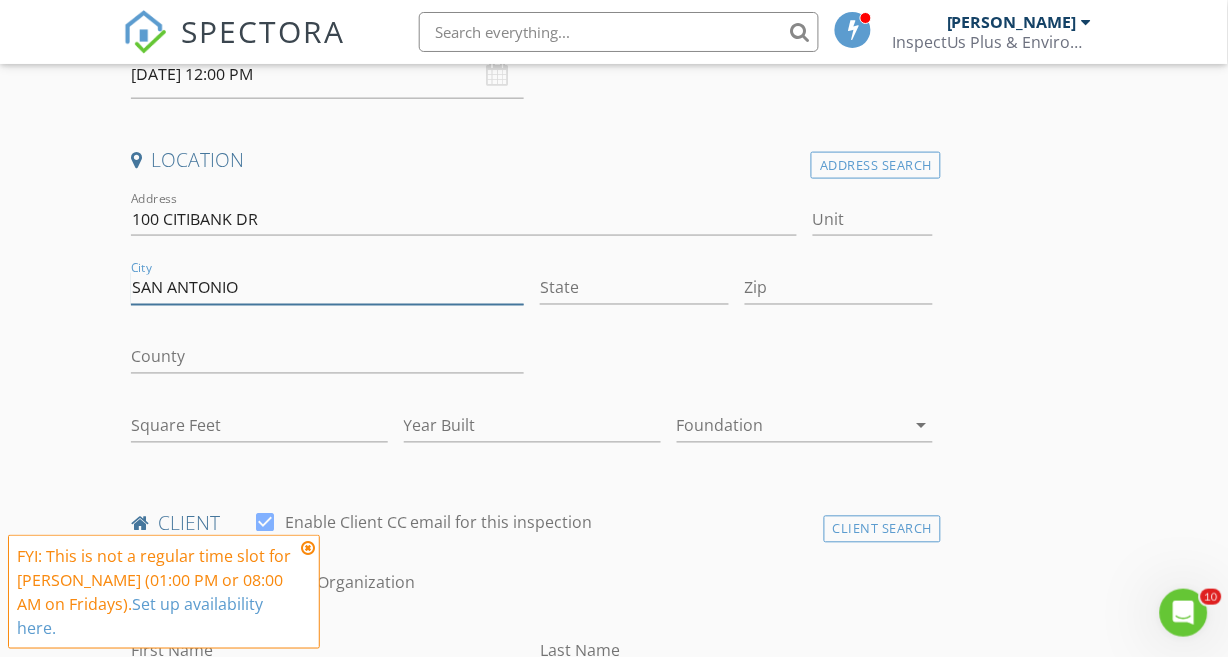 type on "SAN ANTONIO" 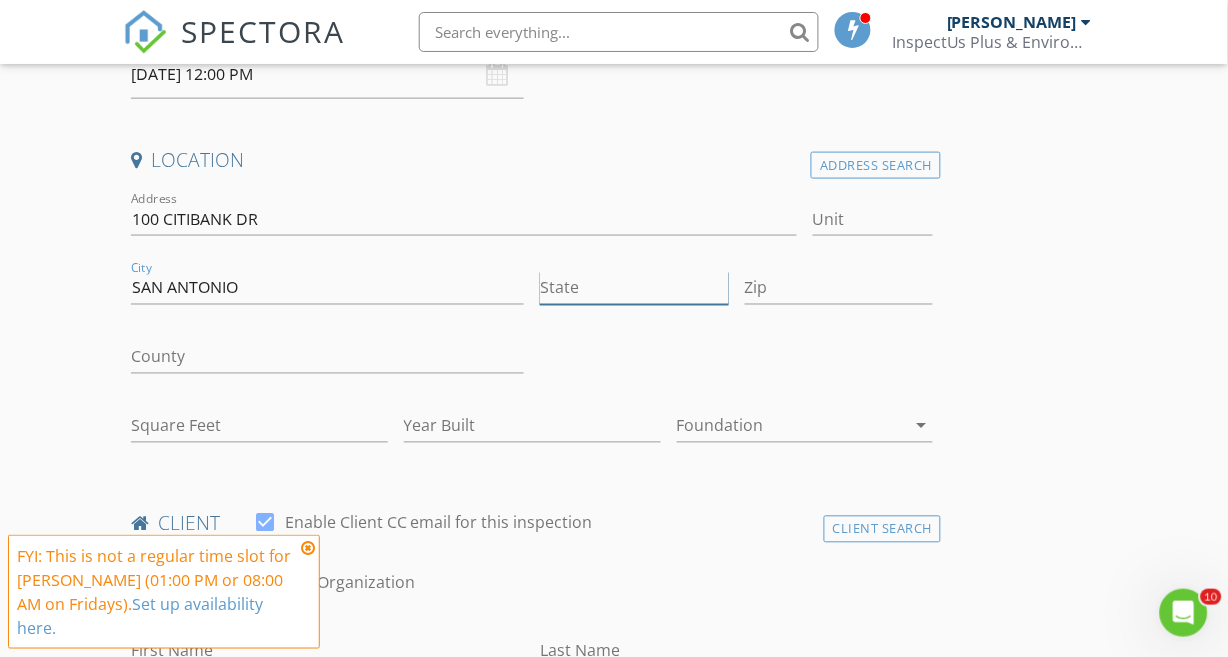 click on "State" at bounding box center (634, 288) 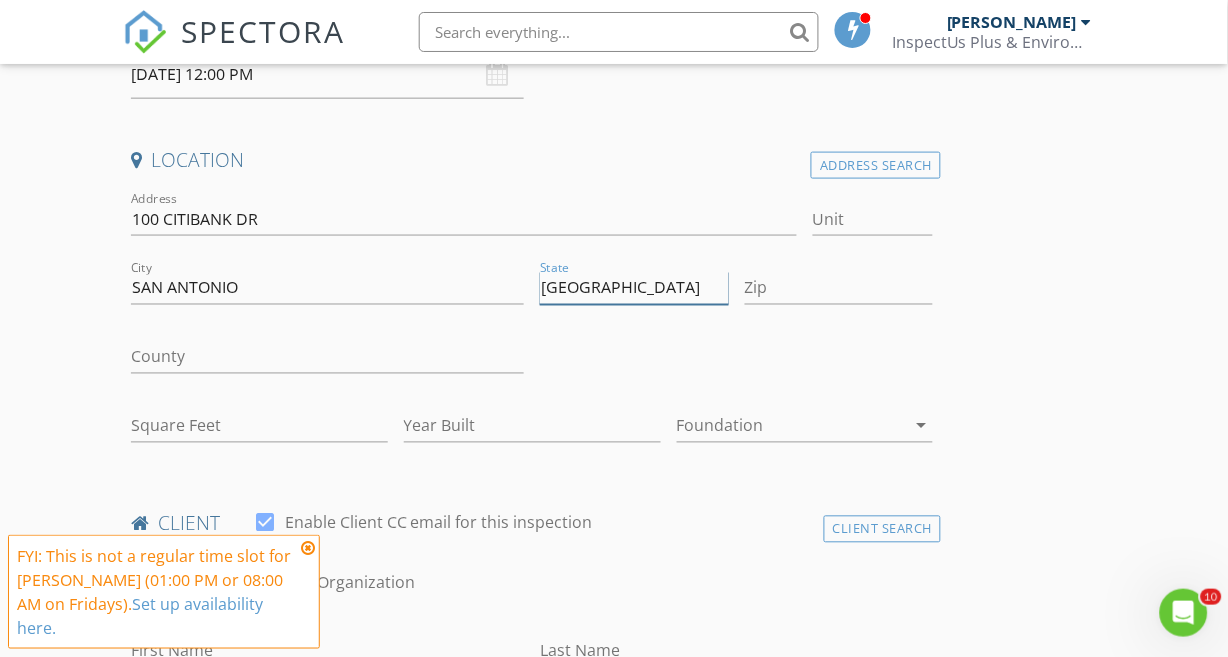 type on "[GEOGRAPHIC_DATA]" 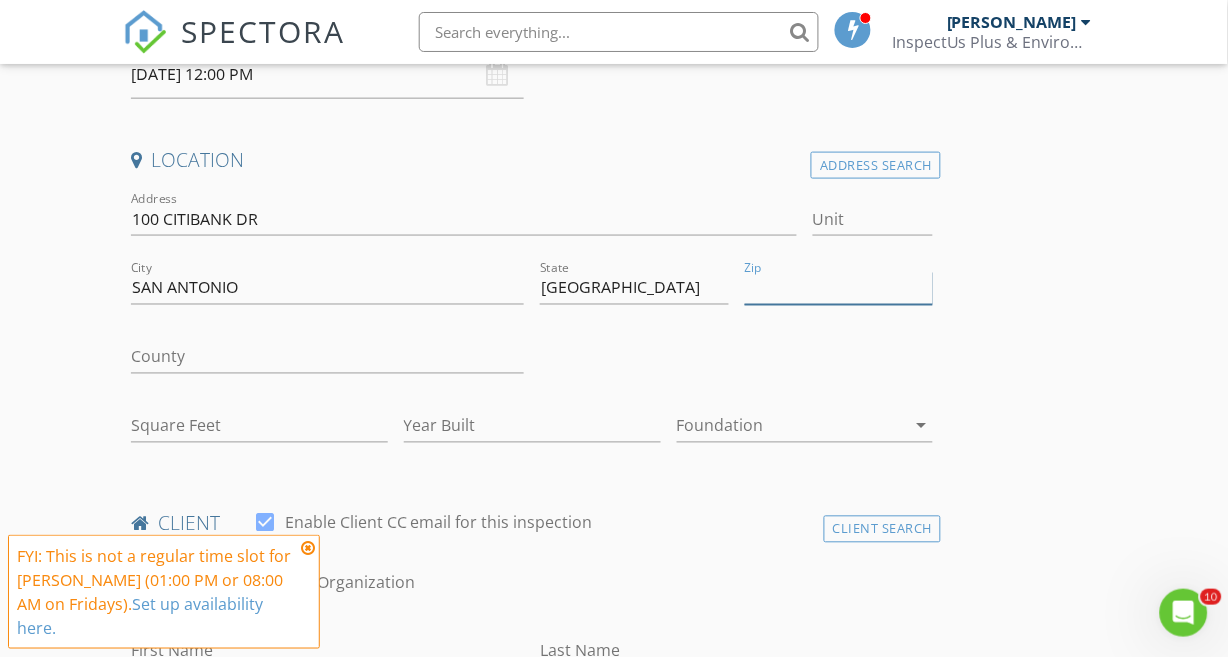 click on "Zip" at bounding box center [839, 288] 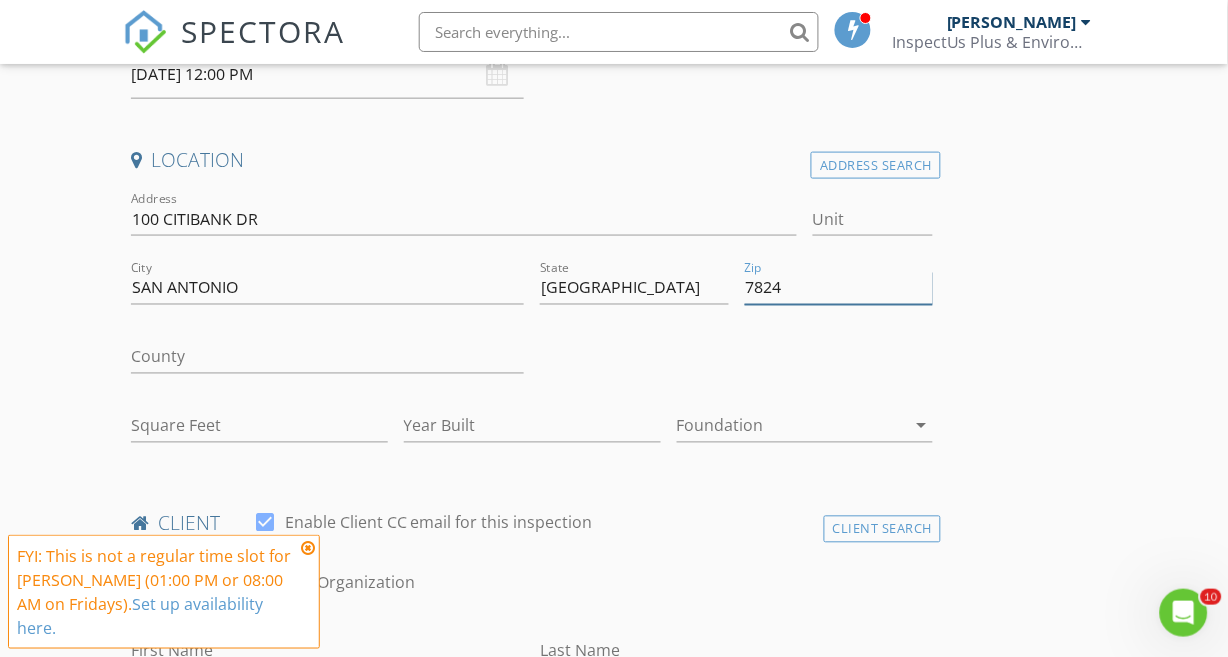 type on "78245" 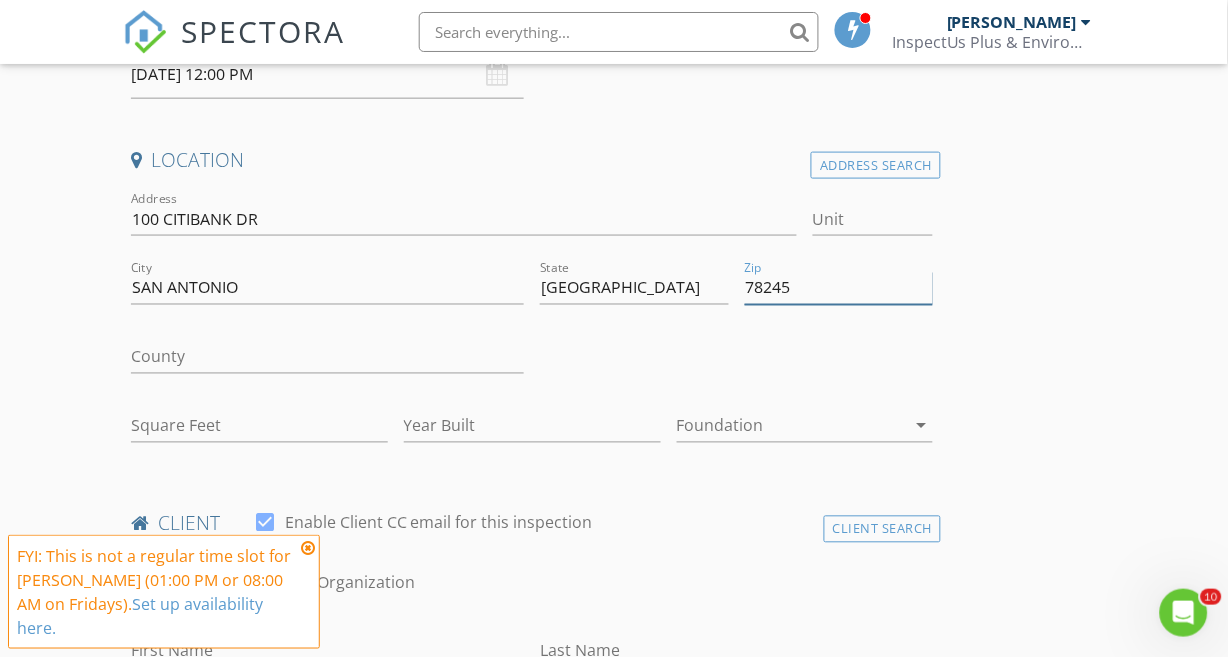 type on "132547" 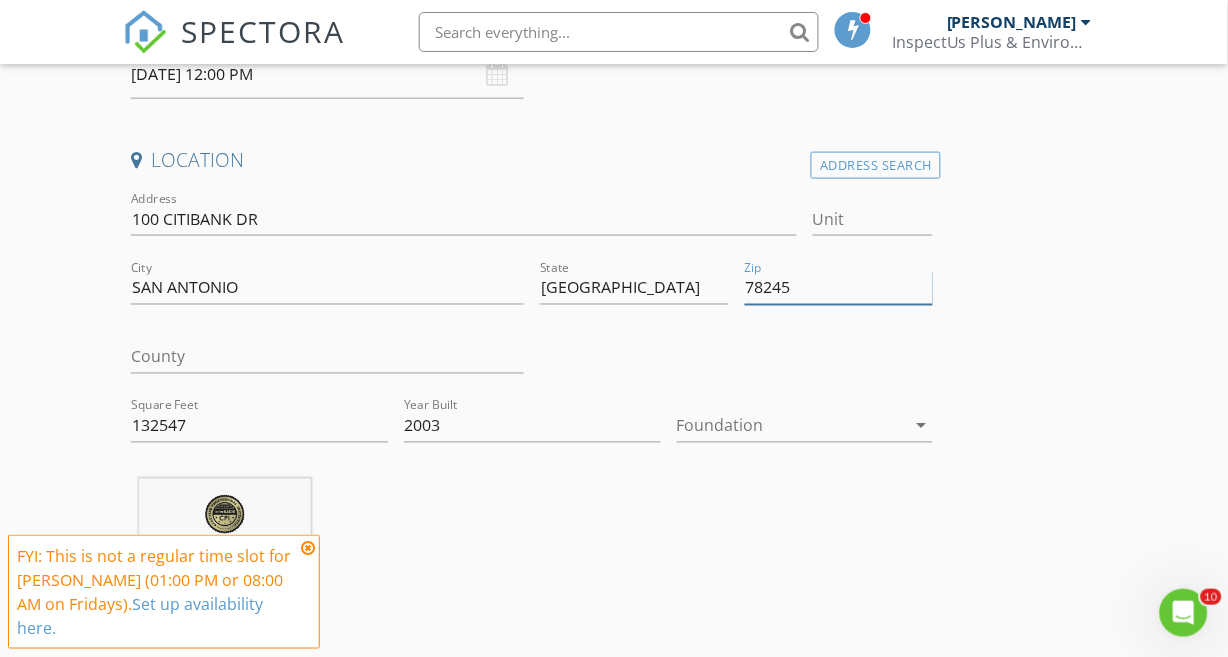 type on "78245" 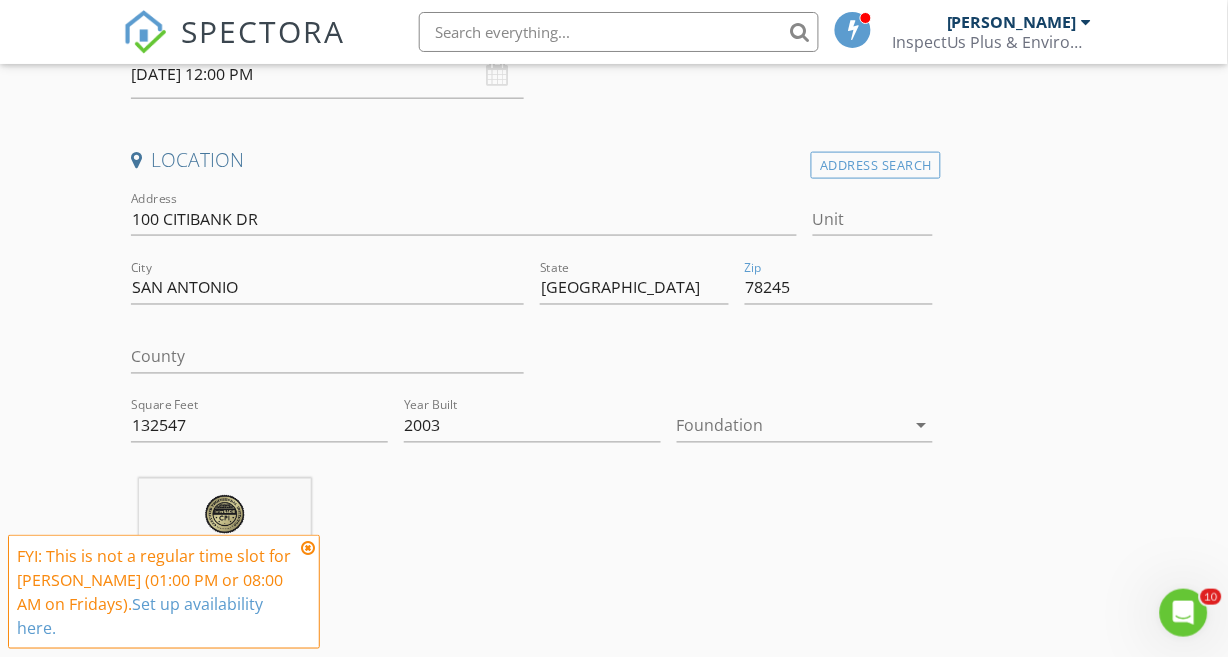 click at bounding box center [791, 426] 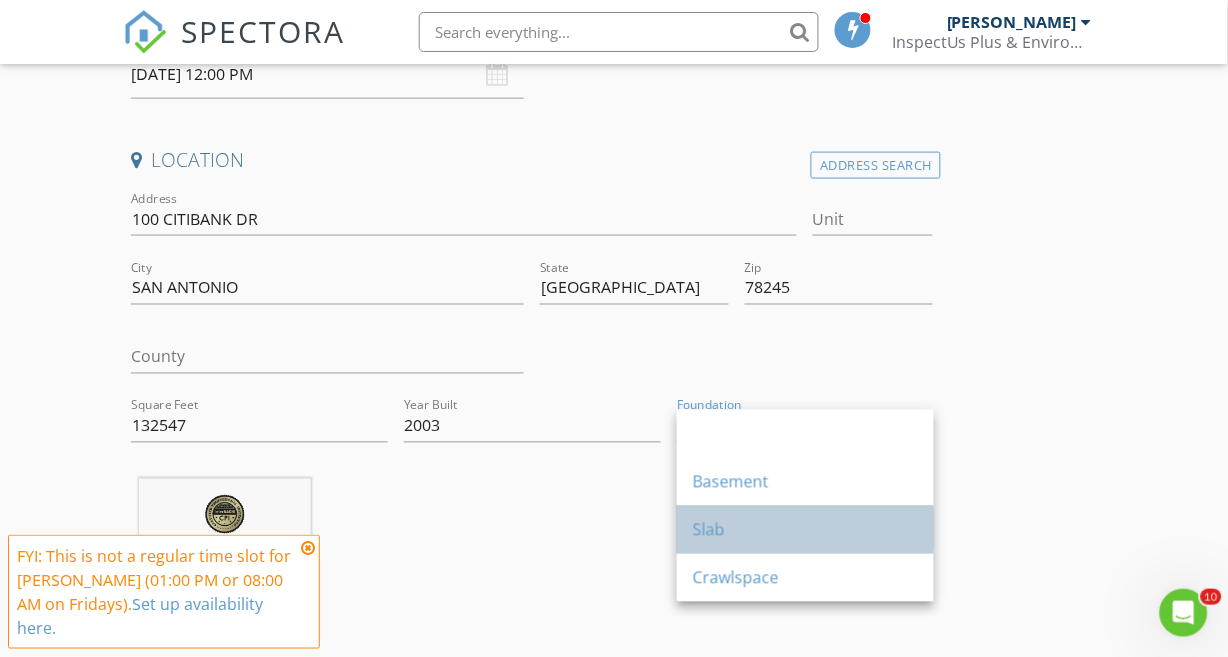 click on "Slab" at bounding box center (805, 530) 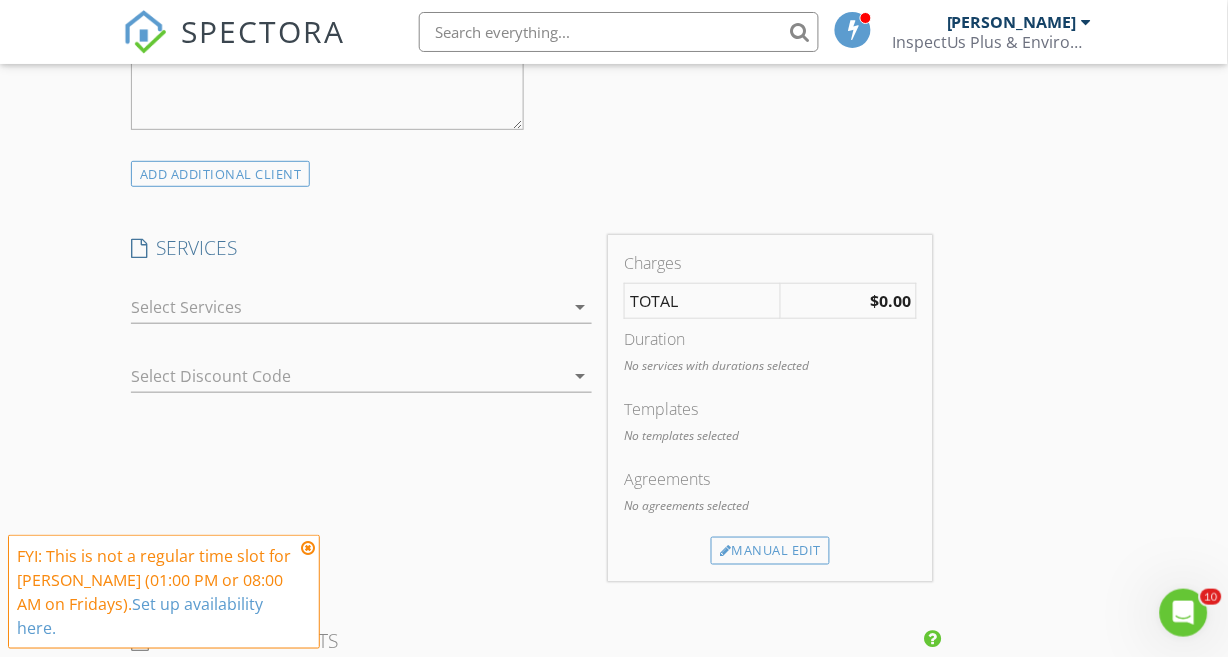 scroll, scrollTop: 1511, scrollLeft: 0, axis: vertical 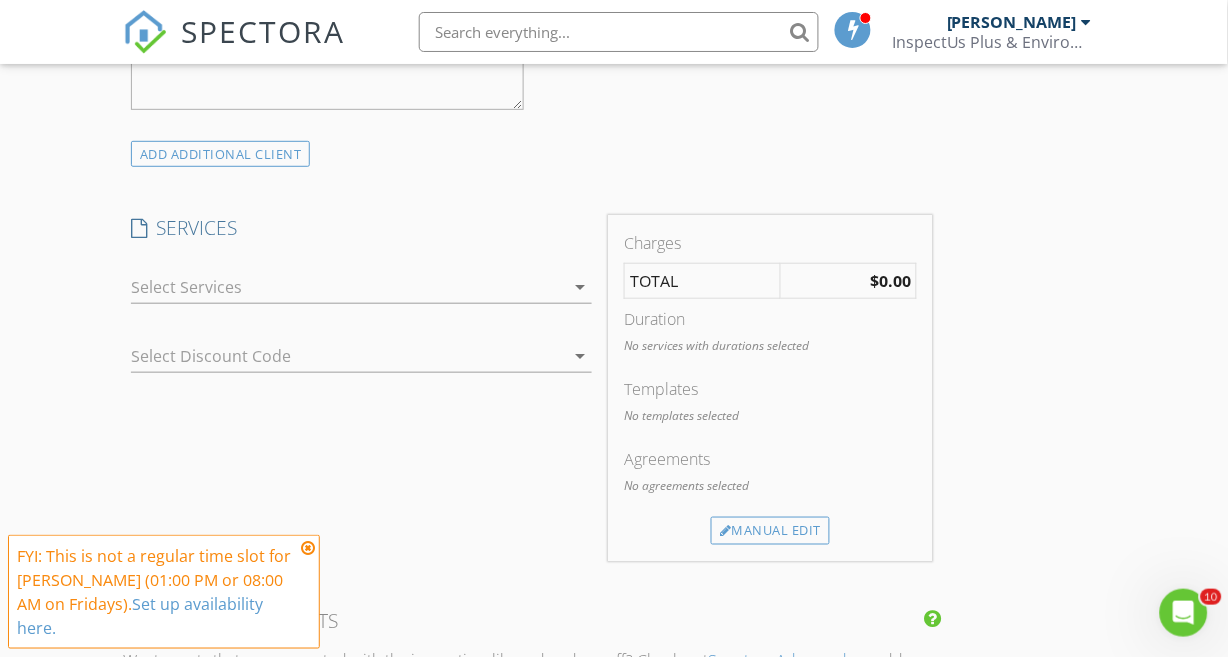 click on "arrow_drop_down" at bounding box center [580, 287] 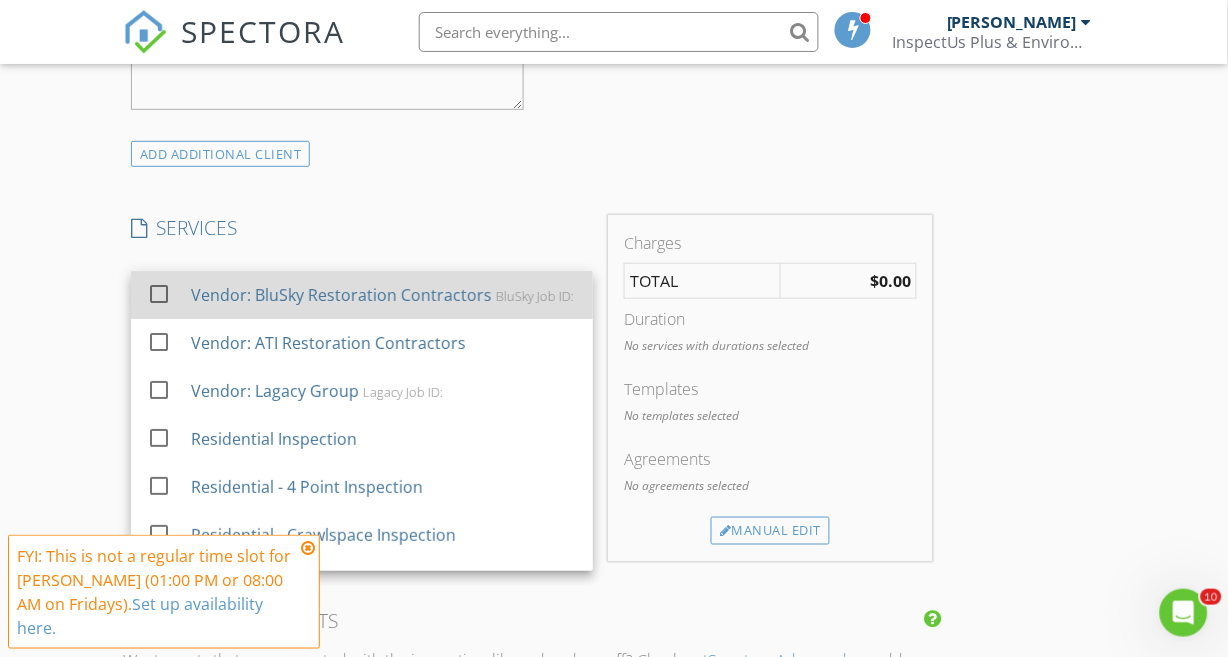 click at bounding box center (159, 294) 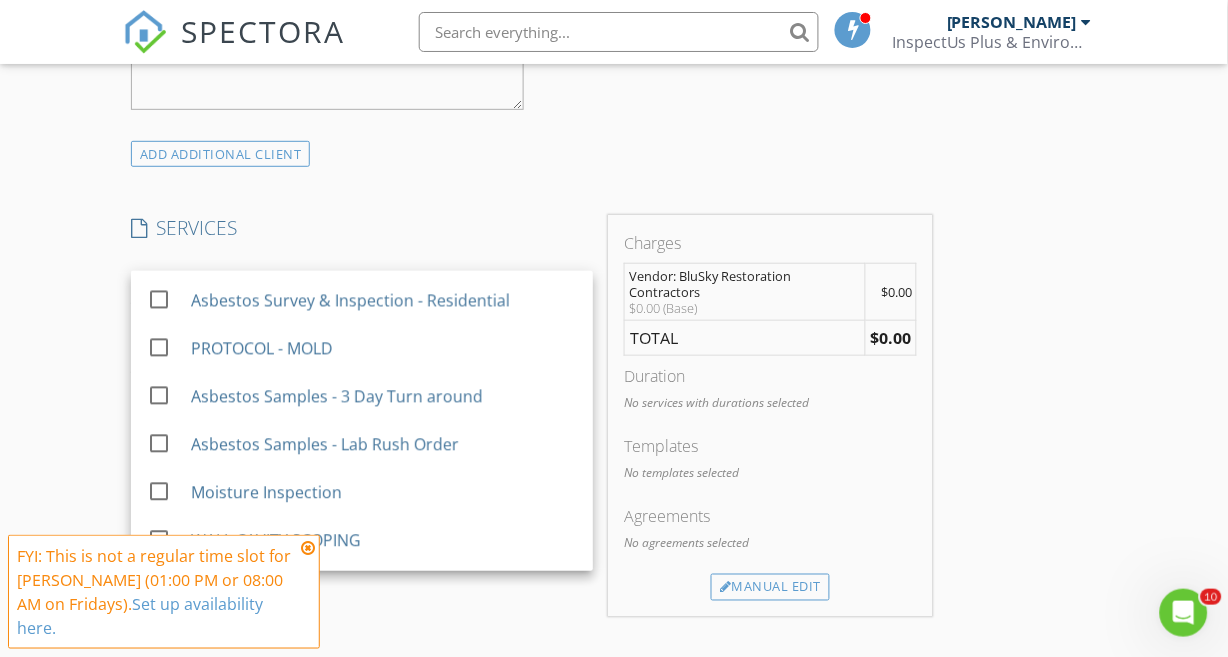 scroll, scrollTop: 828, scrollLeft: 0, axis: vertical 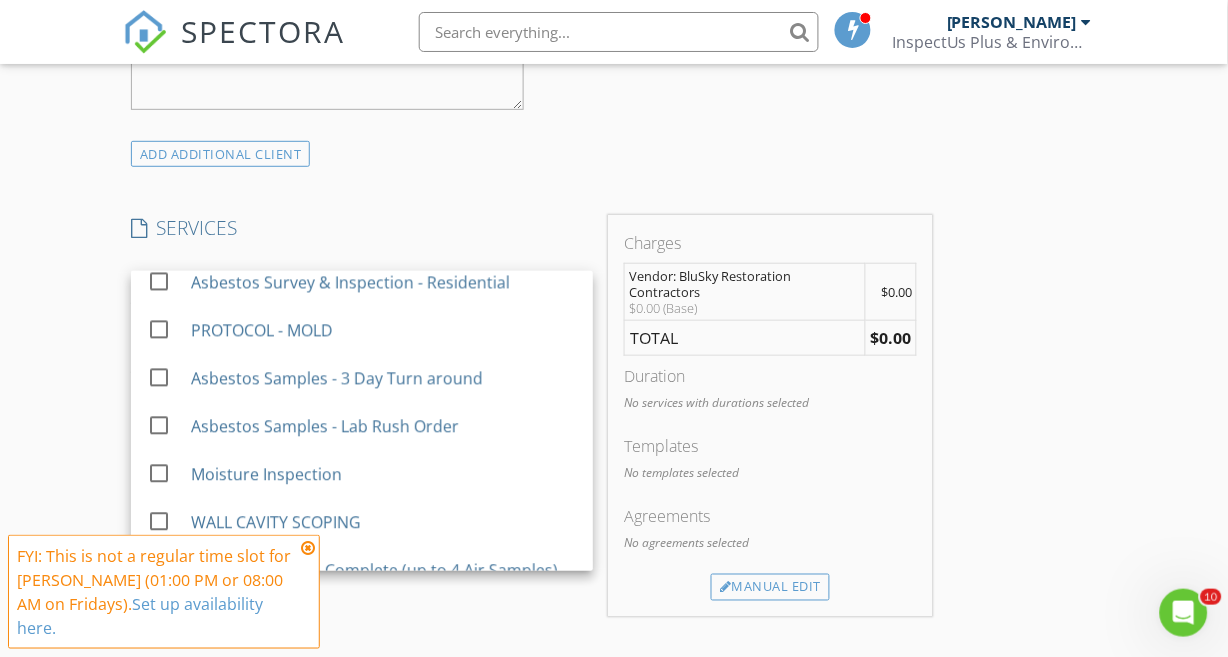 click at bounding box center [159, 234] 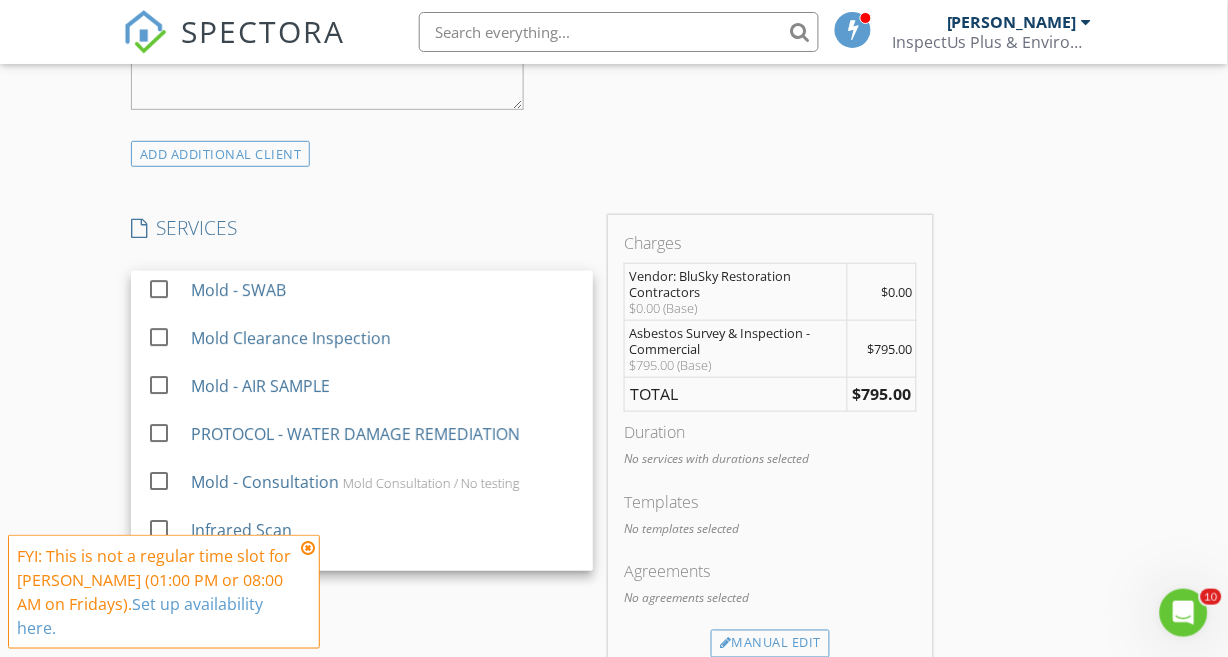 scroll, scrollTop: 1214, scrollLeft: 0, axis: vertical 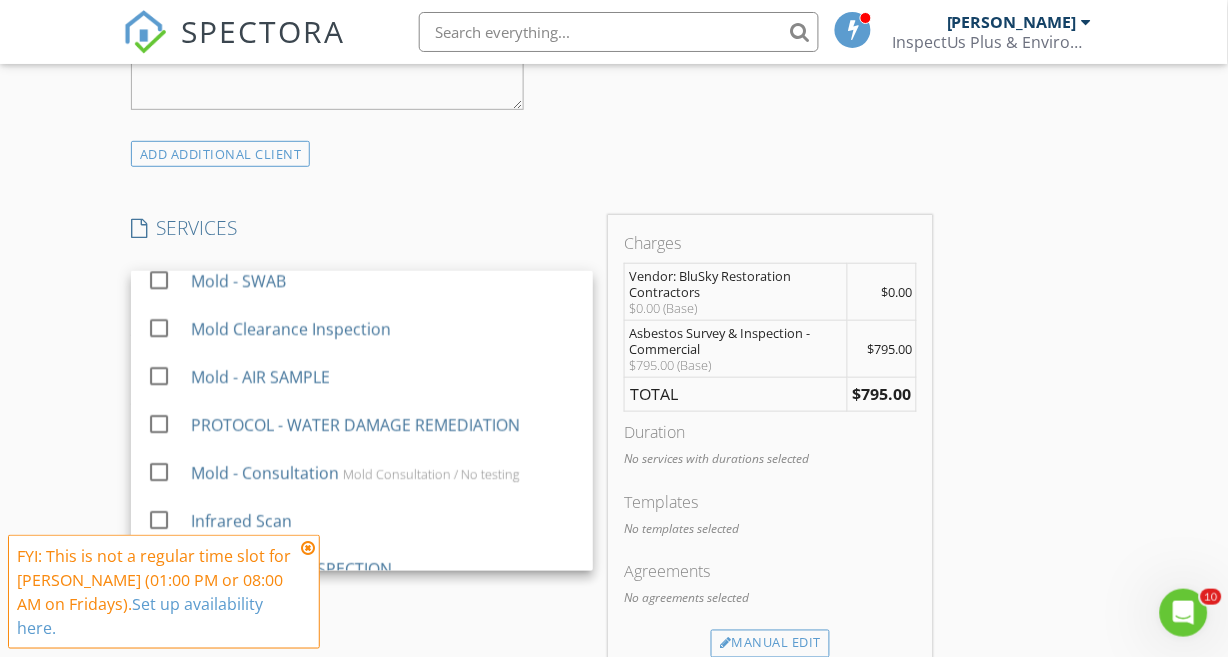 click at bounding box center [159, 232] 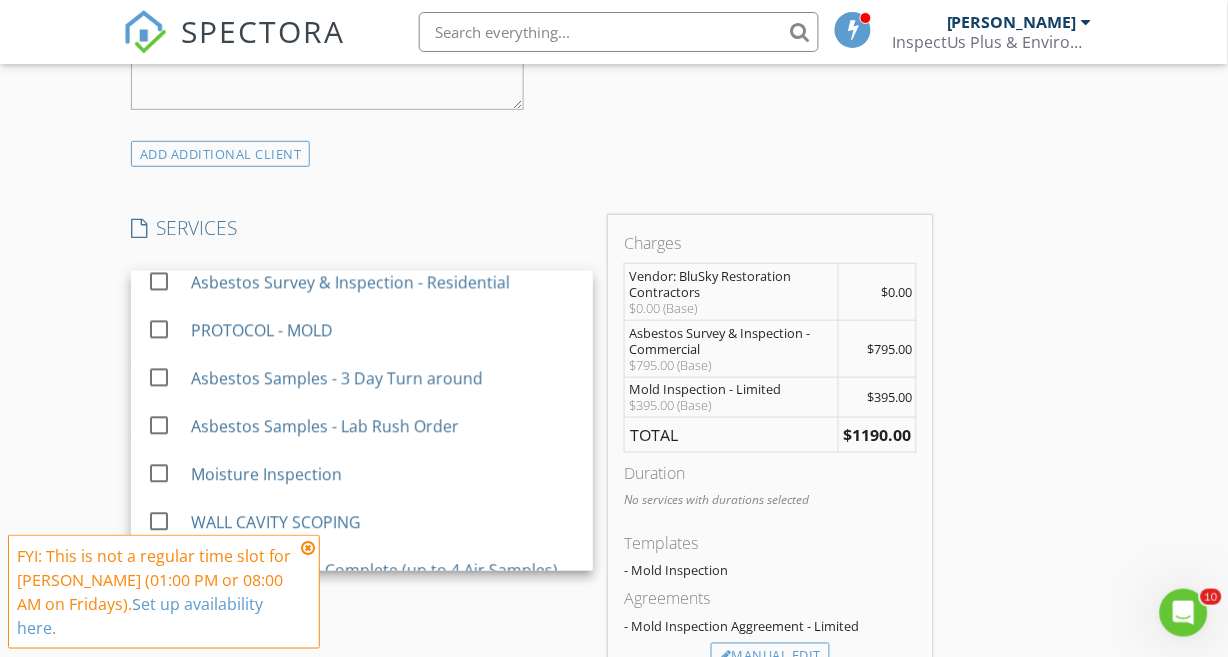 scroll, scrollTop: 818, scrollLeft: 0, axis: vertical 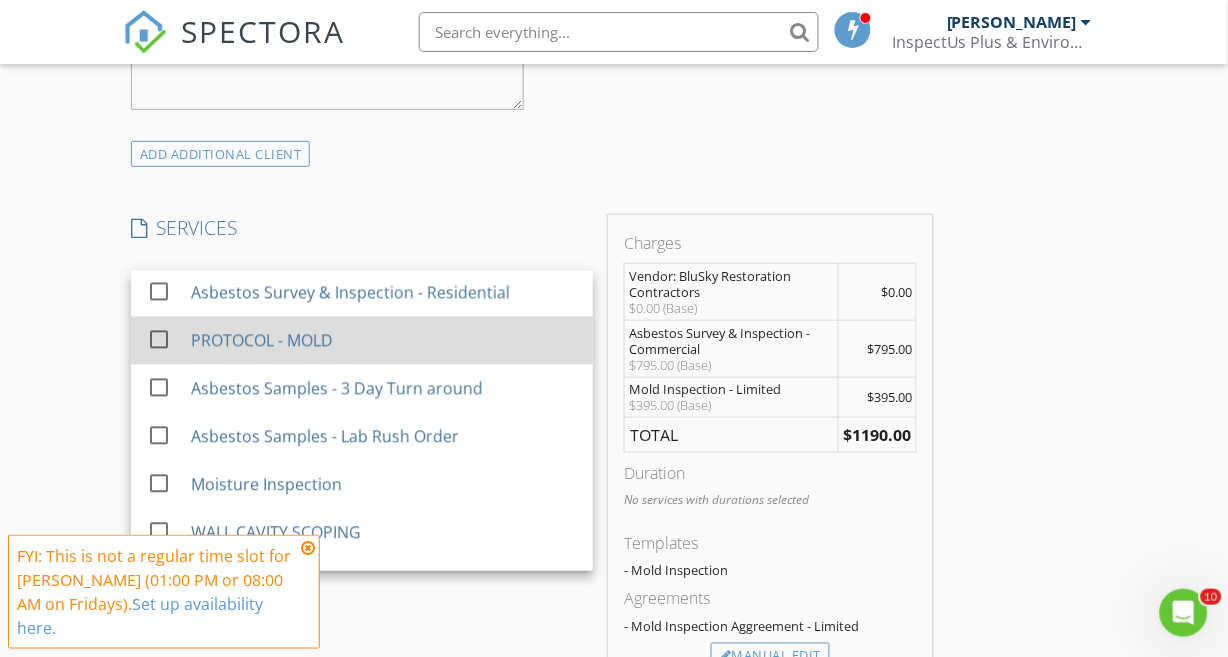 click at bounding box center [159, 340] 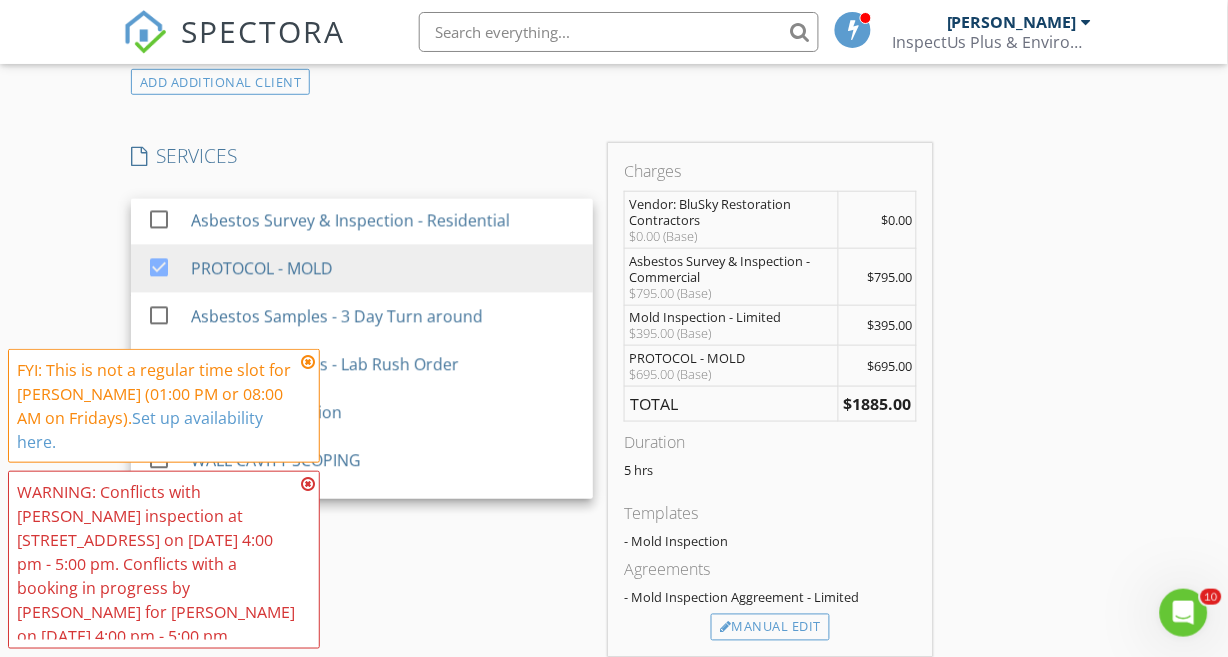 scroll, scrollTop: 1576, scrollLeft: 0, axis: vertical 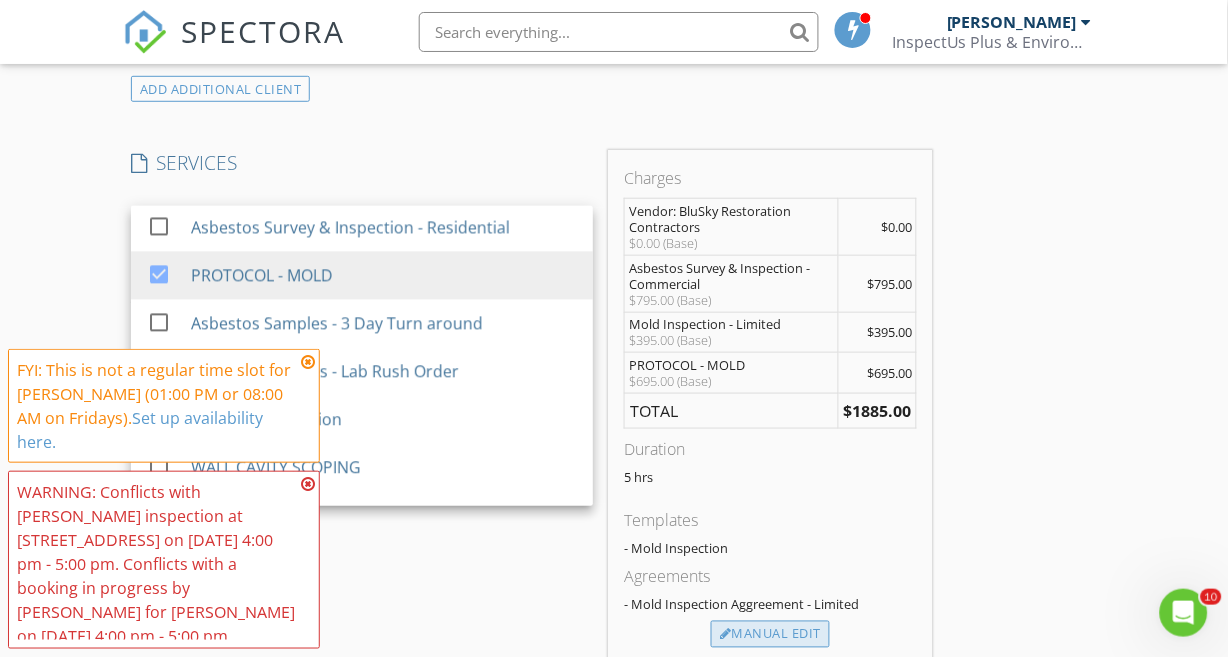 click on "Manual Edit" at bounding box center (770, 635) 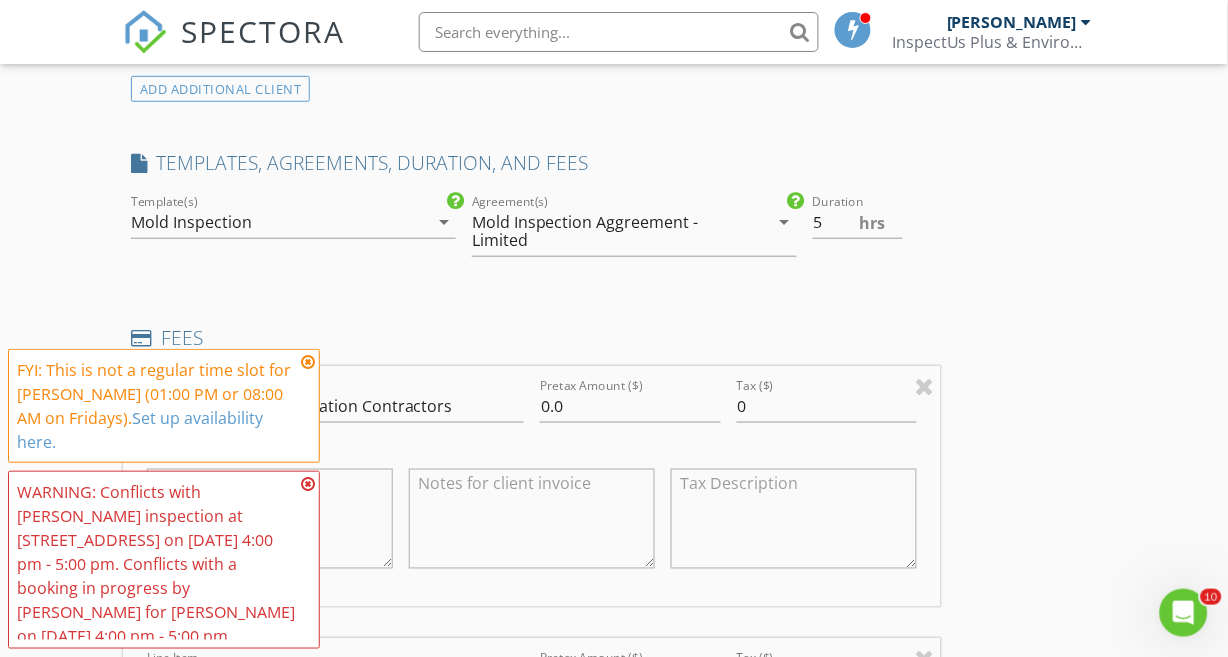 click on "INSPECTOR(S)
check_box   Will Cooper   PRIMARY   Will Cooper arrow_drop_down   check_box Will Cooper specifically requested
Date/Time
07/11/2025 12:00 PM
Location
Address Search       Address 100 CITIBANK DR   Unit   City SAN ANTONIO   State TX   Zip 78245   County     Square Feet 132547   Year Built 2003   Foundation Slab arrow_drop_down     Will Cooper     201.8 miles     (4 hours)     exceeds travel range
client
check_box Enable Client CC email for this inspection   Client Search     check_box_outline_blank Client is a Company/Organization     First Name   Last Name   Email   CC Email   Phone           Notes   Private Notes
ADD ADDITIONAL client
SERVICES
check_box   Vendor:  BluSky Restoration Contractors   BluSky Job ID: check_box_outline_blank     check_box_outline_blank" at bounding box center (532, 897) 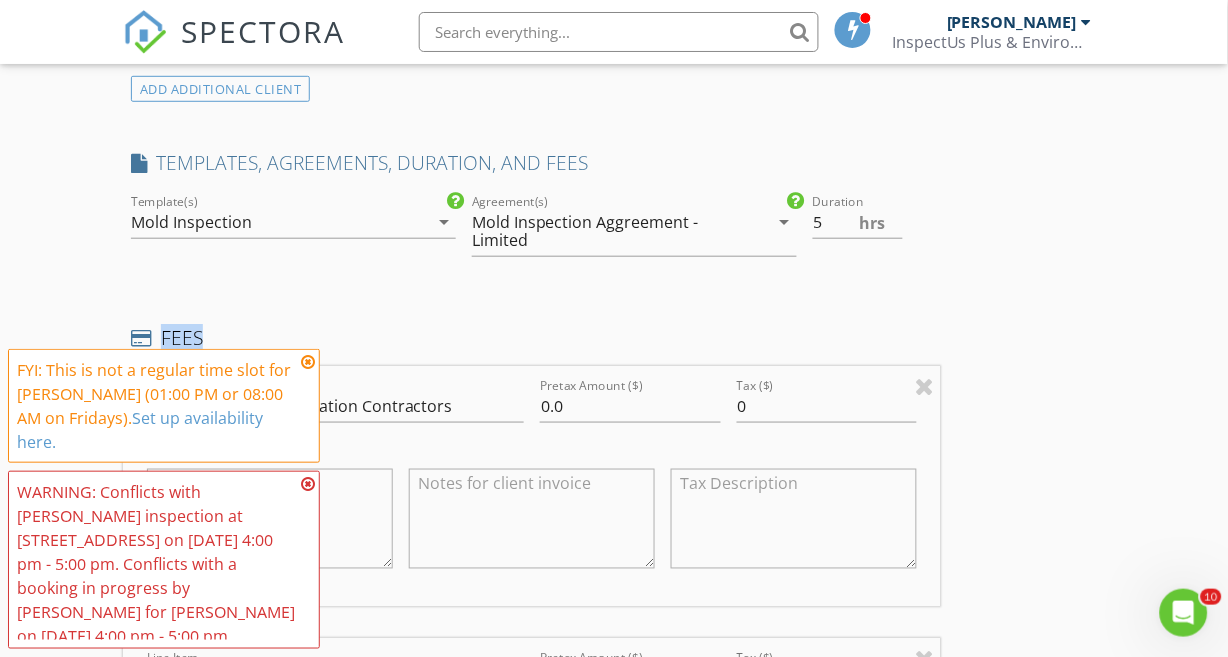 click on "INSPECTOR(S)
check_box   Will Cooper   PRIMARY   Will Cooper arrow_drop_down   check_box Will Cooper specifically requested
Date/Time
07/11/2025 12:00 PM
Location
Address Search       Address 100 CITIBANK DR   Unit   City SAN ANTONIO   State TX   Zip 78245   County     Square Feet 132547   Year Built 2003   Foundation Slab arrow_drop_down     Will Cooper     201.8 miles     (4 hours)     exceeds travel range
client
check_box Enable Client CC email for this inspection   Client Search     check_box_outline_blank Client is a Company/Organization     First Name   Last Name   Email   CC Email   Phone           Notes   Private Notes
ADD ADDITIONAL client
SERVICES
check_box   Vendor:  BluSky Restoration Contractors   BluSky Job ID: check_box_outline_blank     check_box_outline_blank" at bounding box center (532, 897) 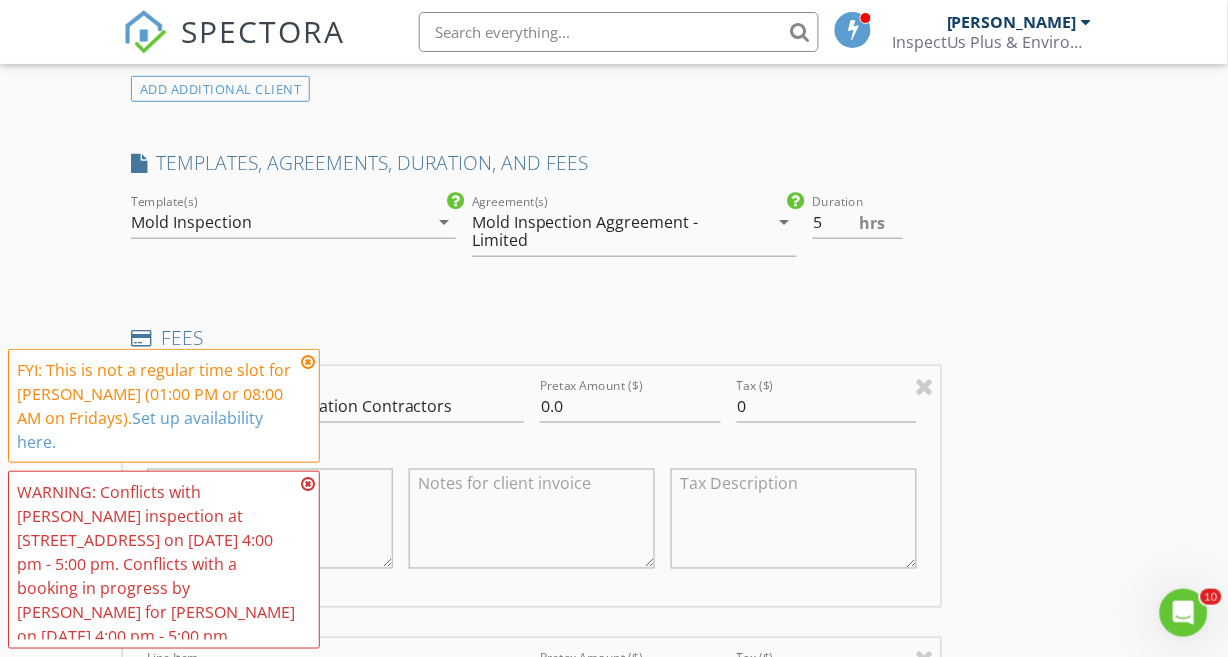 click on "arrow_drop_down" at bounding box center [785, 222] 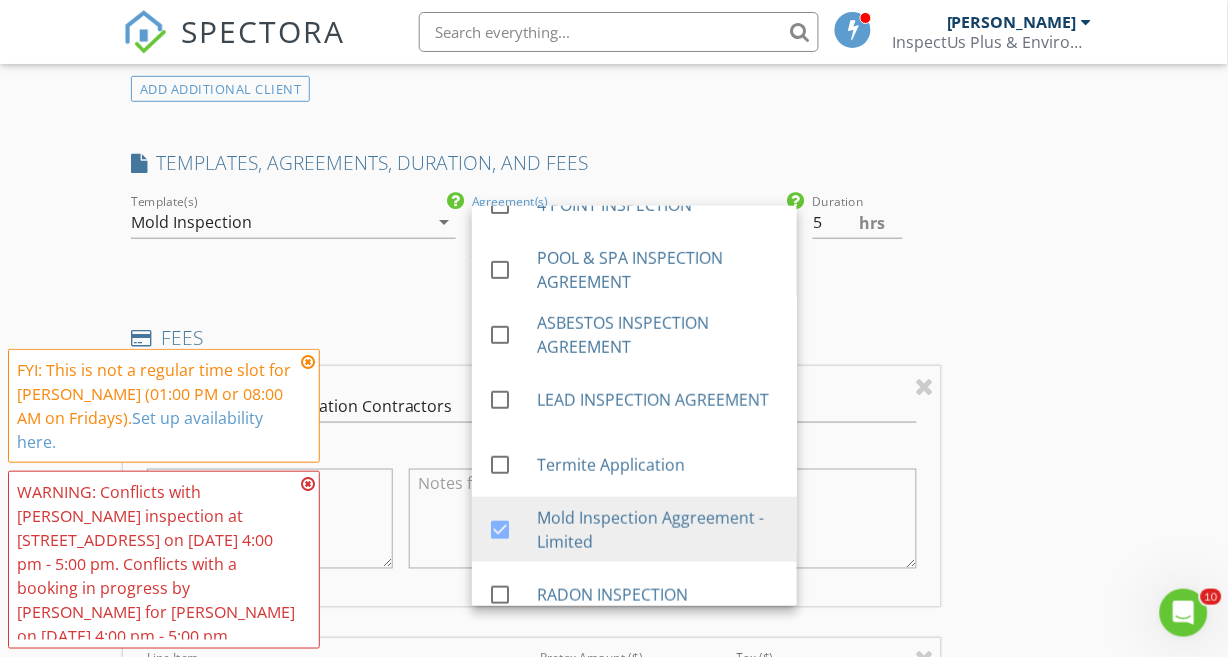 scroll, scrollTop: 168, scrollLeft: 0, axis: vertical 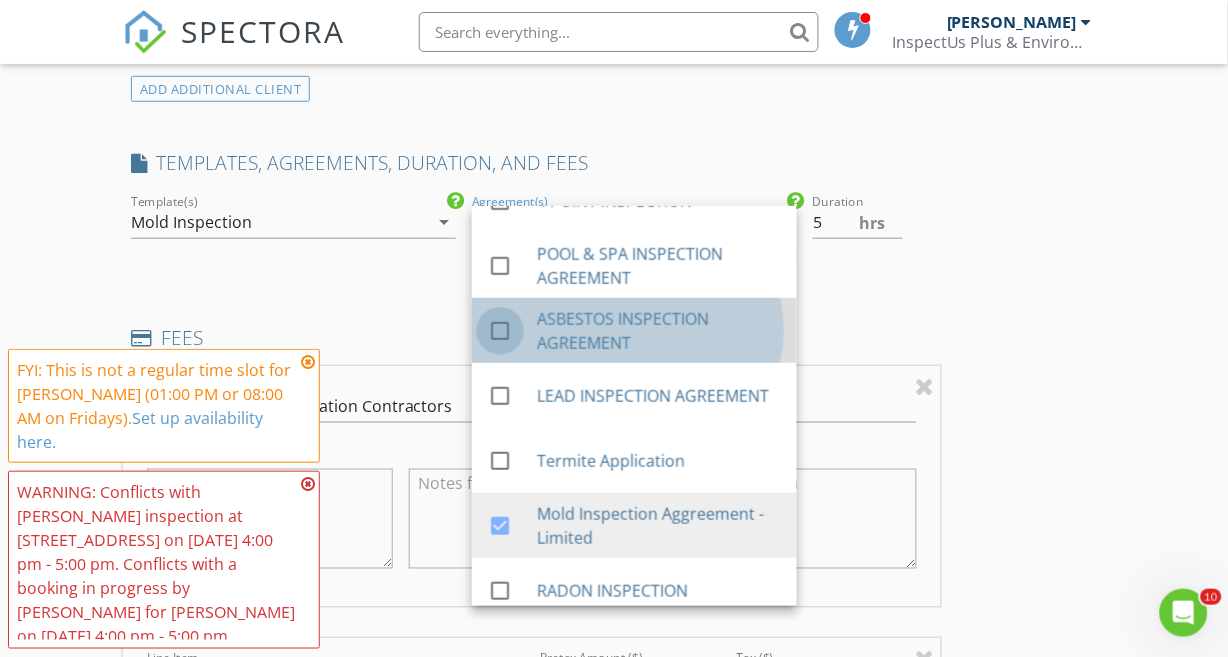 click at bounding box center (500, 331) 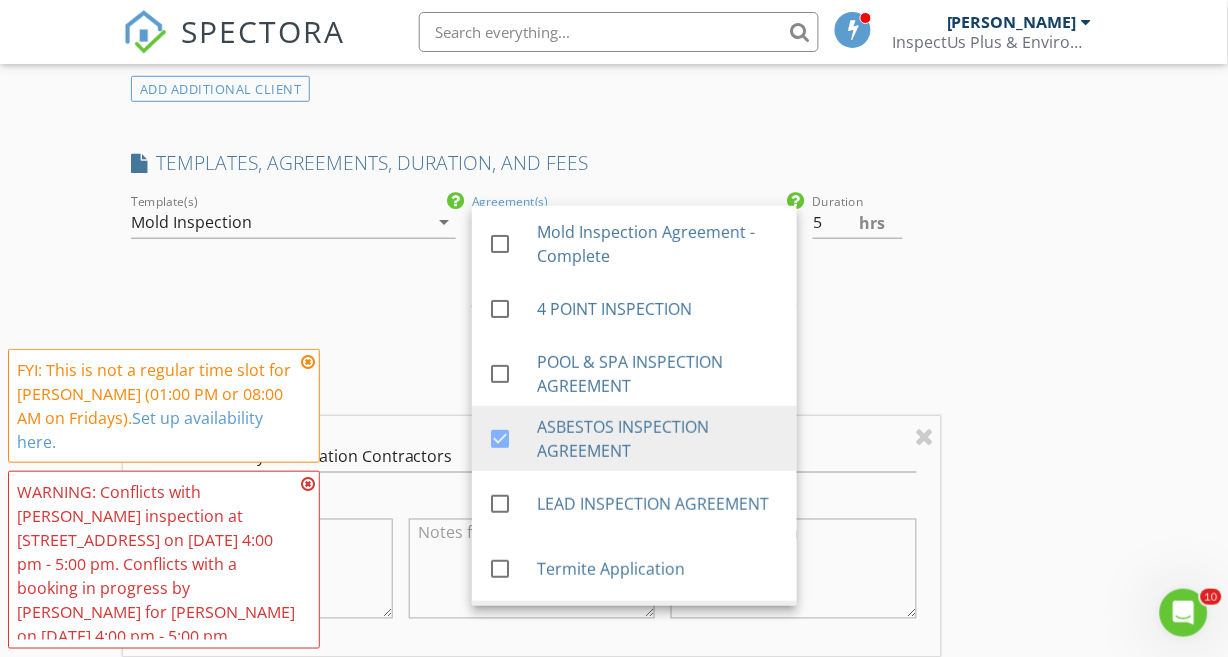 scroll, scrollTop: 0, scrollLeft: 0, axis: both 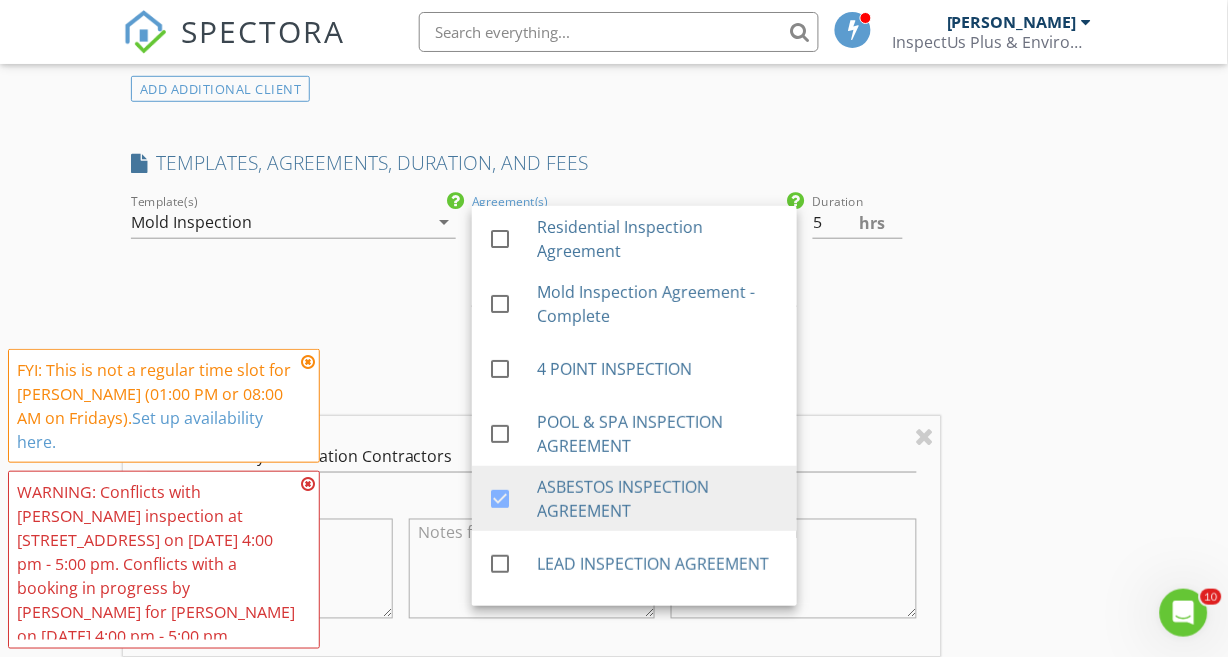 click on "Duration 5 hrs" at bounding box center (873, 258) 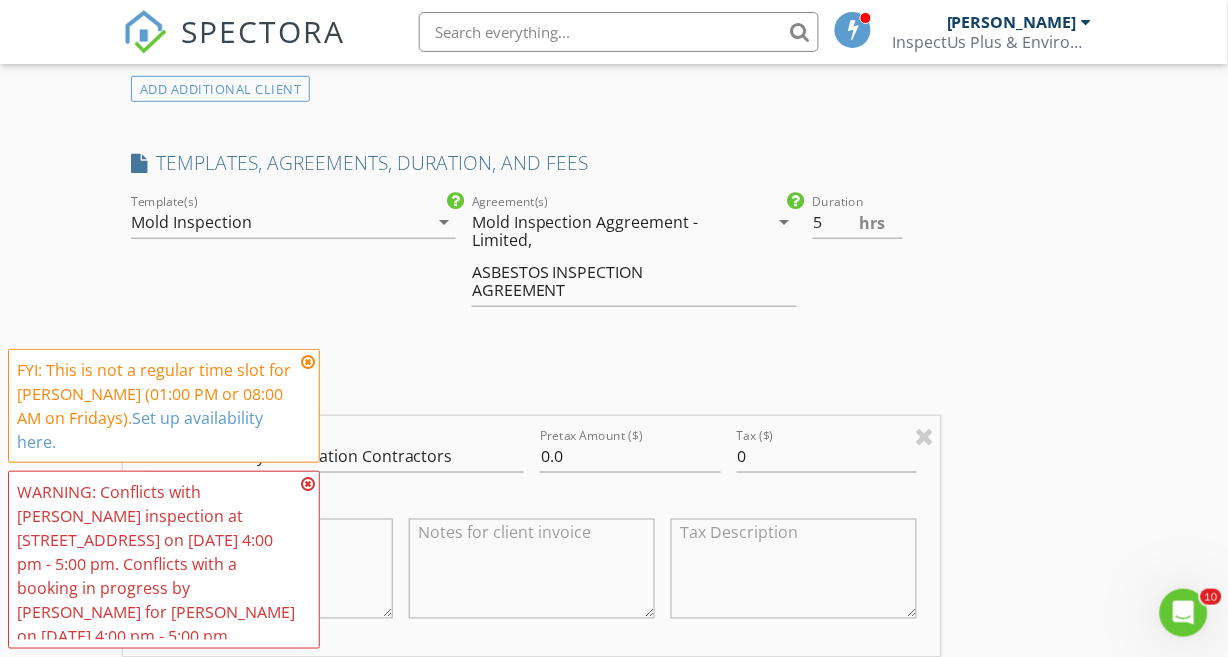click on "Duration 5 hrs" at bounding box center (873, 258) 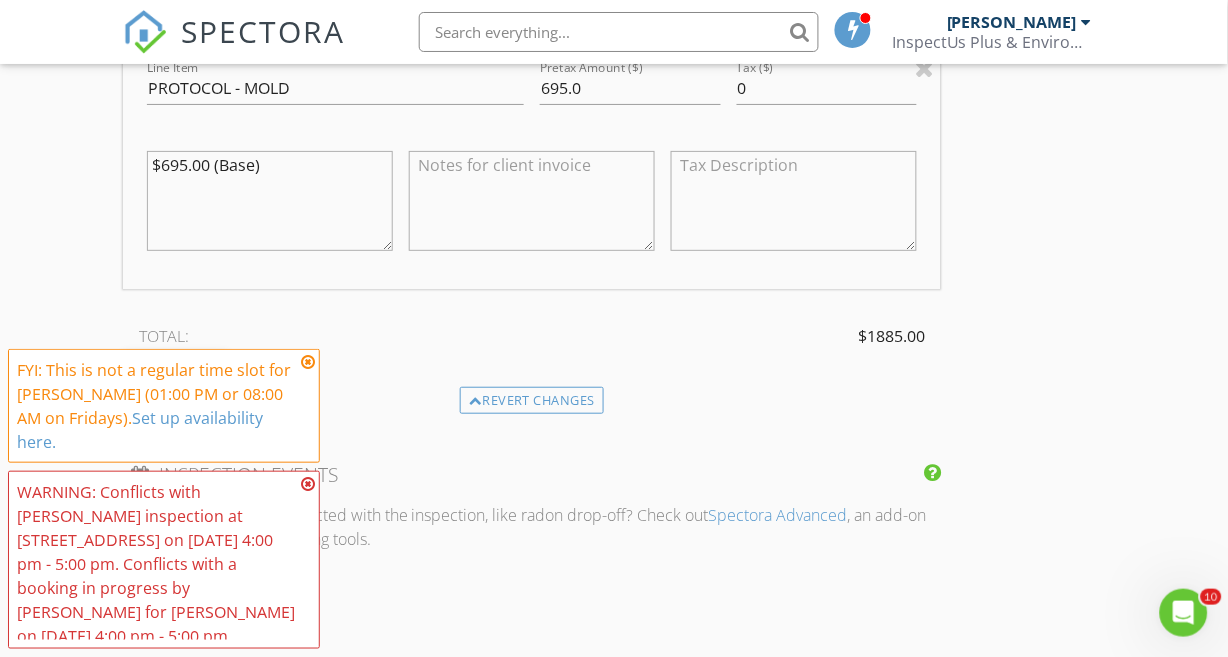 scroll, scrollTop: 2888, scrollLeft: 0, axis: vertical 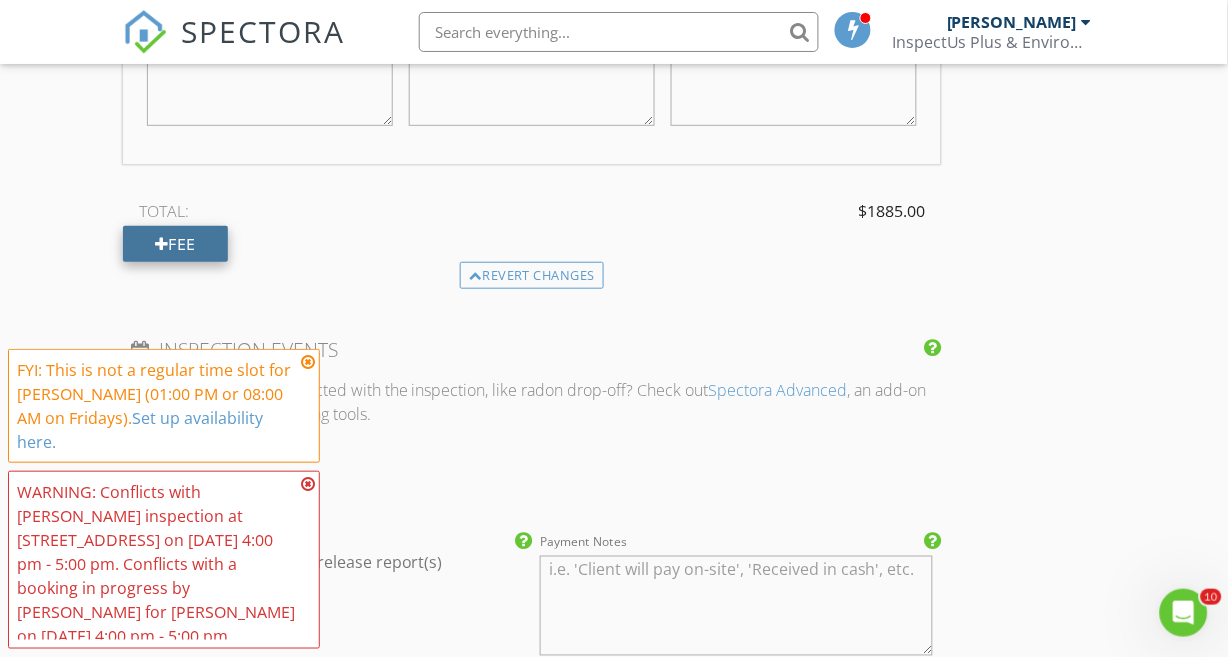 click on "Fee" at bounding box center [175, 244] 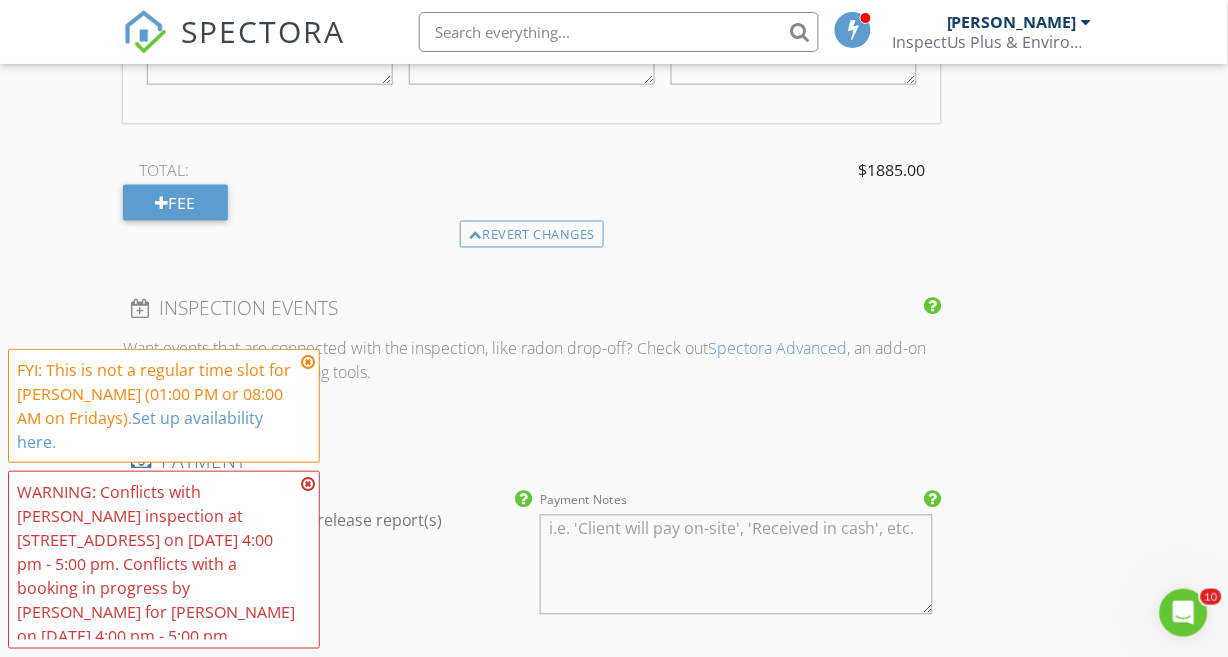scroll, scrollTop: 3211, scrollLeft: 0, axis: vertical 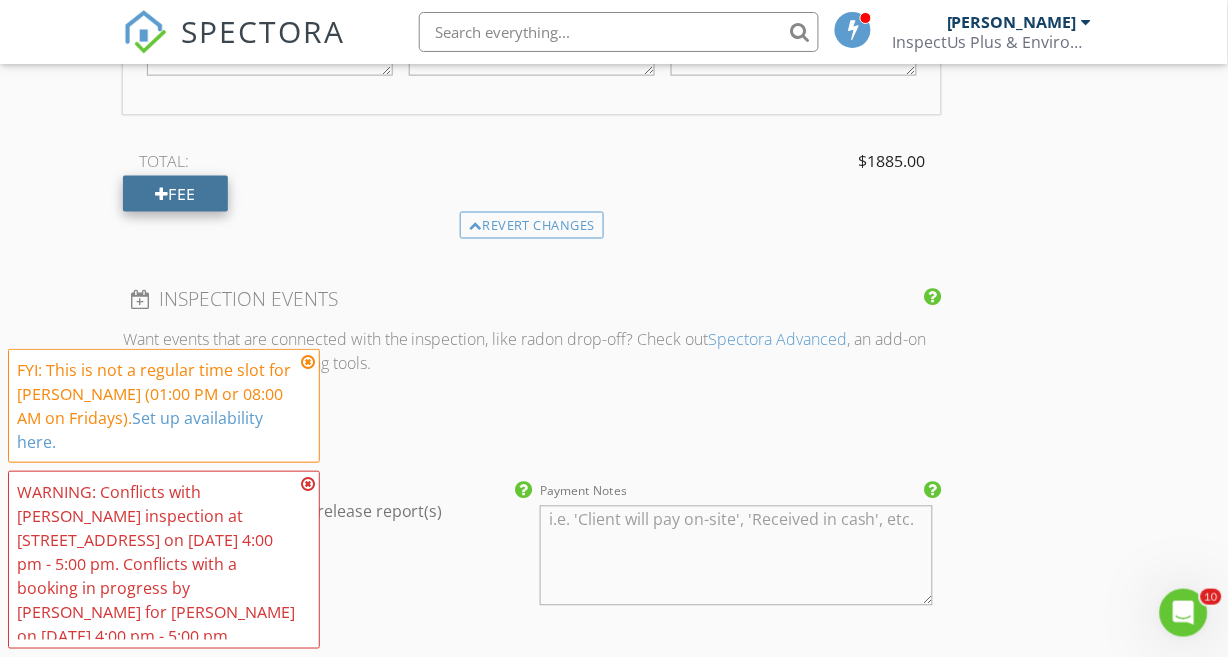click on "Fee" at bounding box center [175, 194] 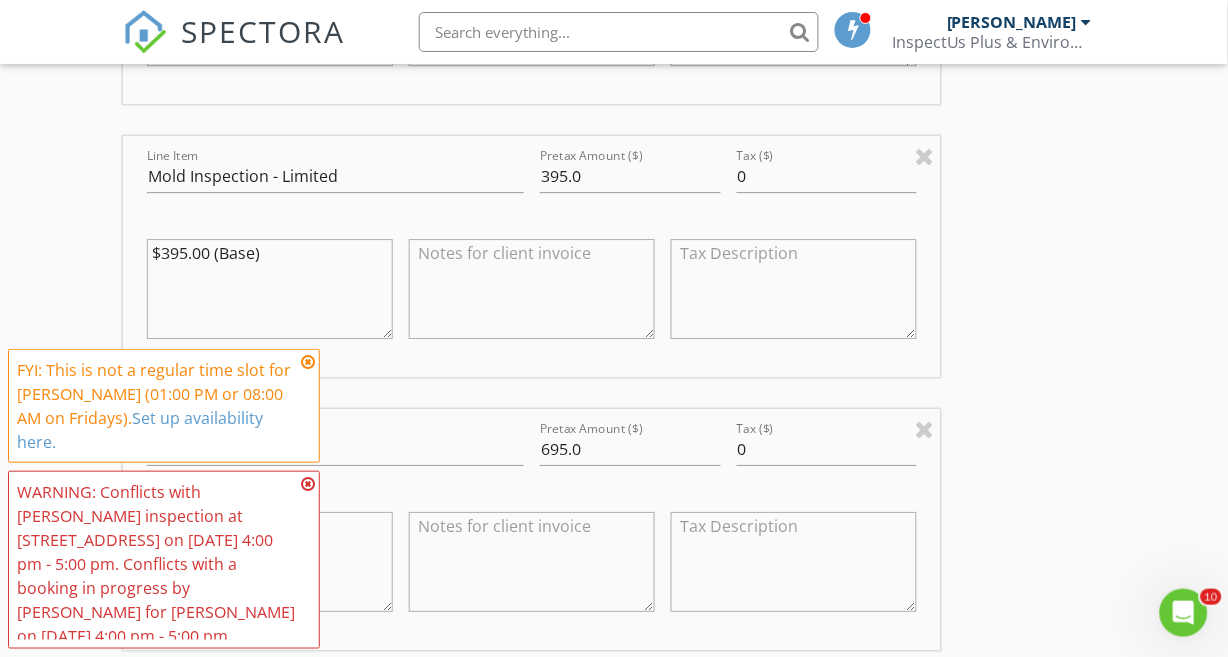 scroll, scrollTop: 2412, scrollLeft: 0, axis: vertical 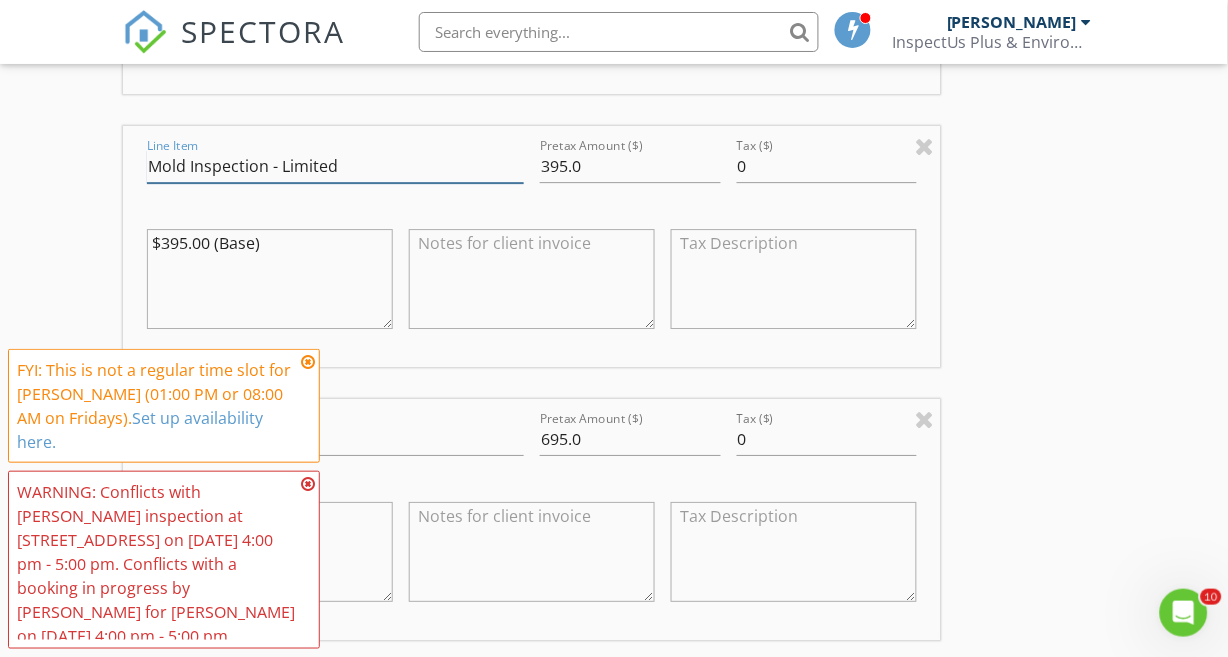 drag, startPoint x: 151, startPoint y: 166, endPoint x: 348, endPoint y: 192, distance: 198.70833 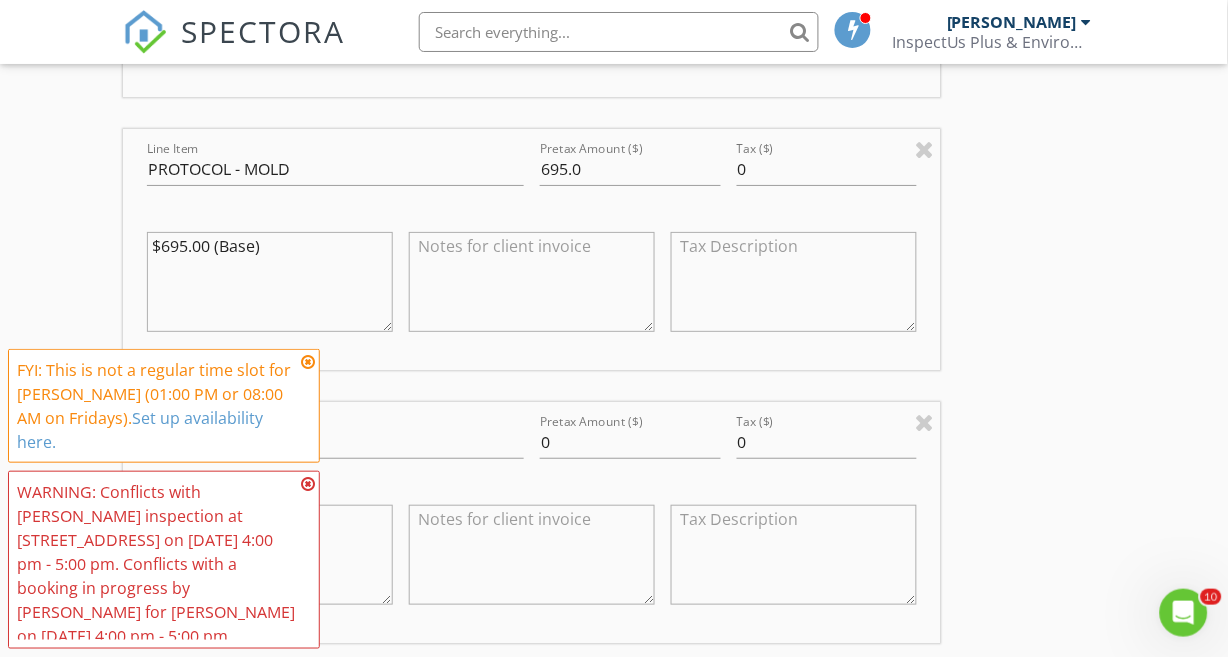scroll, scrollTop: 2742, scrollLeft: 0, axis: vertical 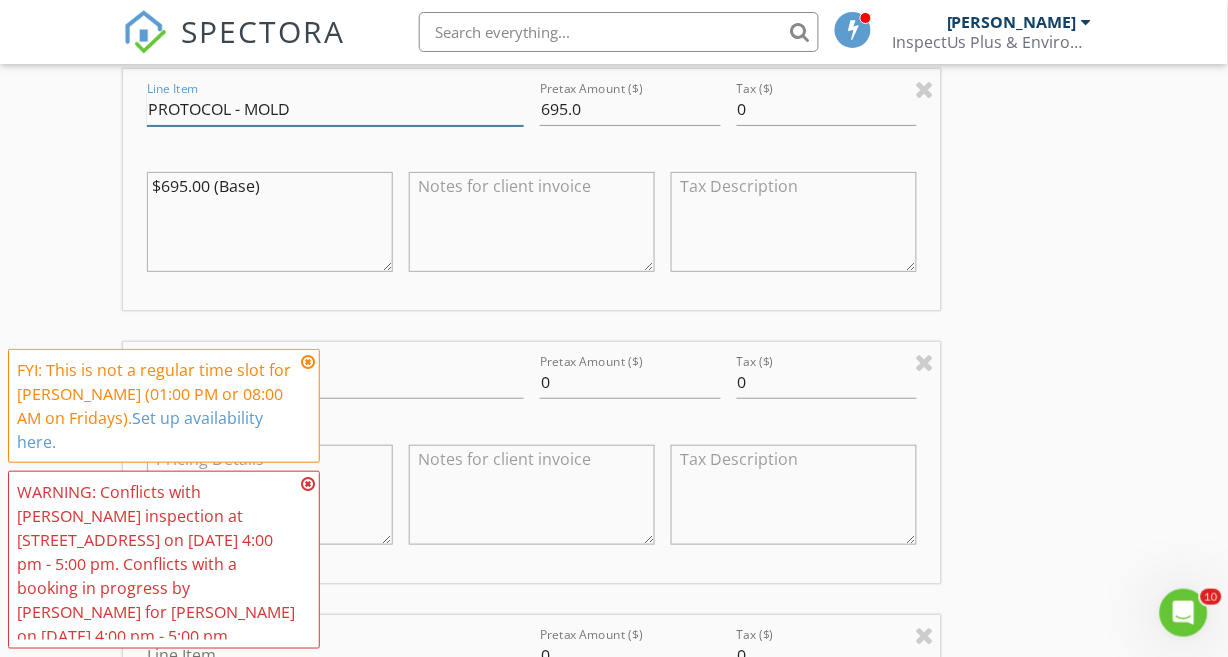 drag, startPoint x: 151, startPoint y: 105, endPoint x: 297, endPoint y: 118, distance: 146.57762 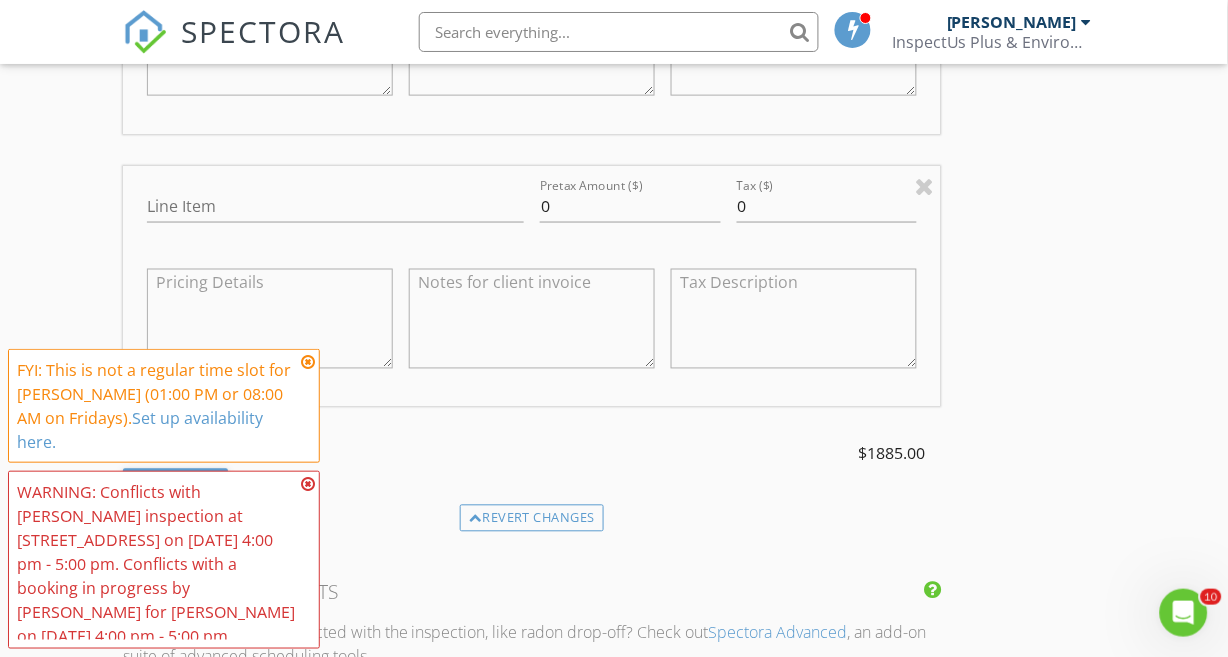 scroll, scrollTop: 3211, scrollLeft: 0, axis: vertical 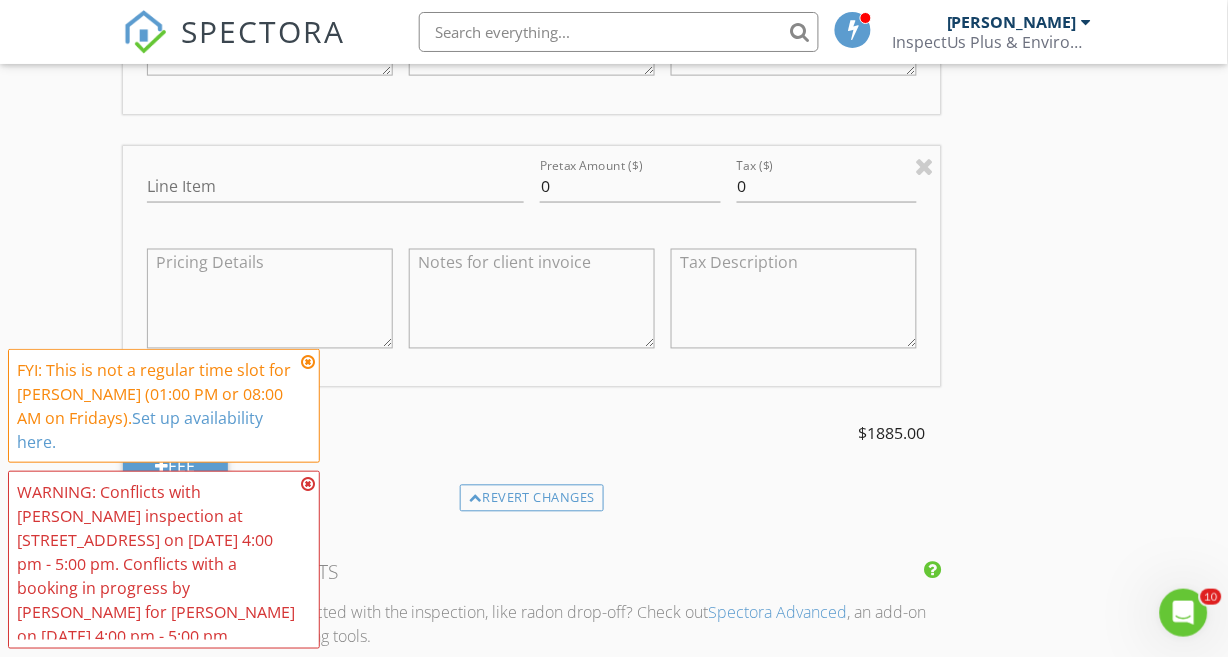 type 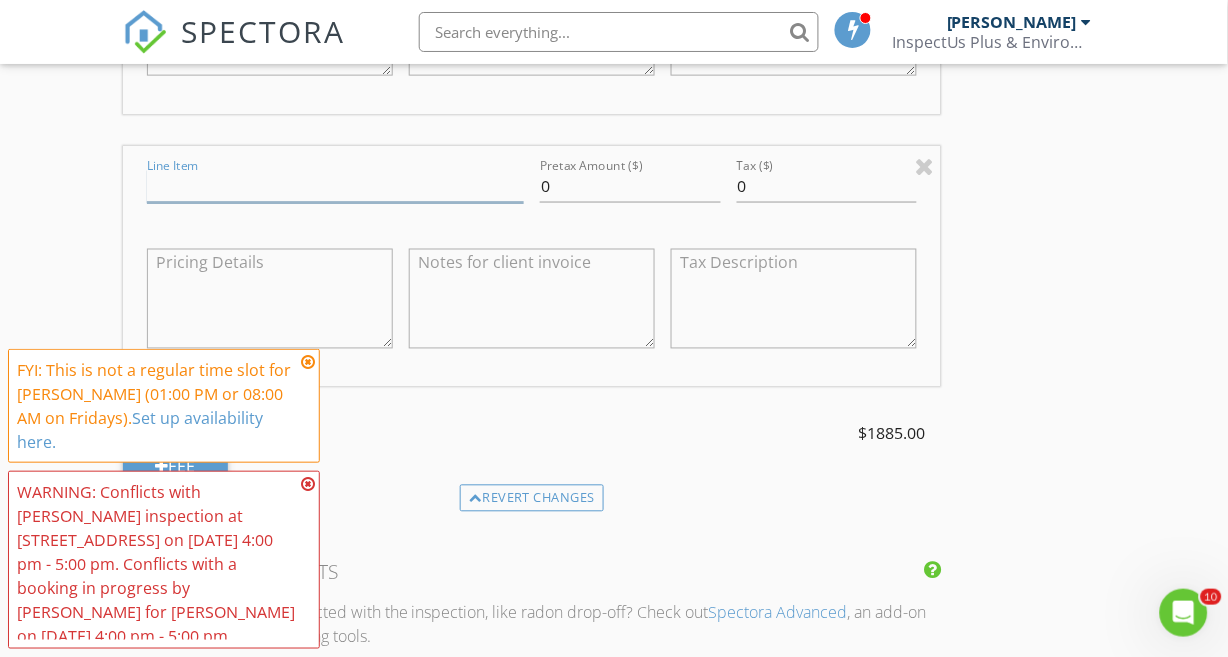 click on "Line Item" at bounding box center (335, 186) 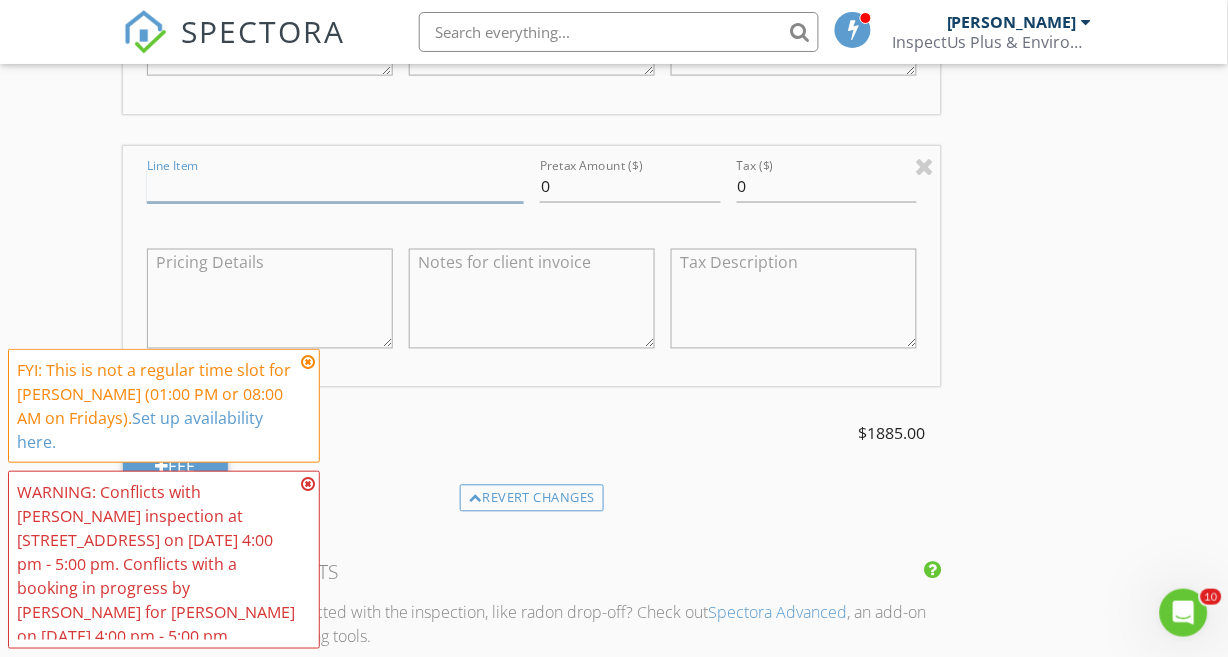paste on "PROTOCOL - MOLD" 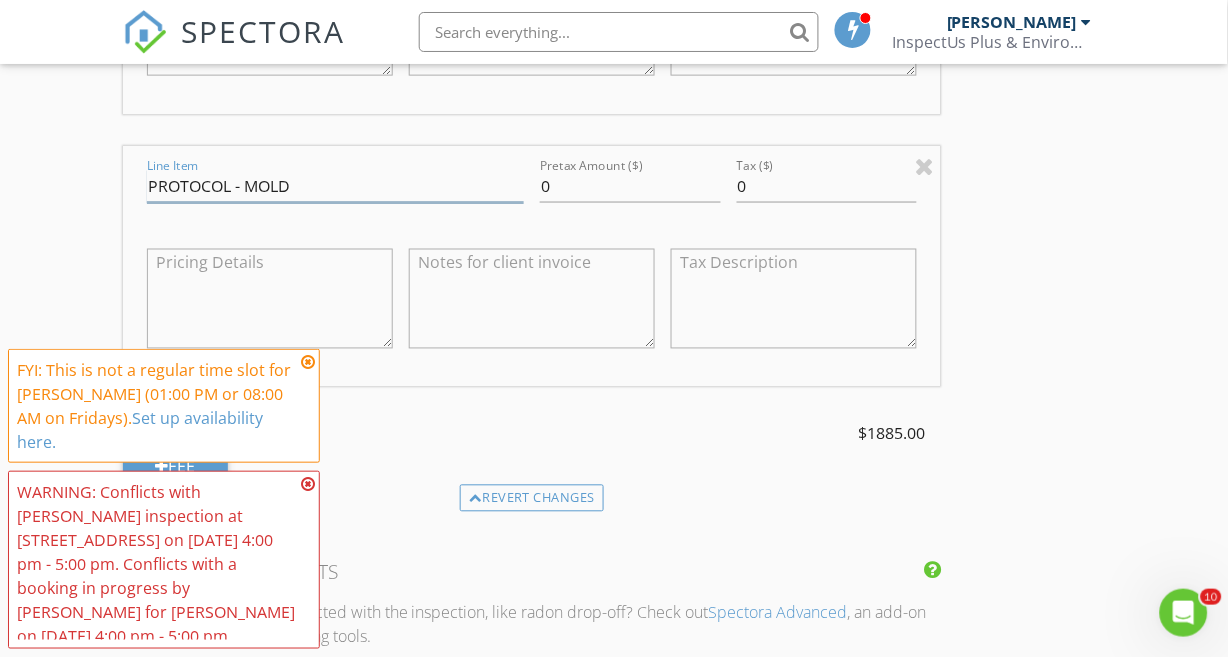 type on "PROTOCOL - MOLD" 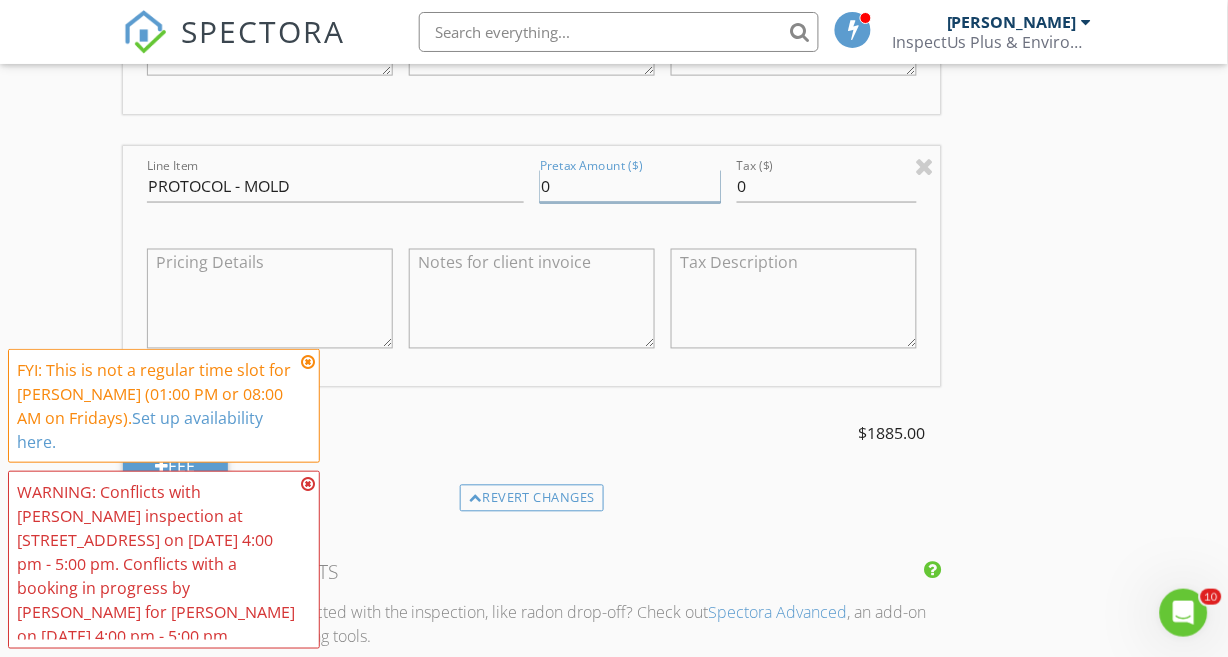 click on "0" at bounding box center [630, 186] 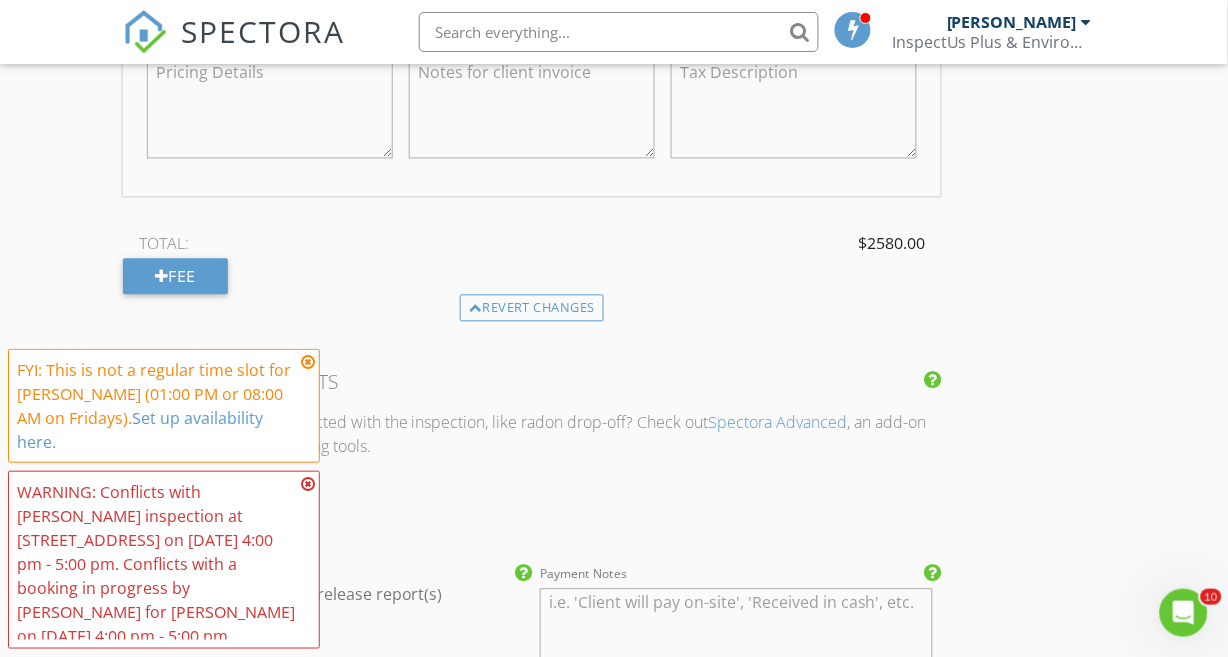 scroll, scrollTop: 3421, scrollLeft: 0, axis: vertical 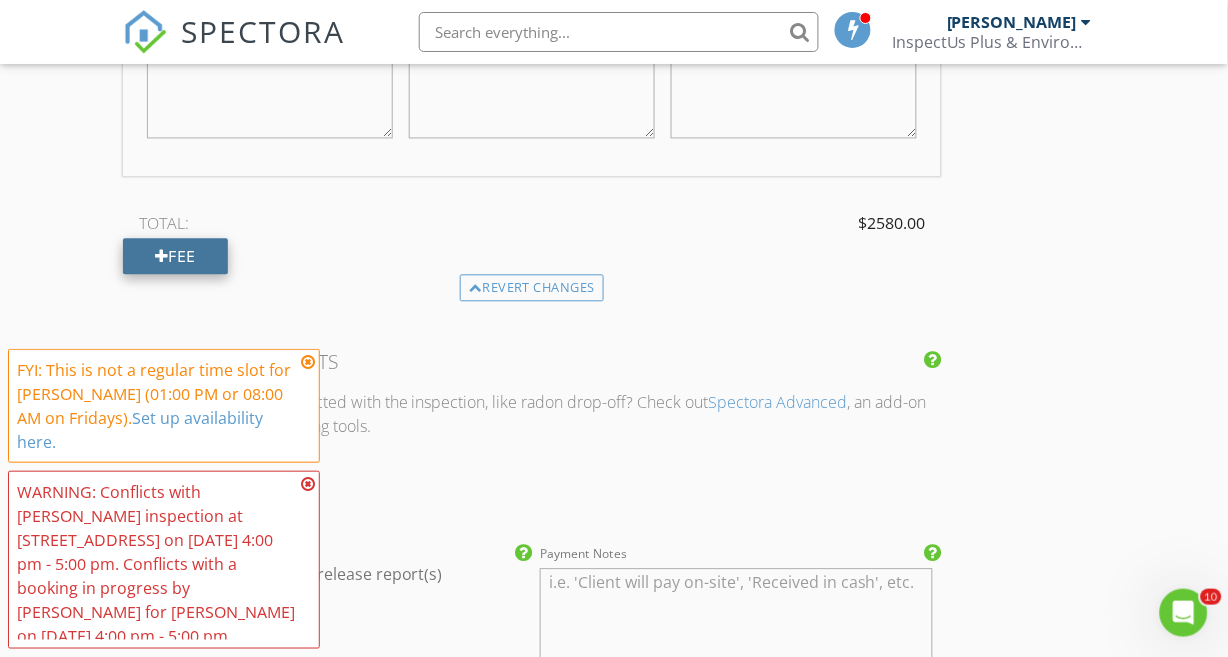 type on "695.00" 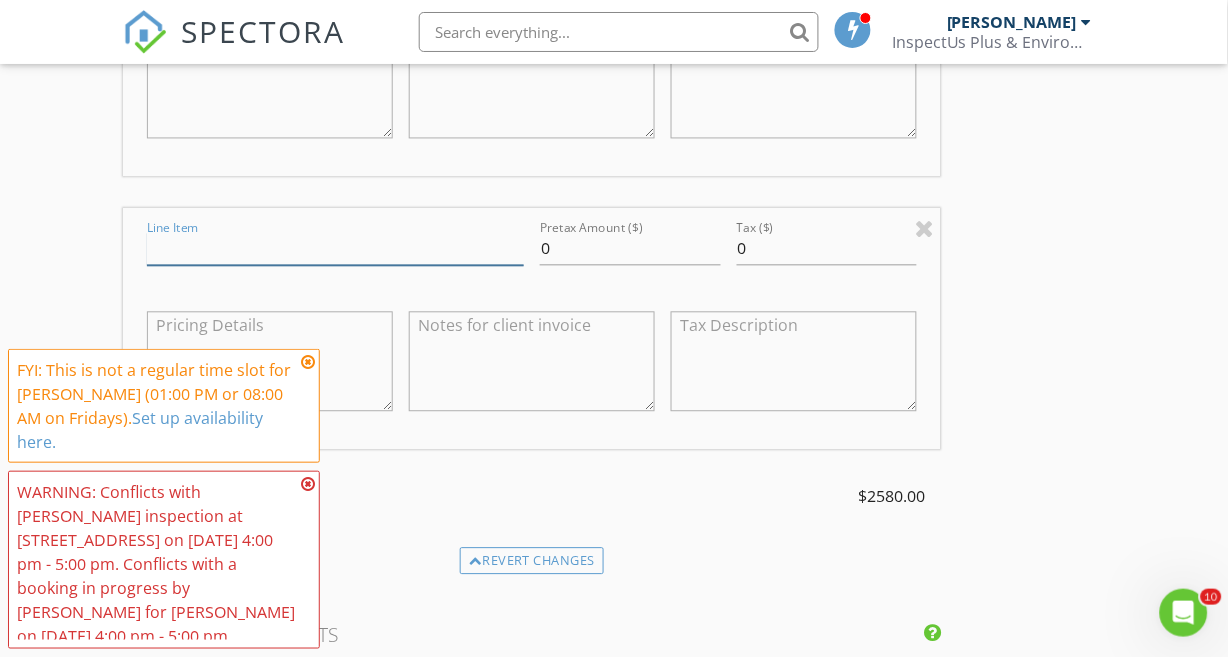 click on "Line Item" at bounding box center (335, 249) 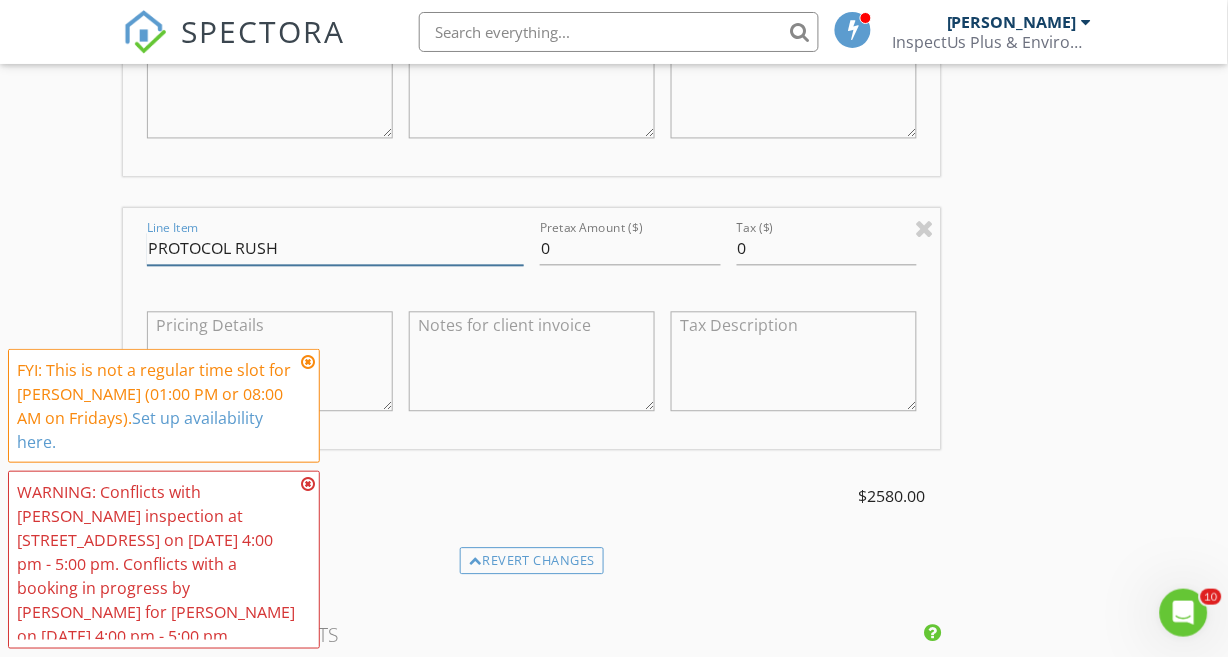 click on "PROTOCOL RUSH" at bounding box center [335, 249] 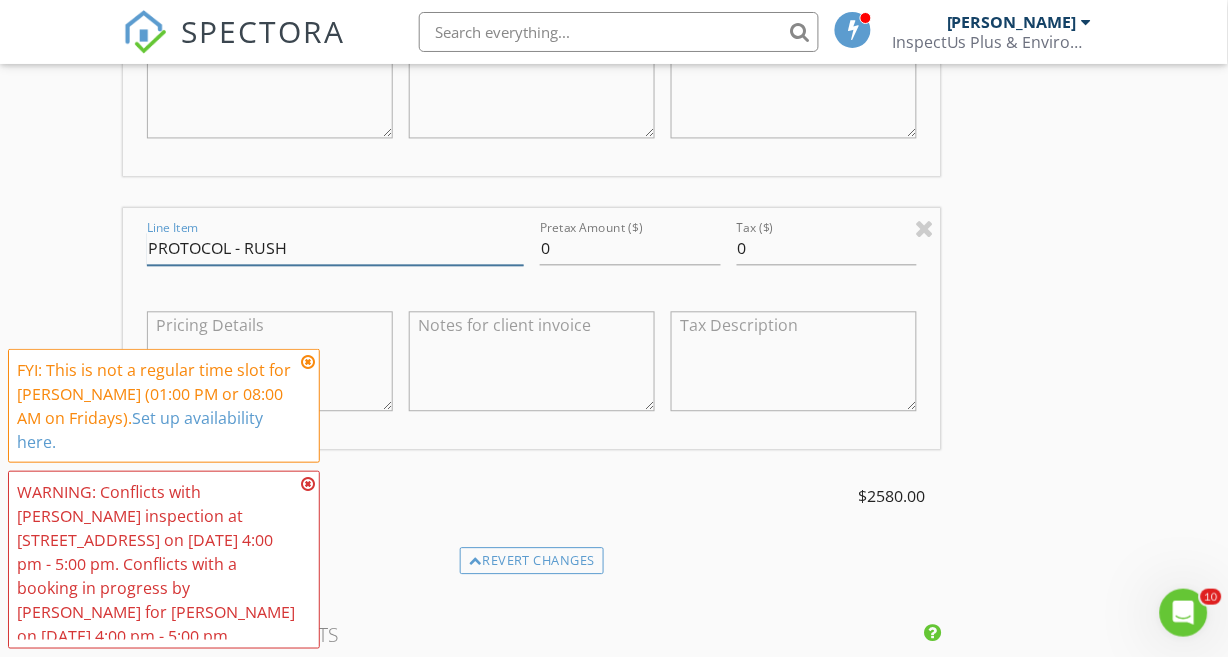 click on "PROTOCOL - RUSH" at bounding box center [335, 249] 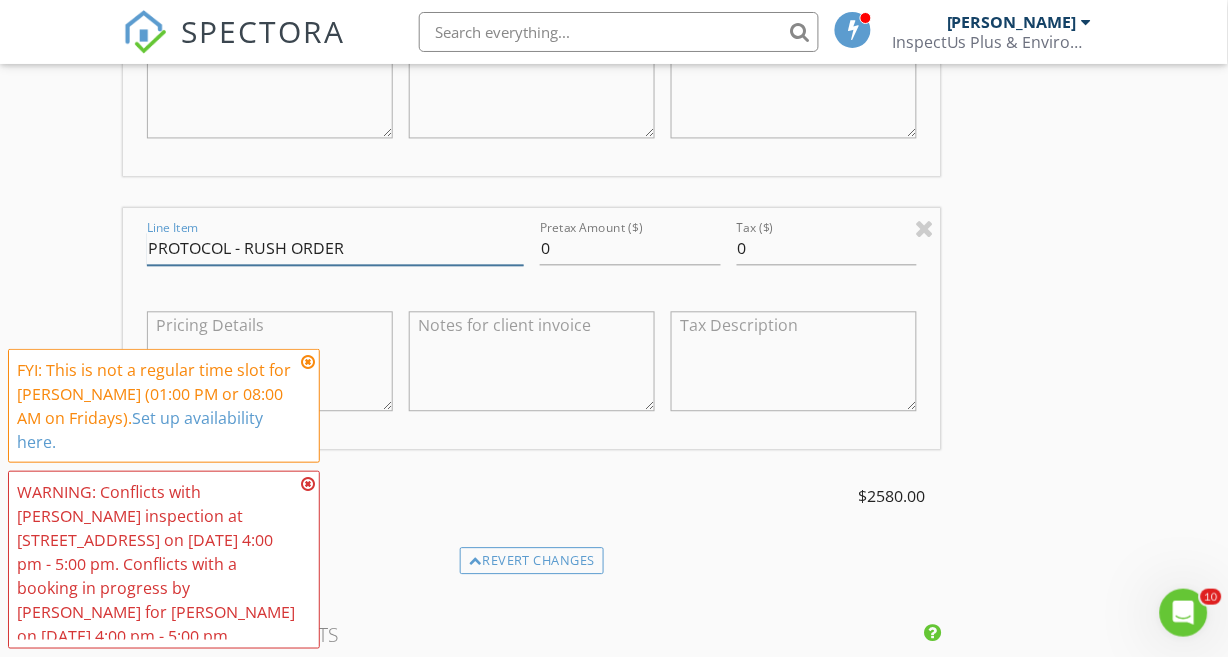 type on "PROTOCOL - RUSH ORDER" 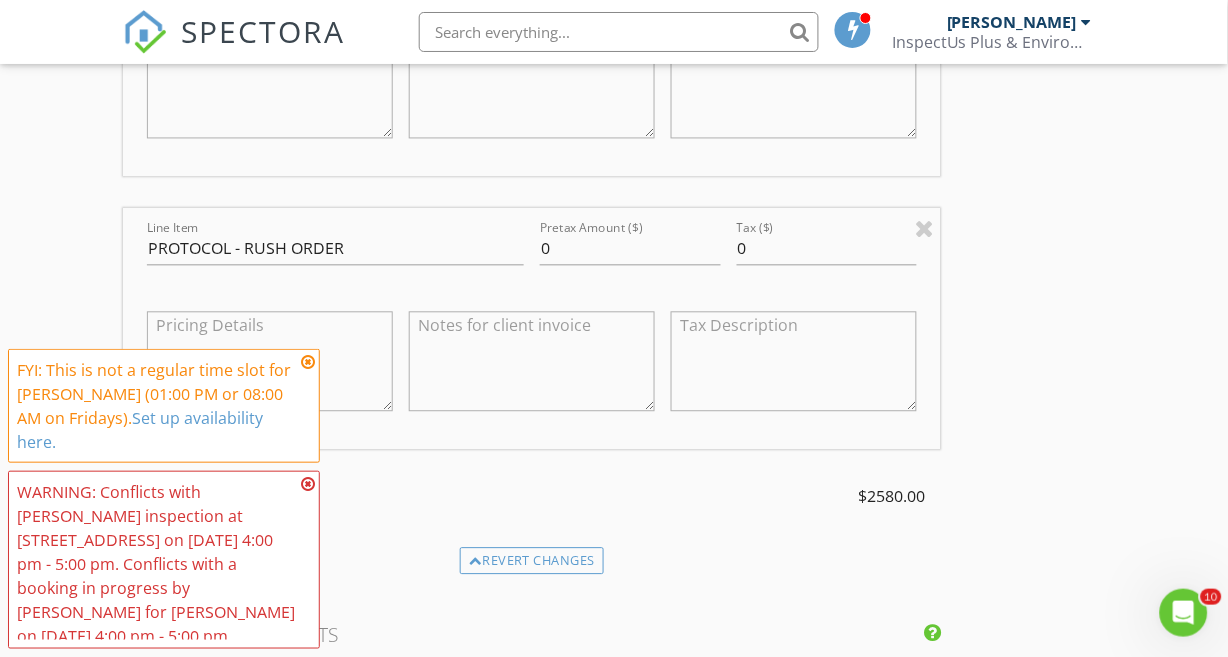 click at bounding box center [532, 362] 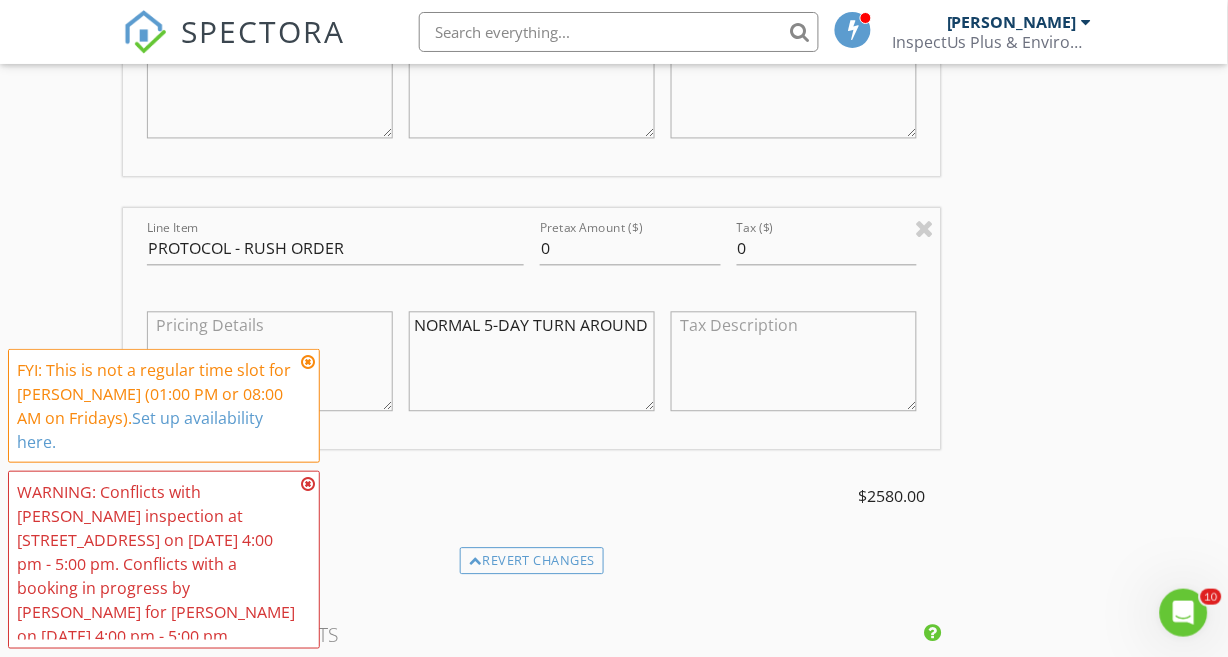 type on "NORMAL 5-DAY TURN AROUND" 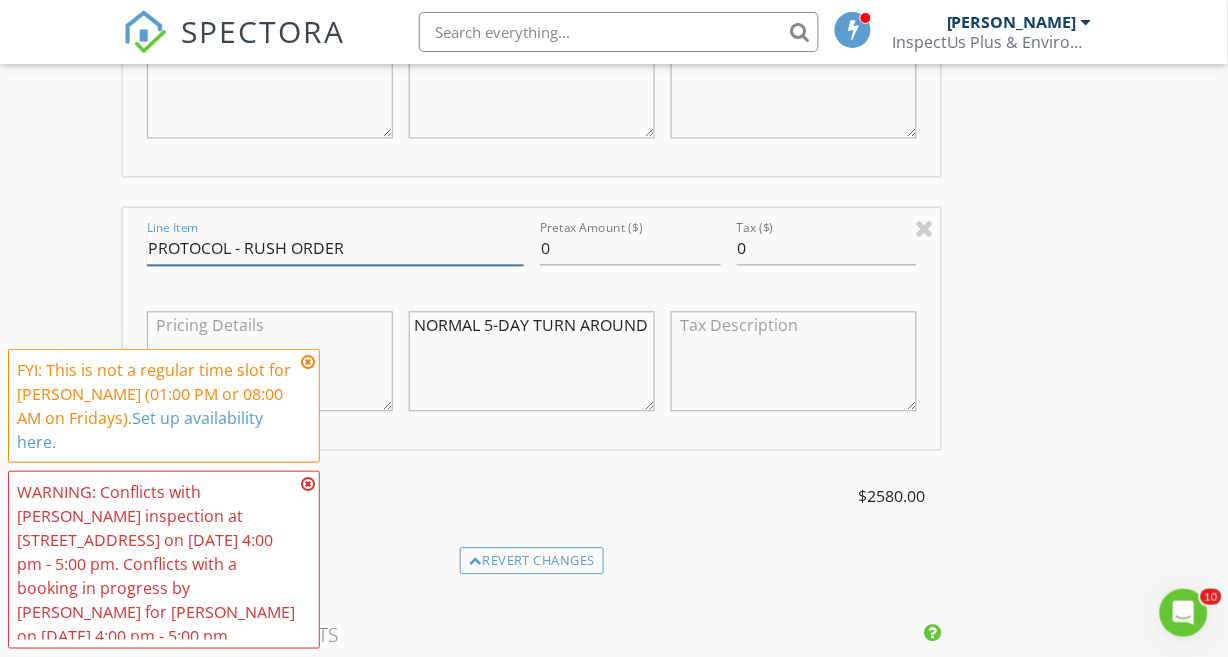 click on "PROTOCOL - RUSH ORDER" at bounding box center (335, 249) 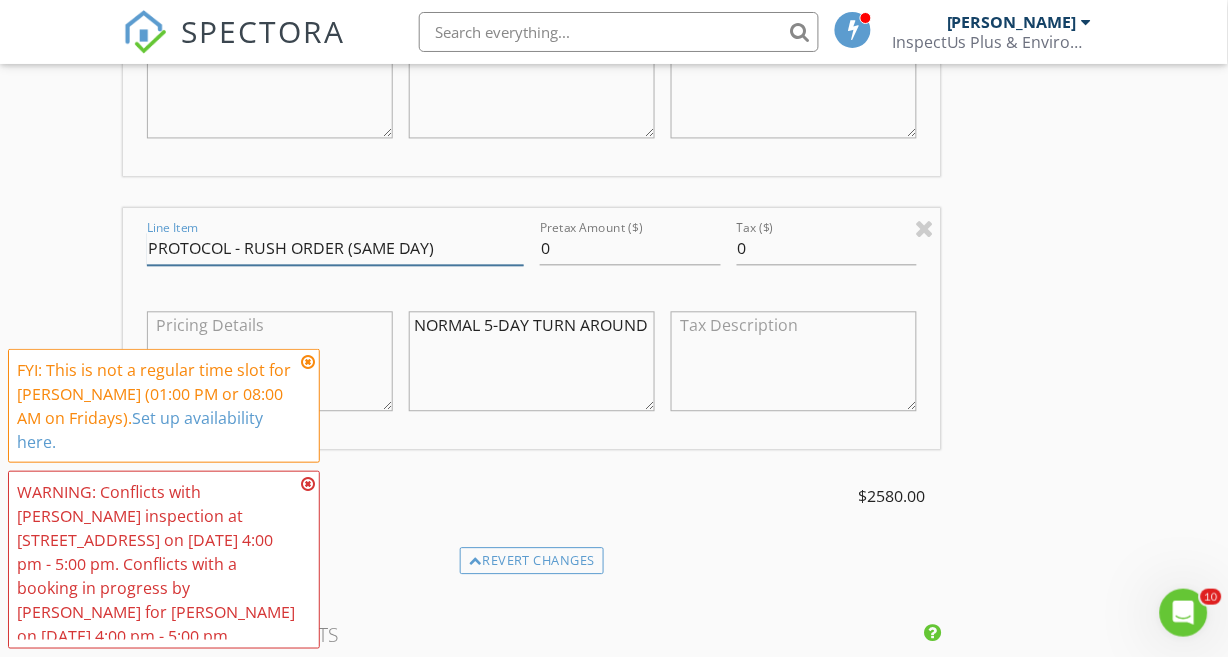 type on "PROTOCOL - RUSH ORDER (SAME DAY)" 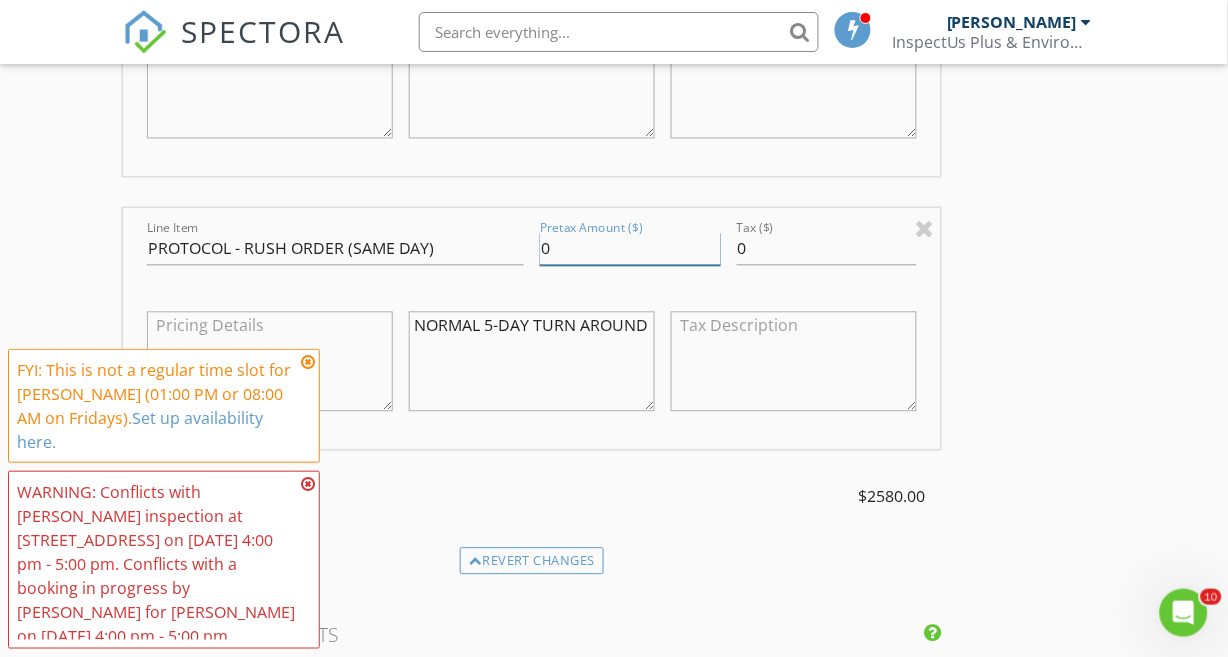 click on "0" at bounding box center [630, 249] 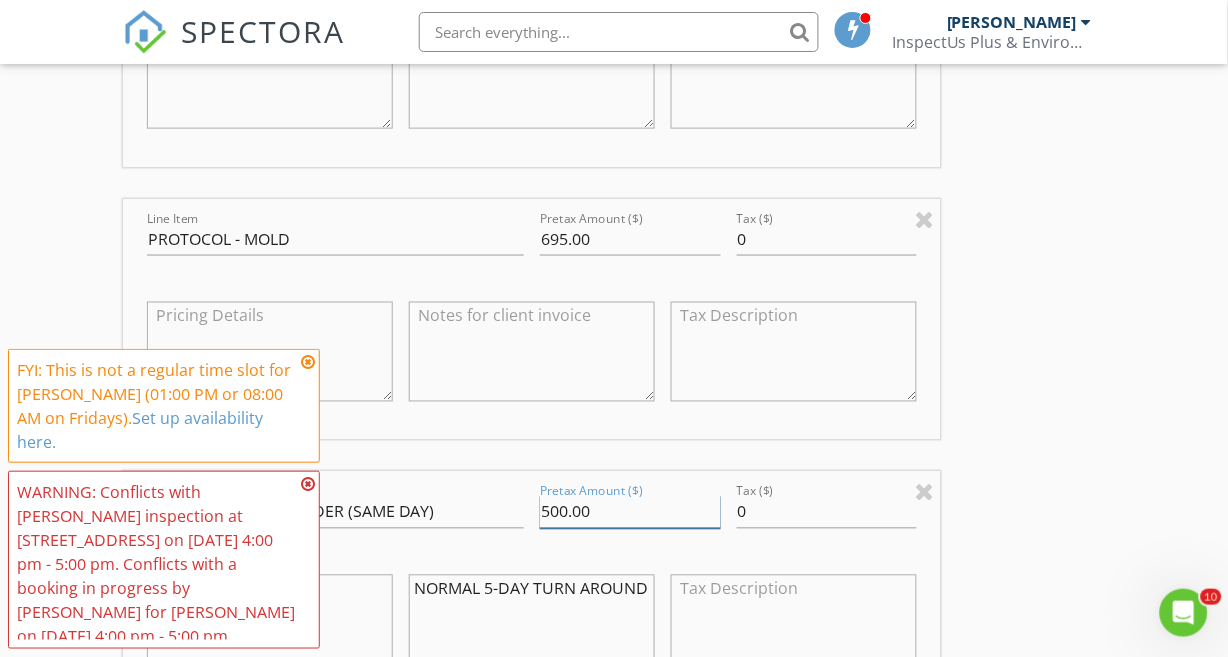 scroll, scrollTop: 3137, scrollLeft: 0, axis: vertical 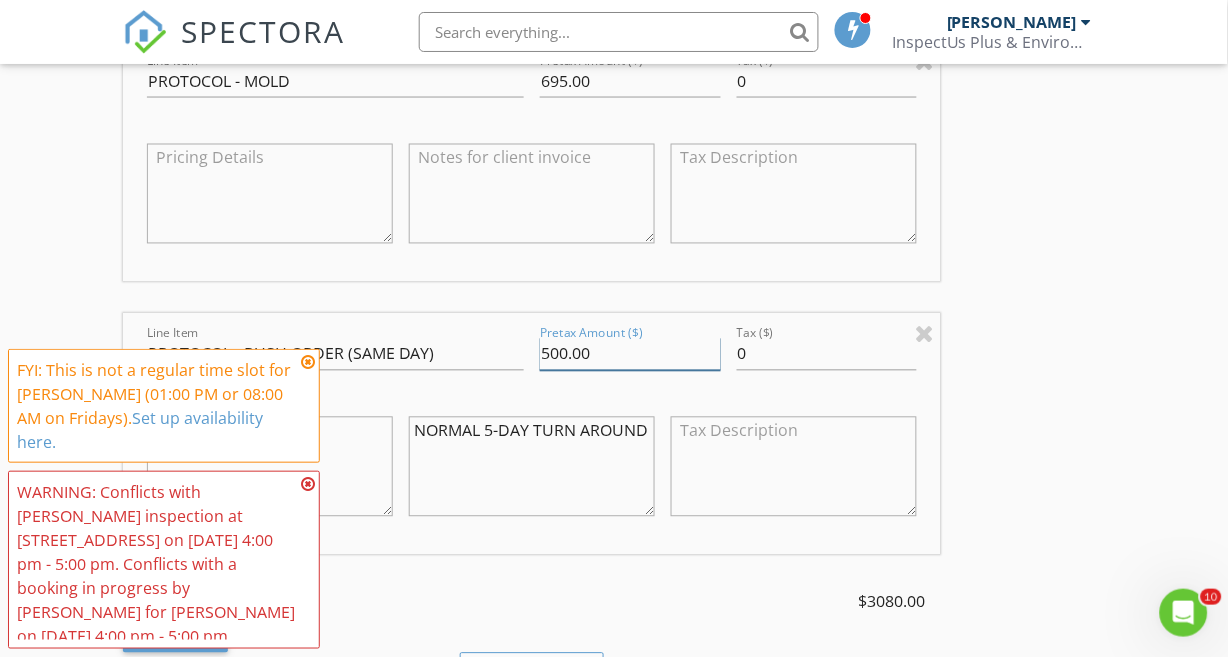 type on "500.00" 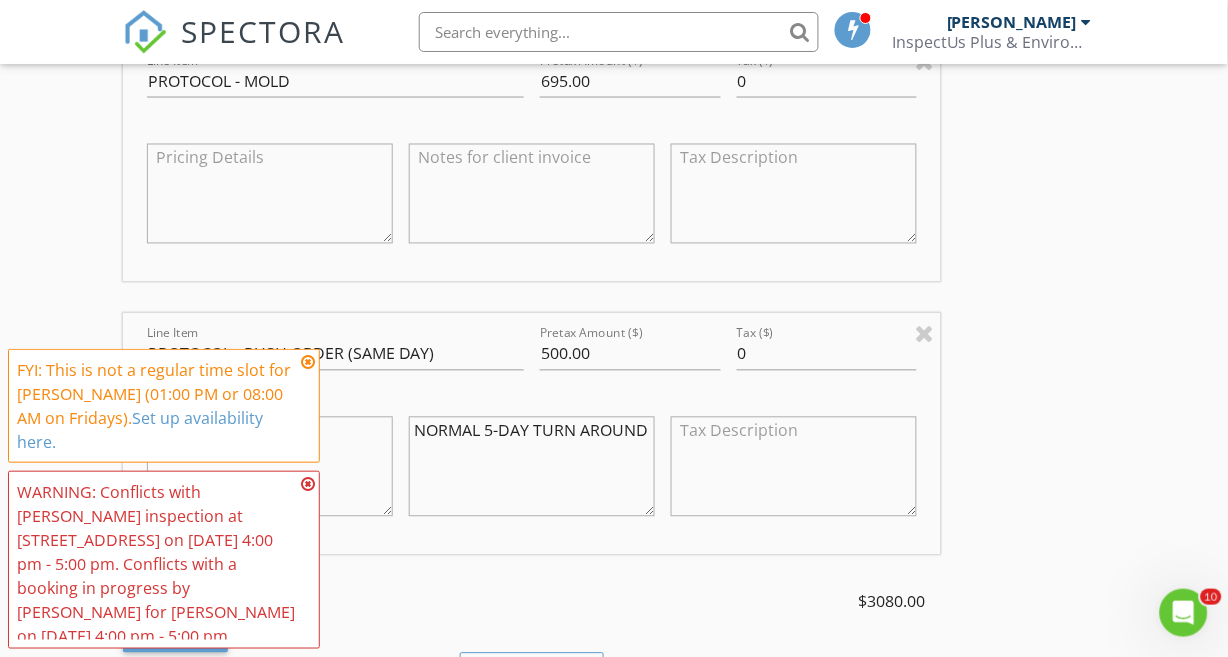 drag, startPoint x: 485, startPoint y: 435, endPoint x: 656, endPoint y: 453, distance: 171.94476 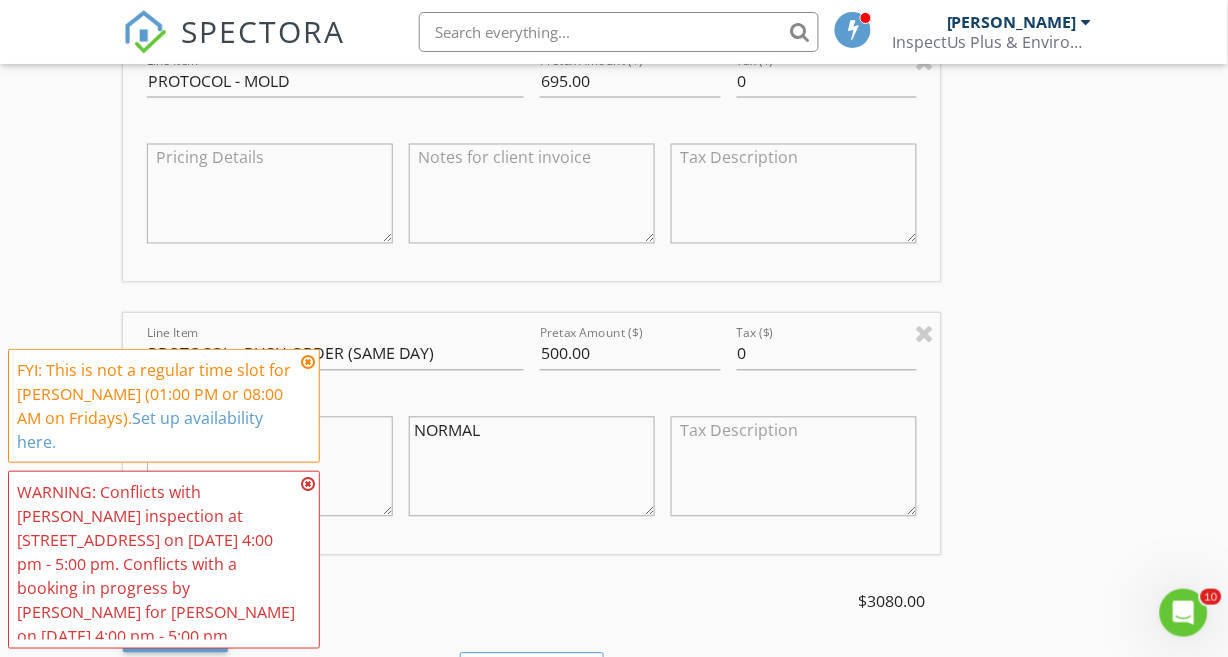 type on "NORMAL" 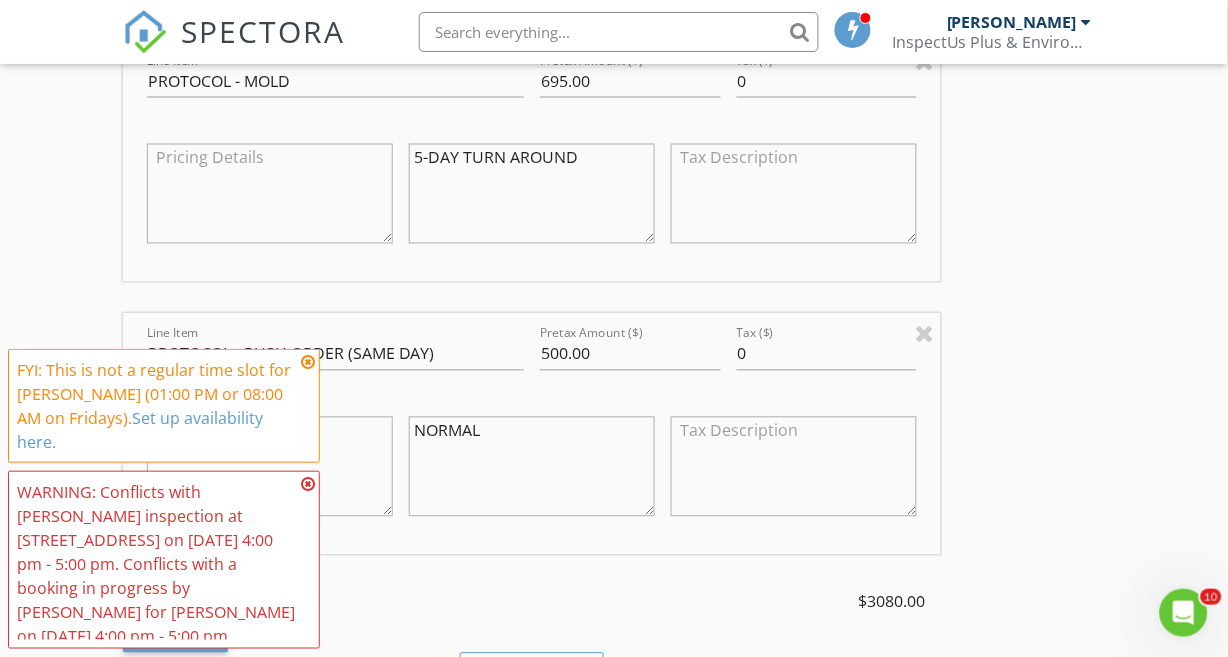 type on "5-DAY TURN AROUND" 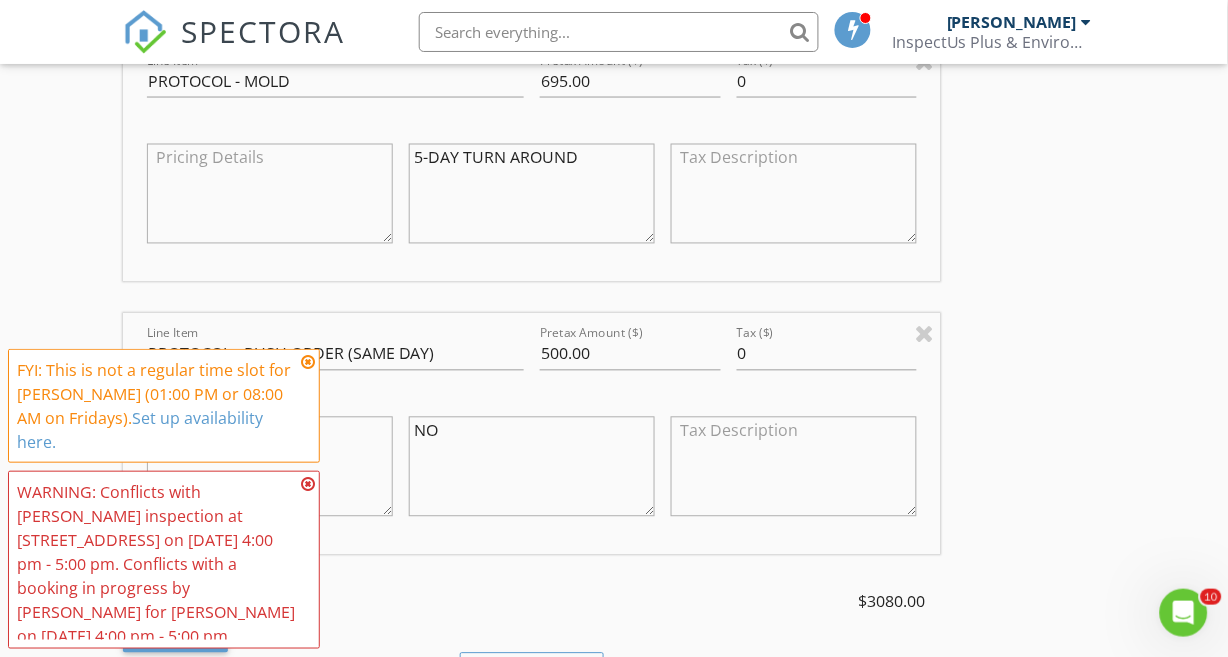 type on "N" 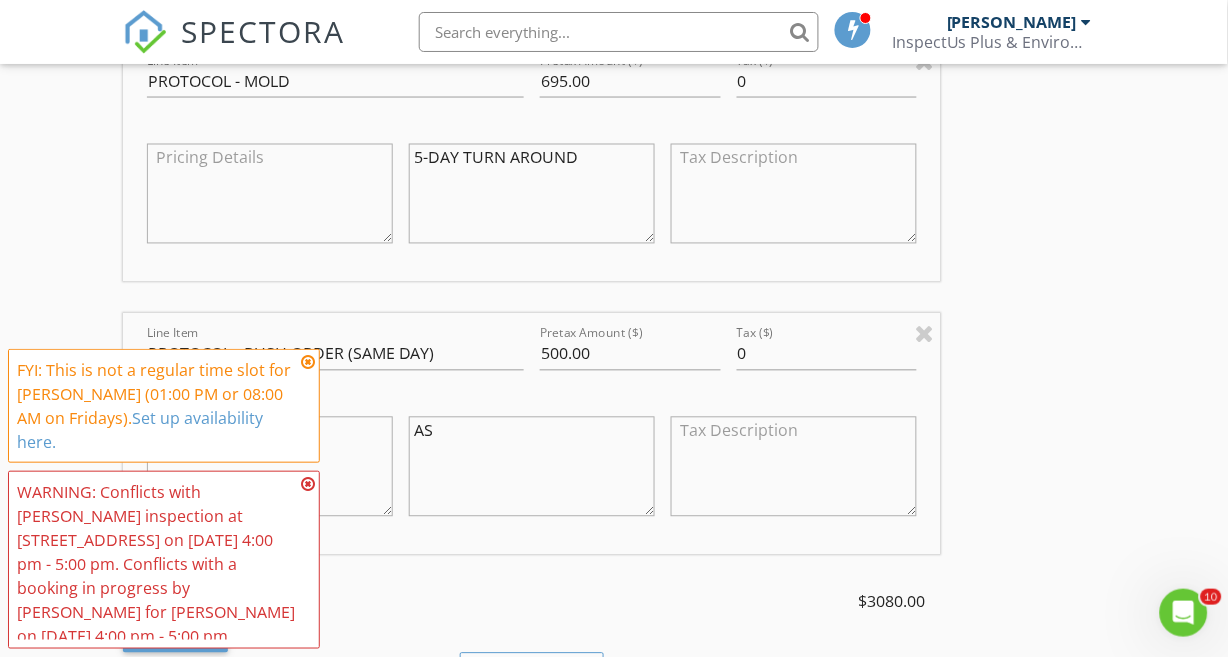 type on "A" 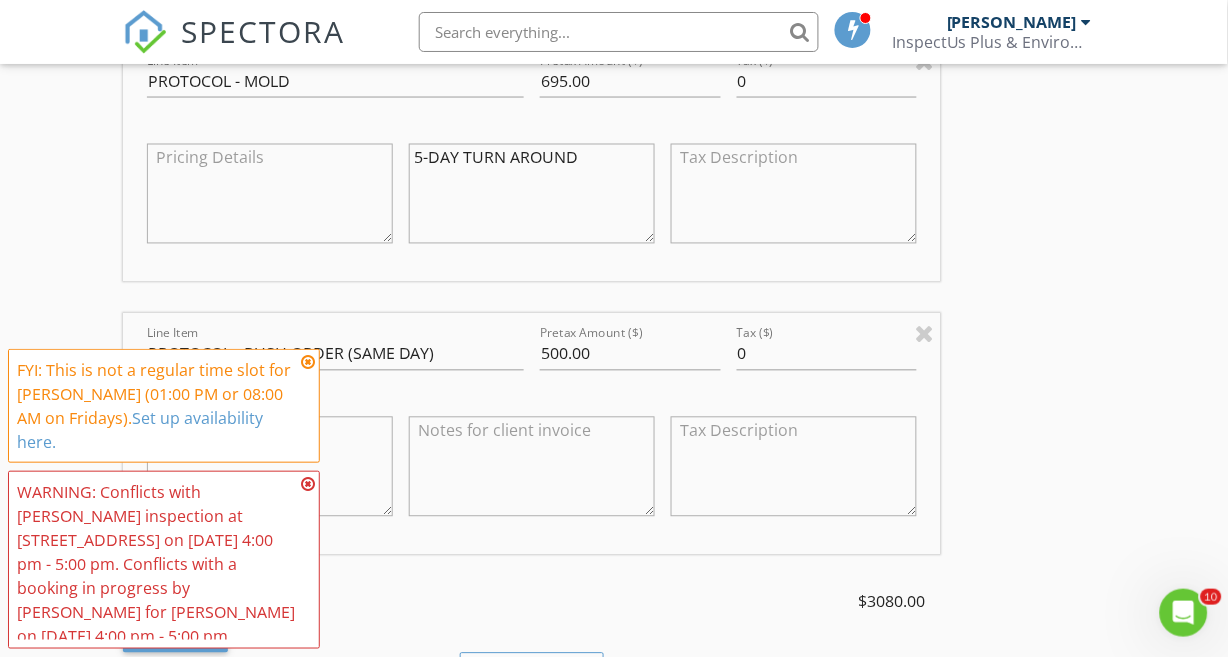 type 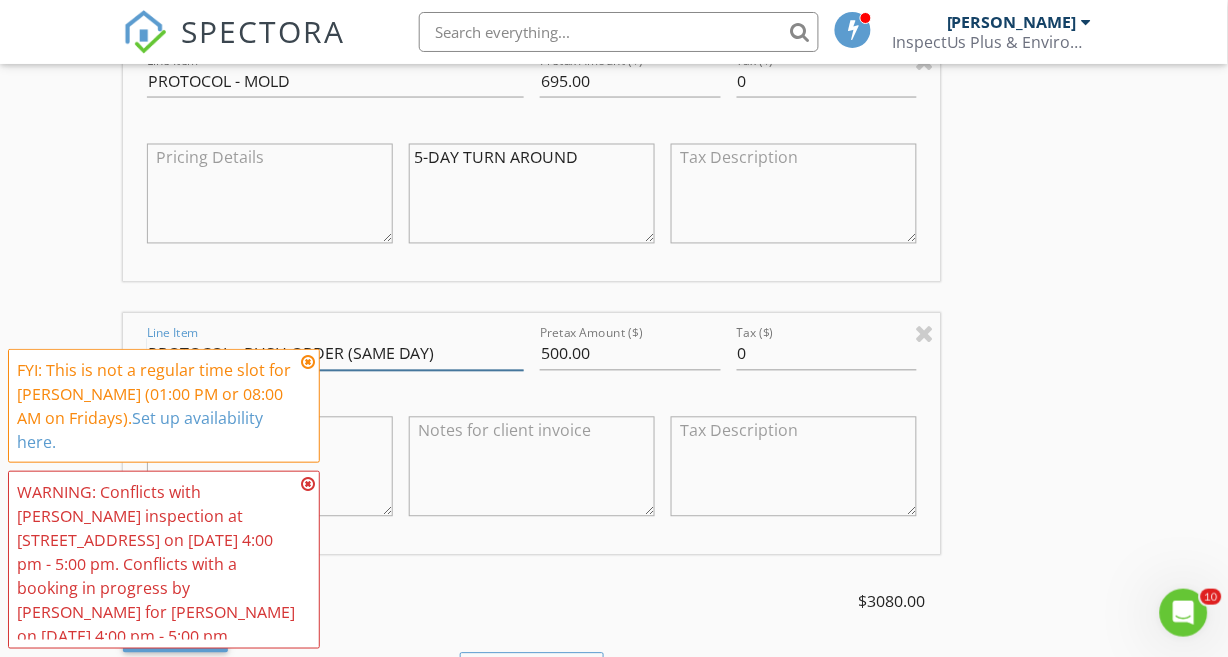 drag, startPoint x: 347, startPoint y: 352, endPoint x: 444, endPoint y: 355, distance: 97.04638 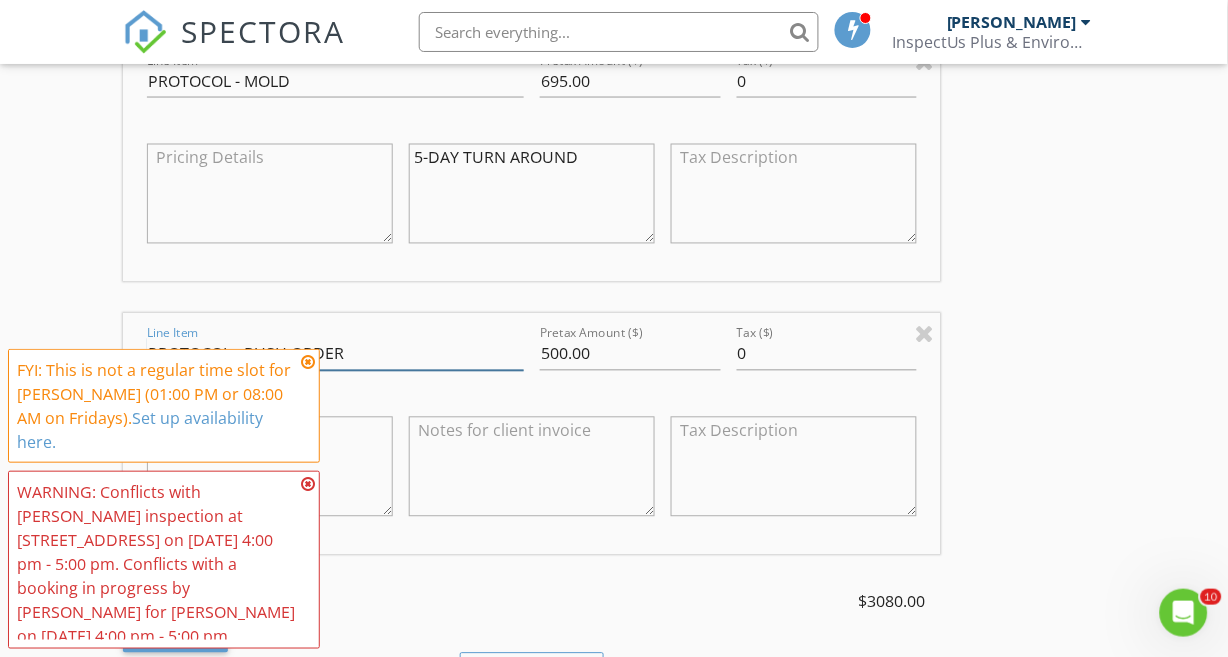 type on "PROTOCOL - RUSH ORDER" 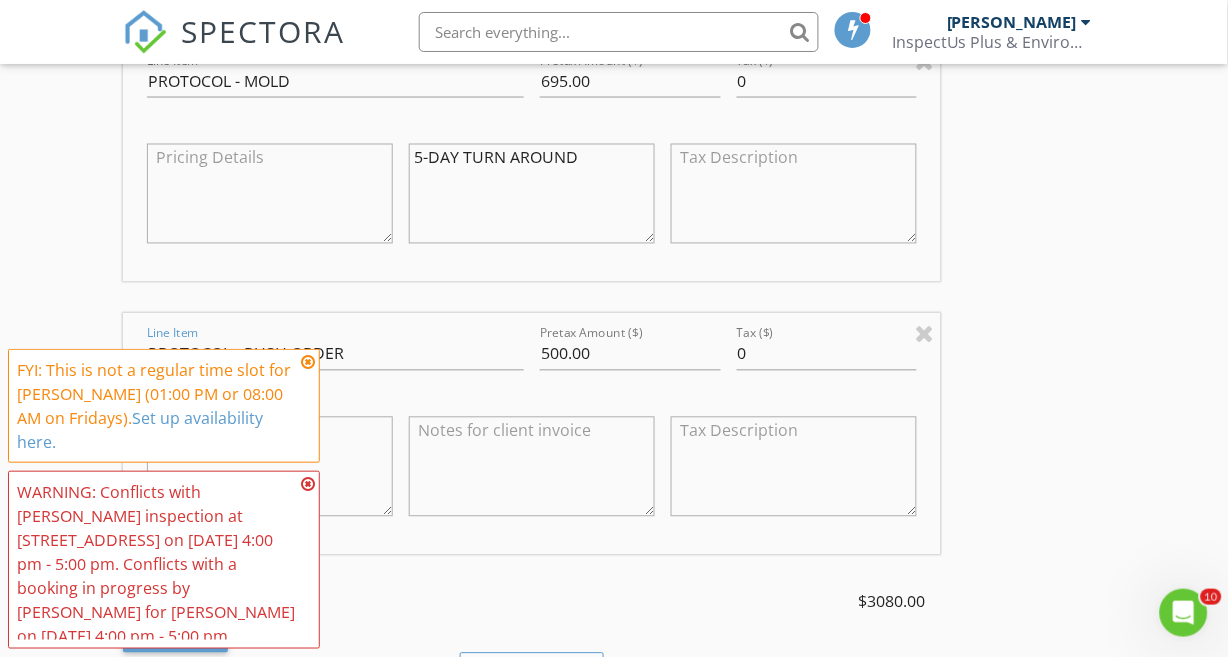 click at bounding box center (532, 467) 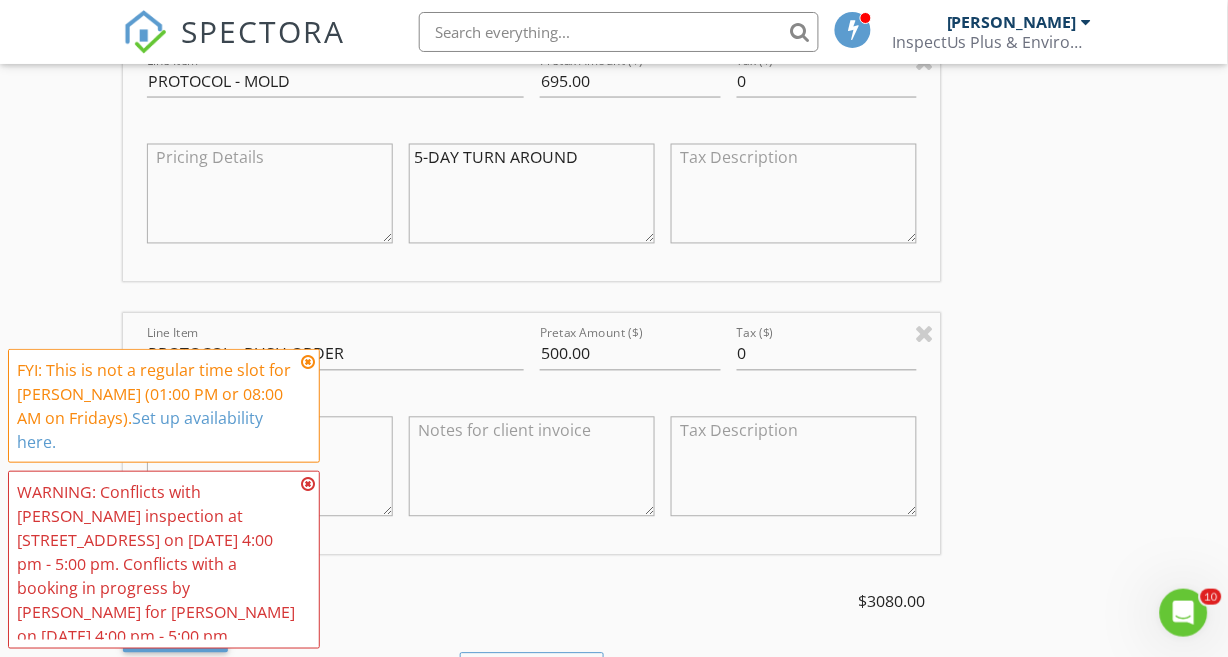 paste on "(SAME DAY)" 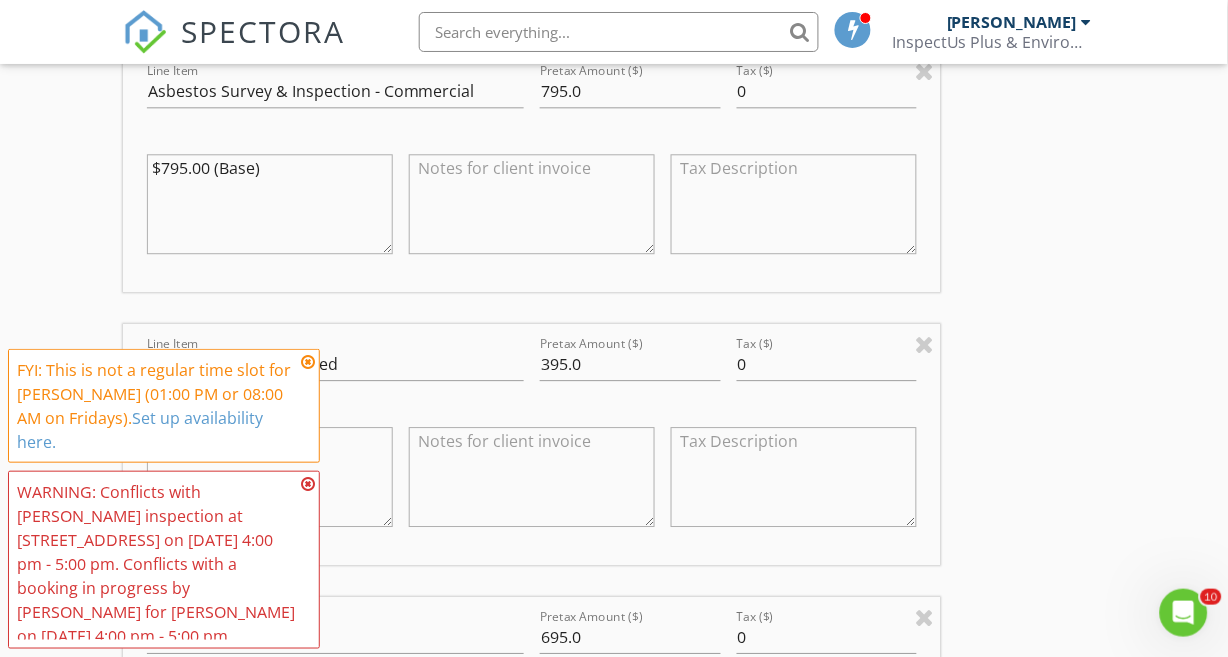 scroll, scrollTop: 2151, scrollLeft: 0, axis: vertical 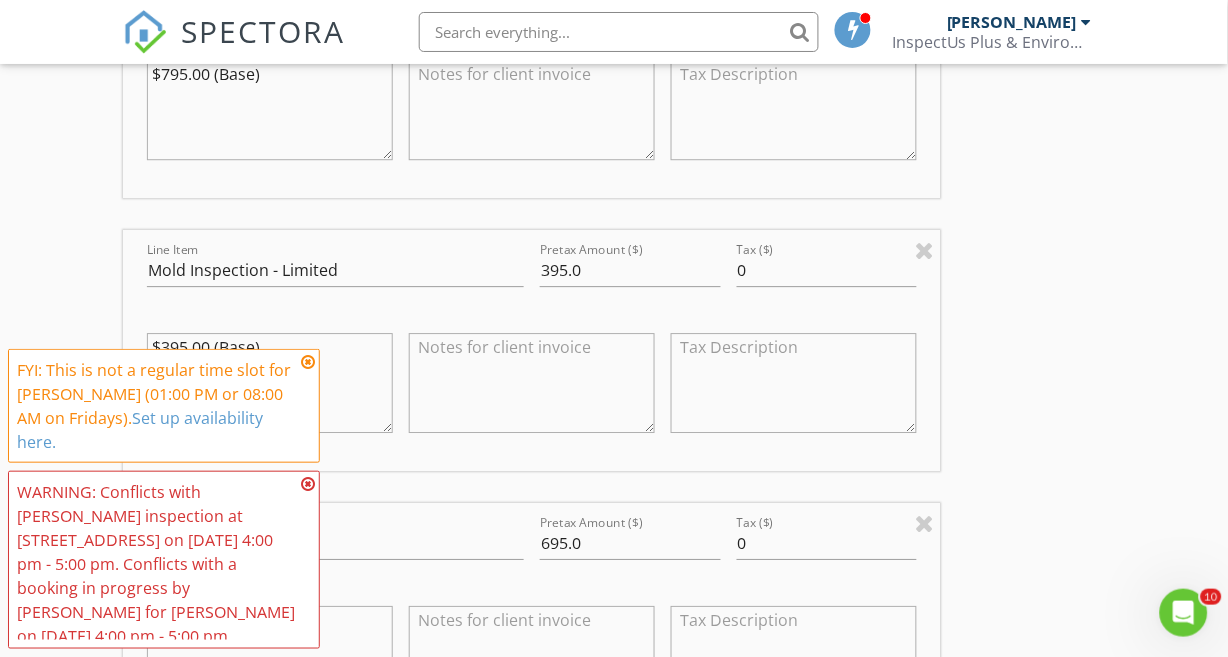 type on "(SAME DAY WRITE UP)" 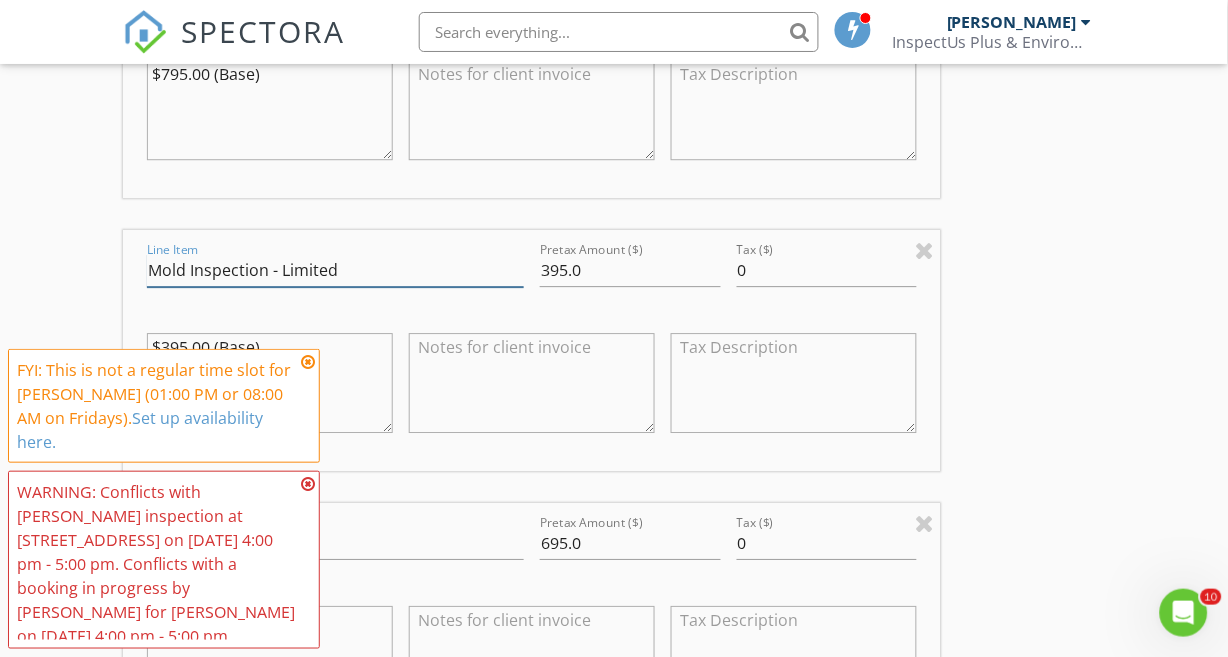 drag, startPoint x: 151, startPoint y: 268, endPoint x: 357, endPoint y: 281, distance: 206.40979 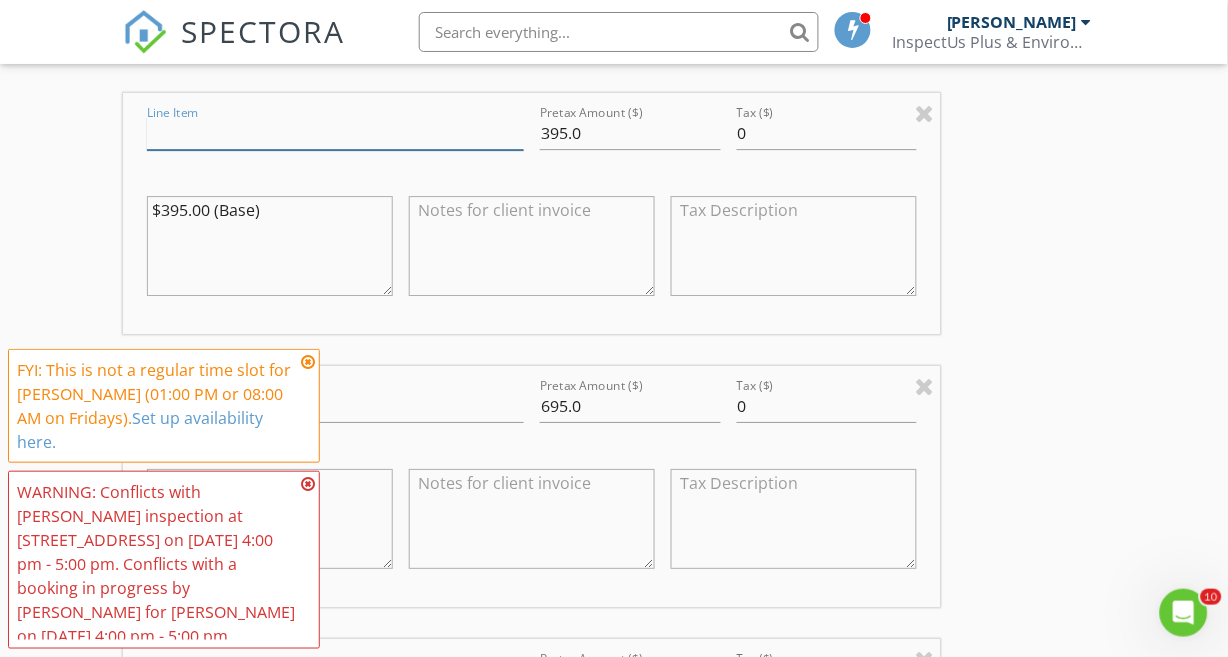 scroll, scrollTop: 2455, scrollLeft: 0, axis: vertical 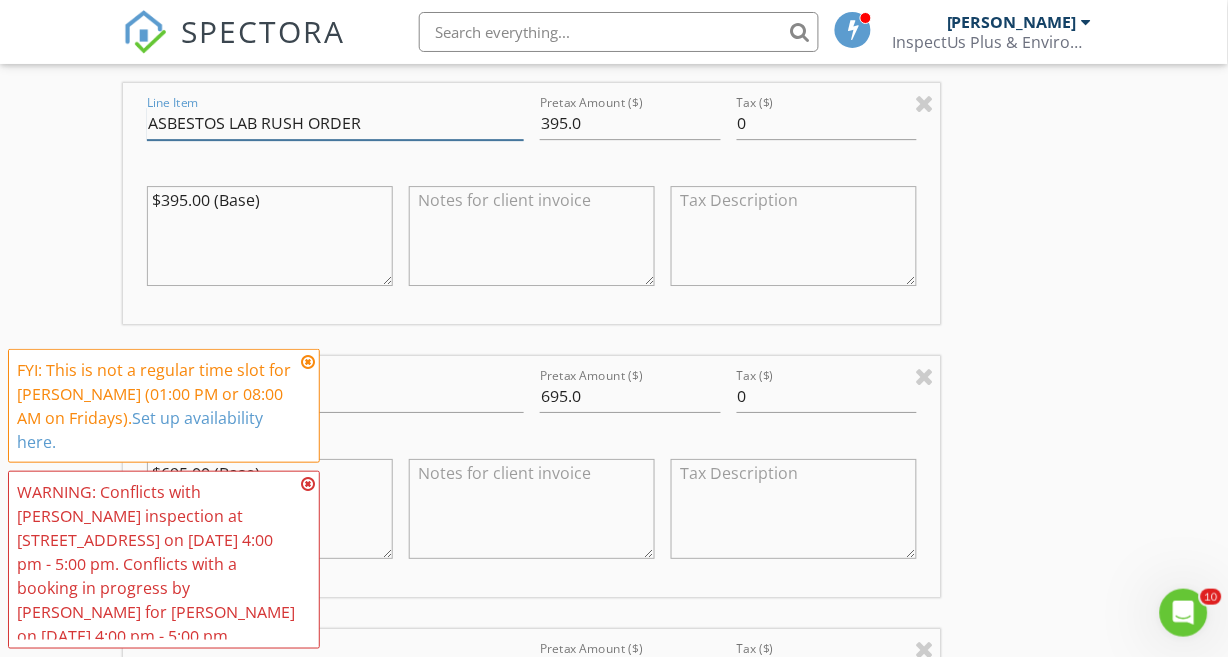 type on "ASBESTOS LAB RUSH ORDER" 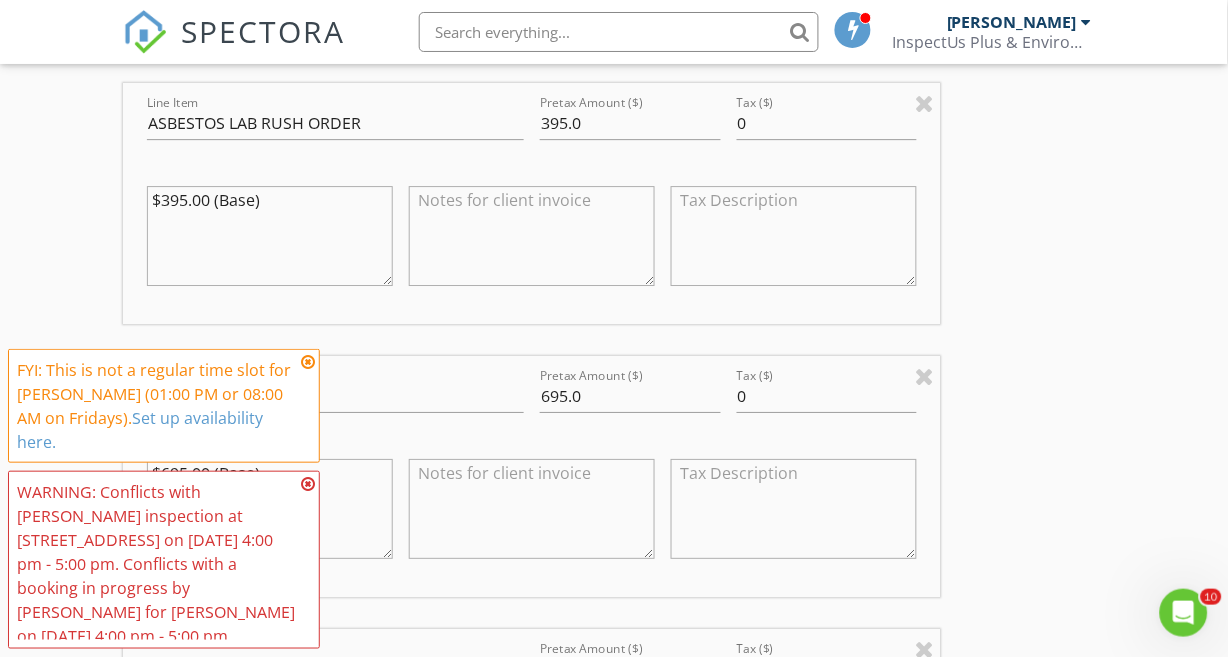 click at bounding box center (532, 236) 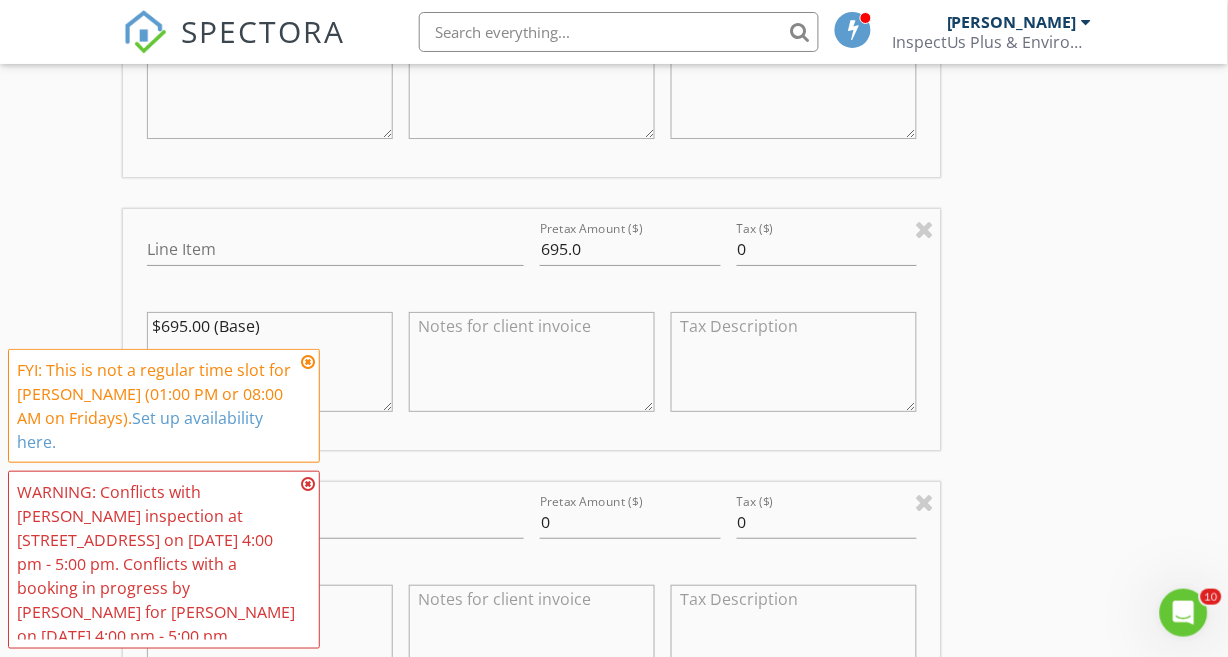scroll, scrollTop: 2623, scrollLeft: 0, axis: vertical 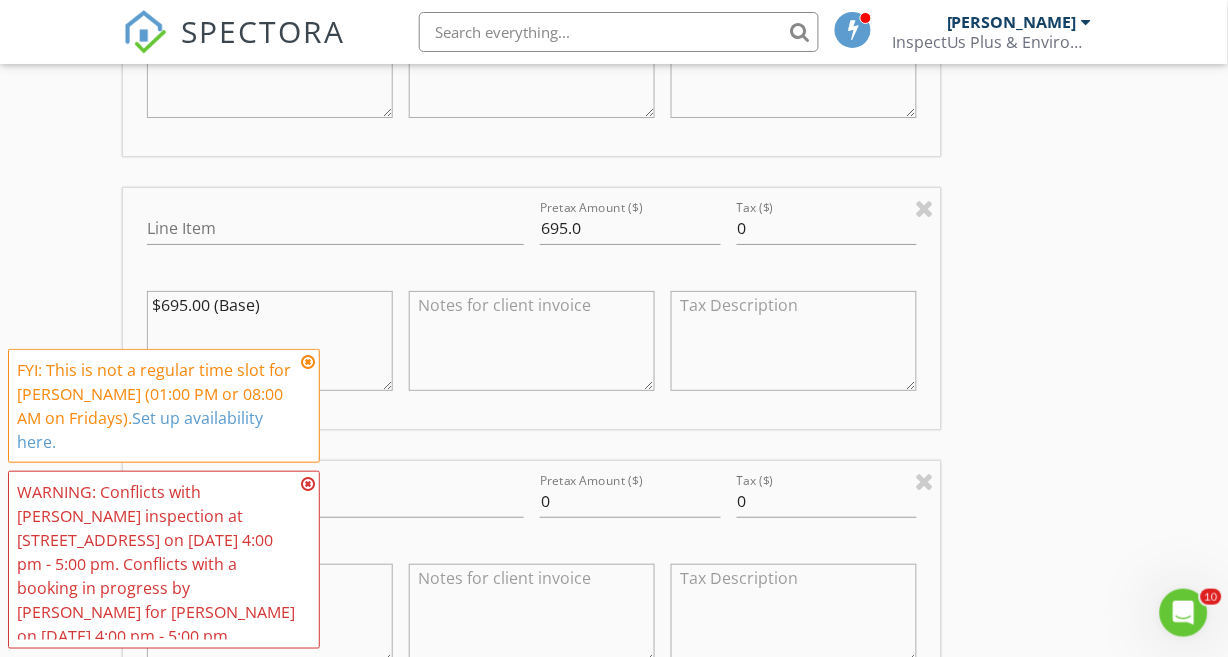 type on "SAME DAY RESULTS" 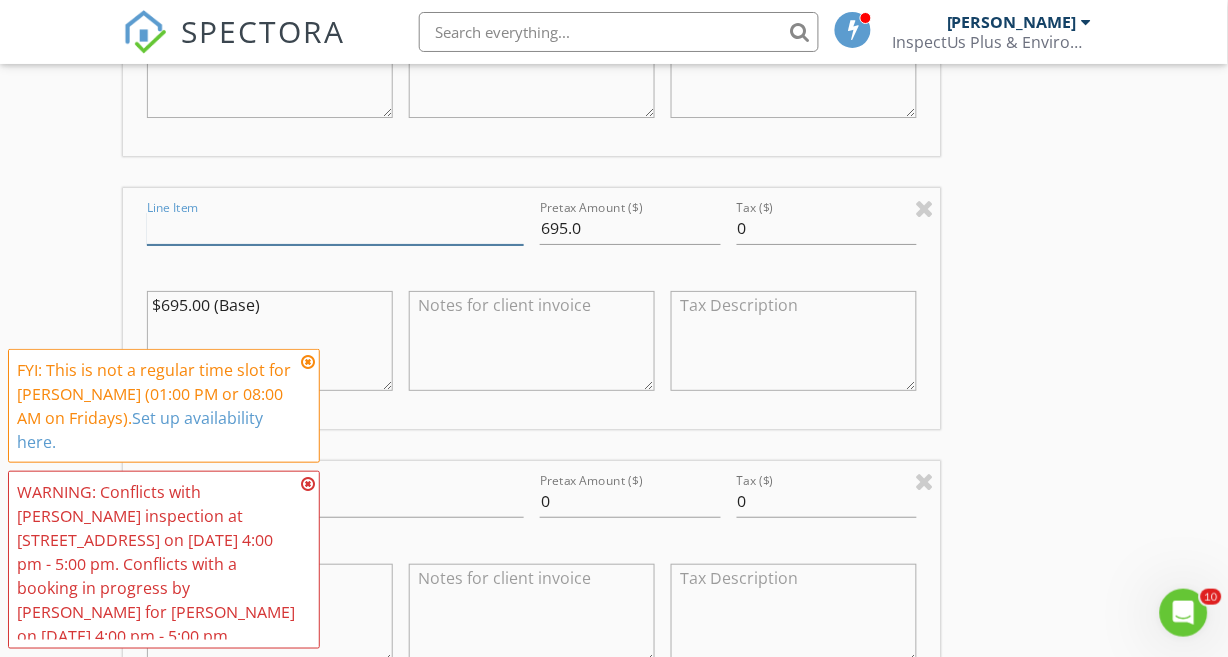 click on "Line Item" at bounding box center [335, 228] 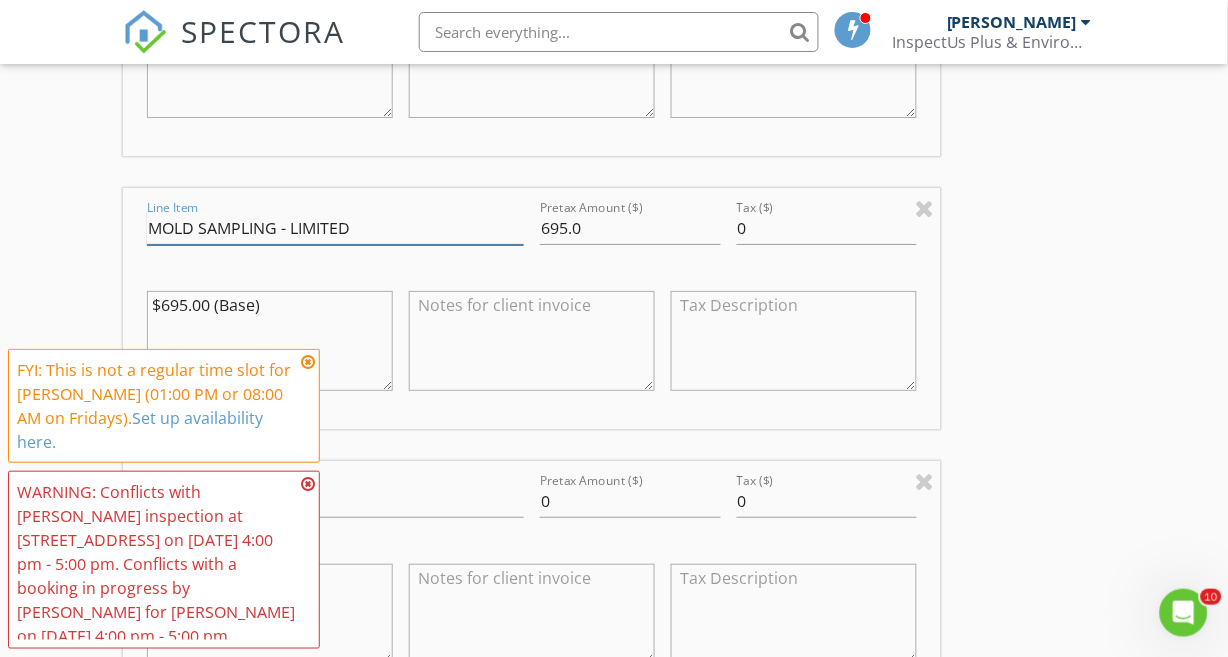 type on "MOLD SAMPLING - LIMITED" 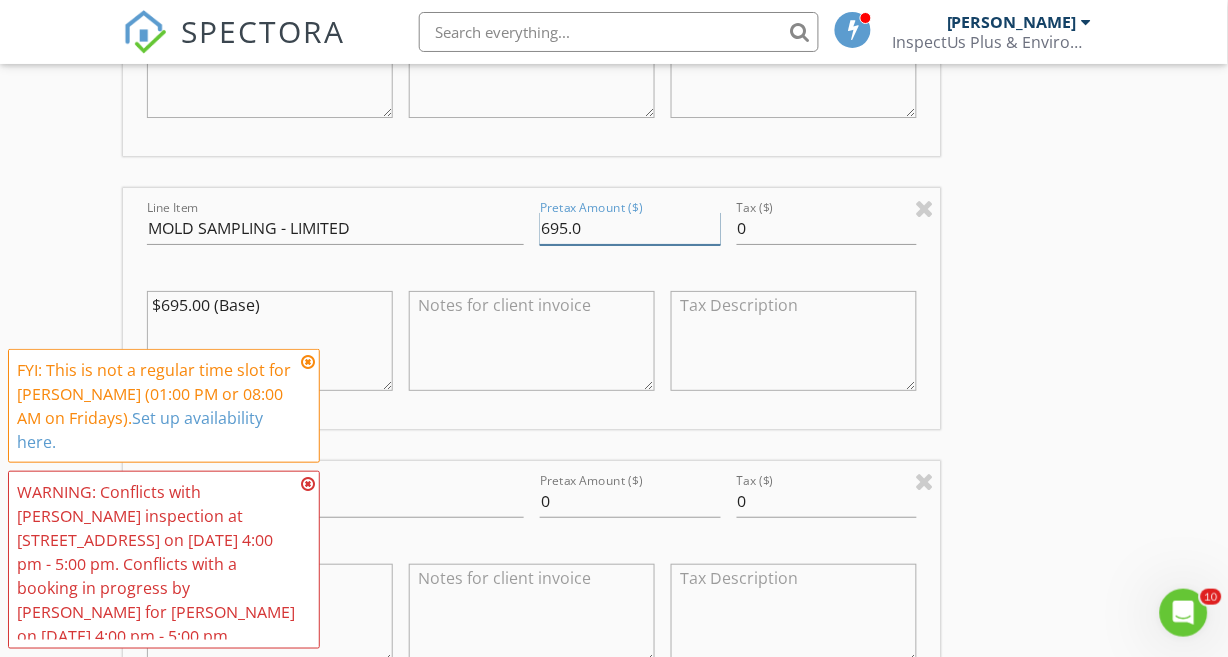 click on "695.0" at bounding box center (630, 228) 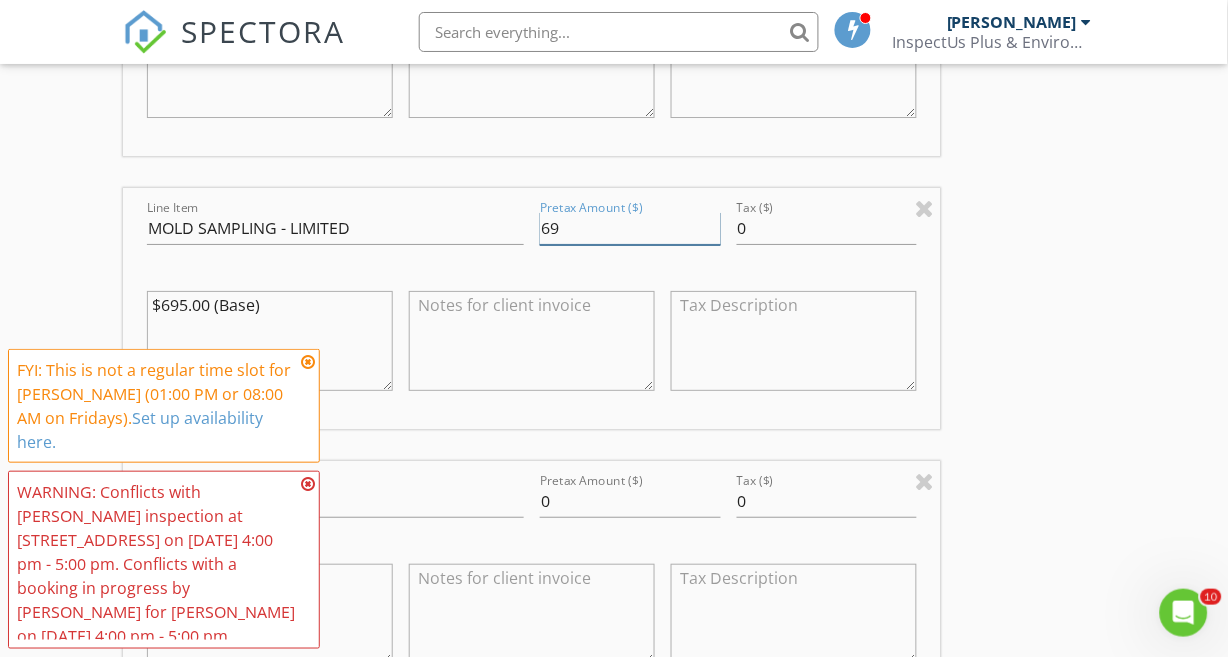 type on "6" 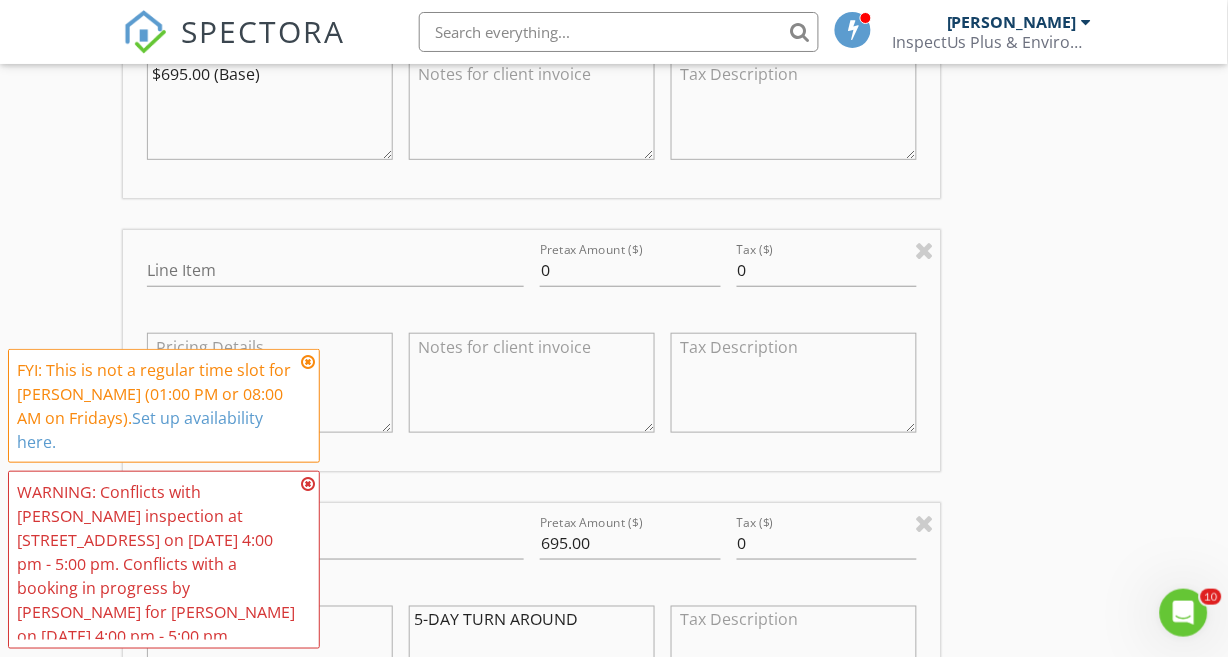 scroll, scrollTop: 2865, scrollLeft: 0, axis: vertical 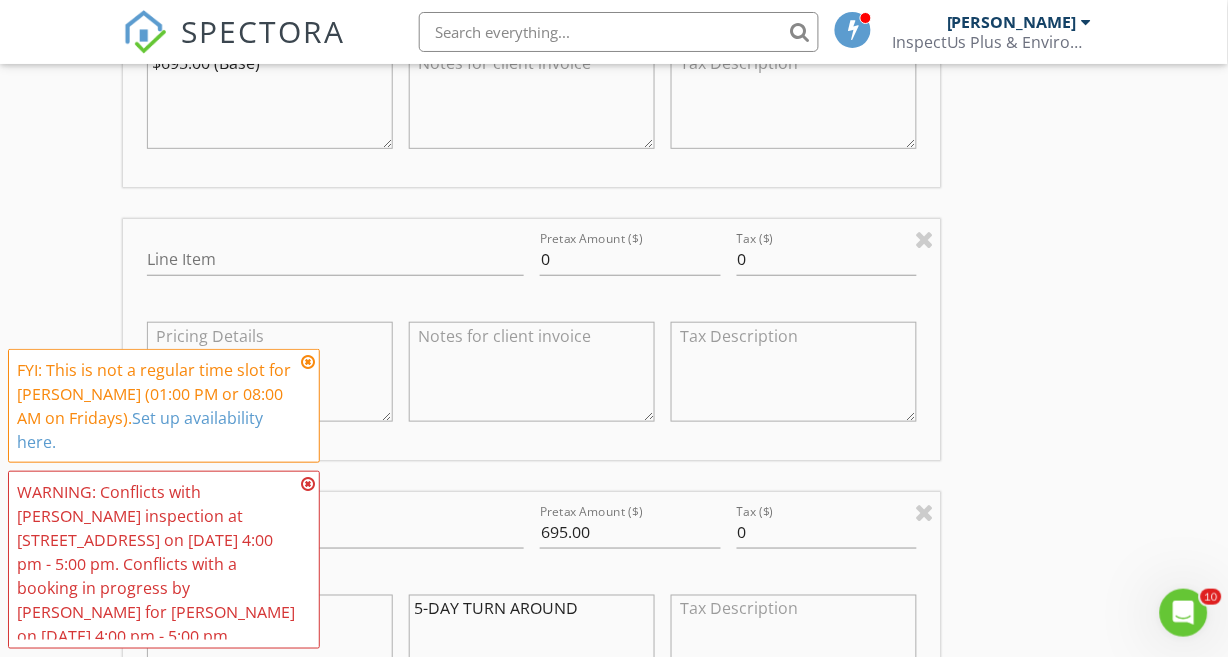 type on "595.00" 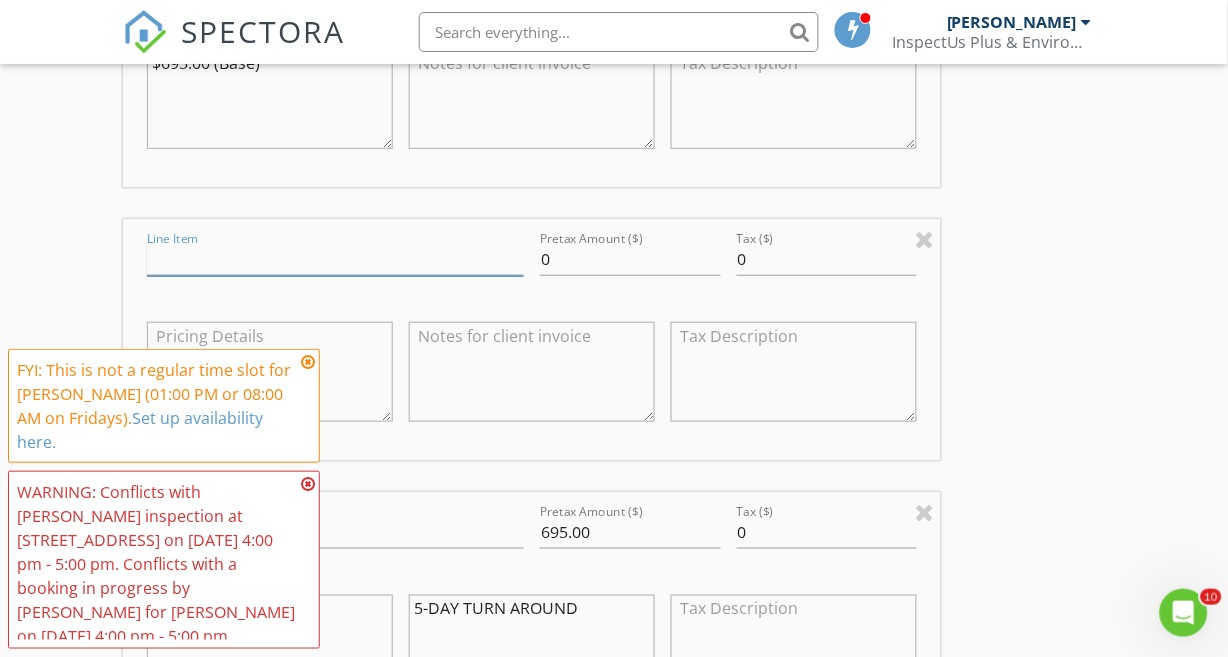 click on "Line Item" at bounding box center (335, 259) 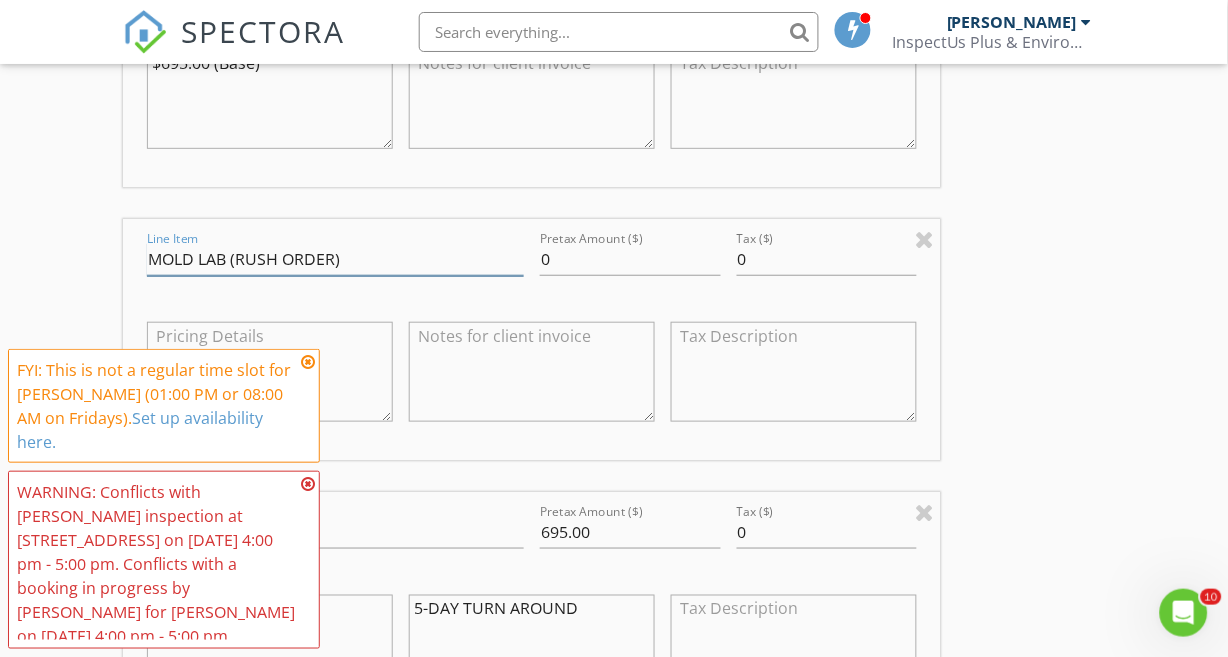 type on "MOLD LAB (RUSH ORDER)" 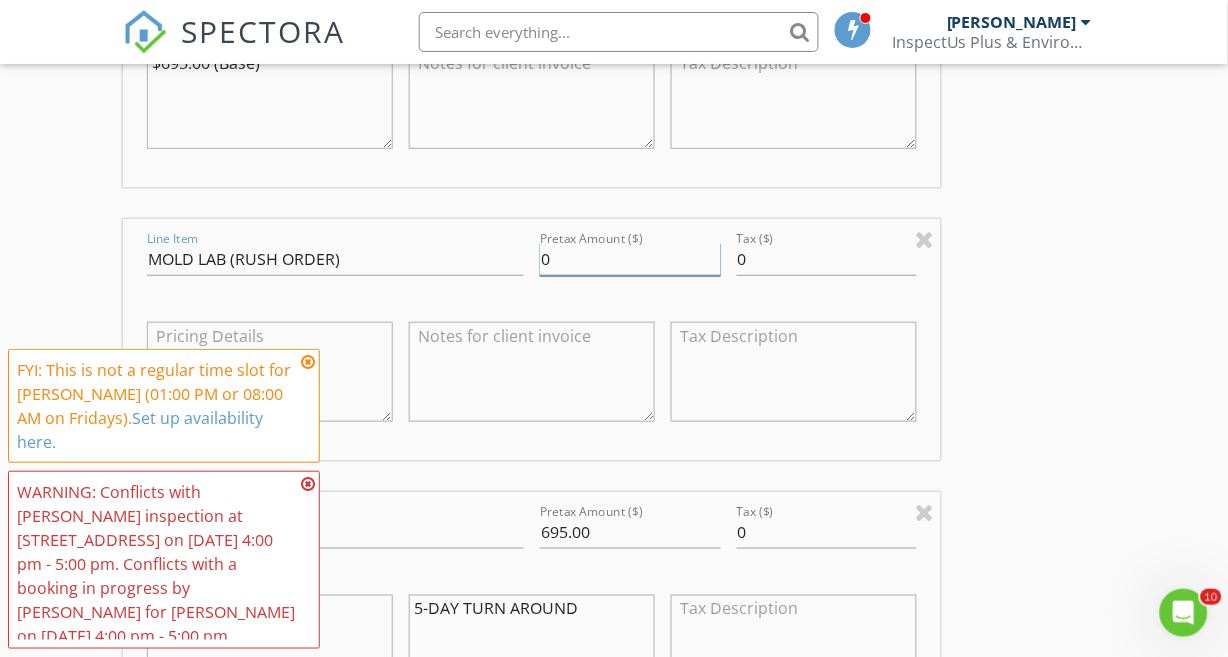 click on "0" at bounding box center [630, 259] 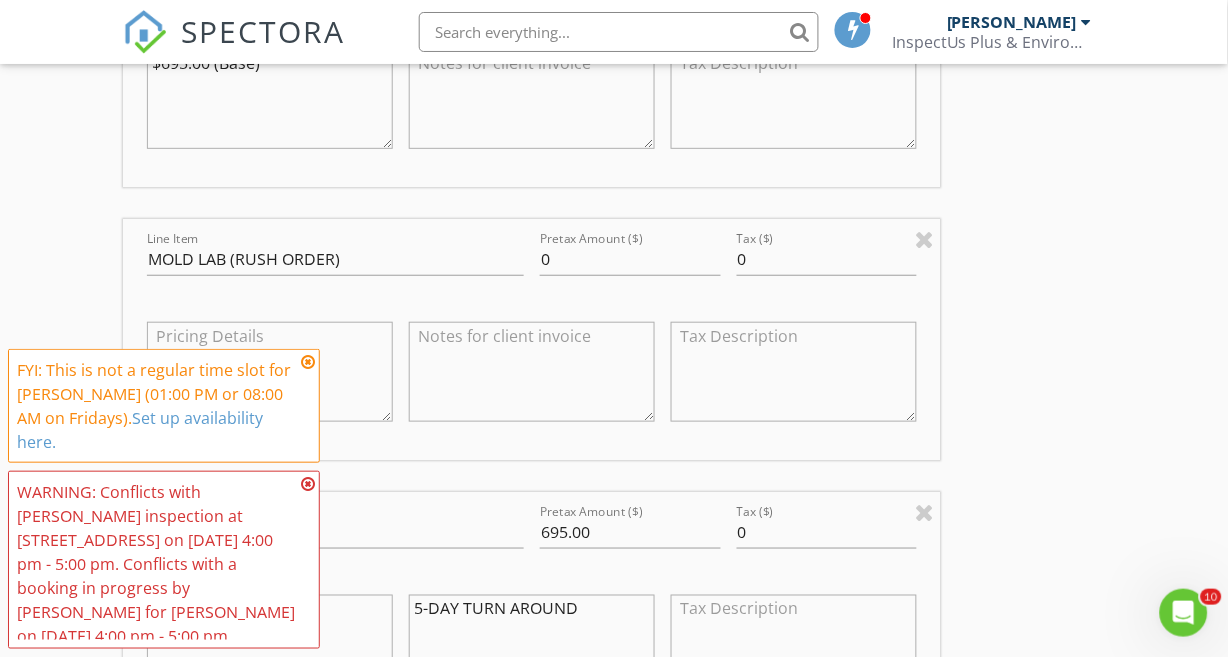 click at bounding box center [532, 372] 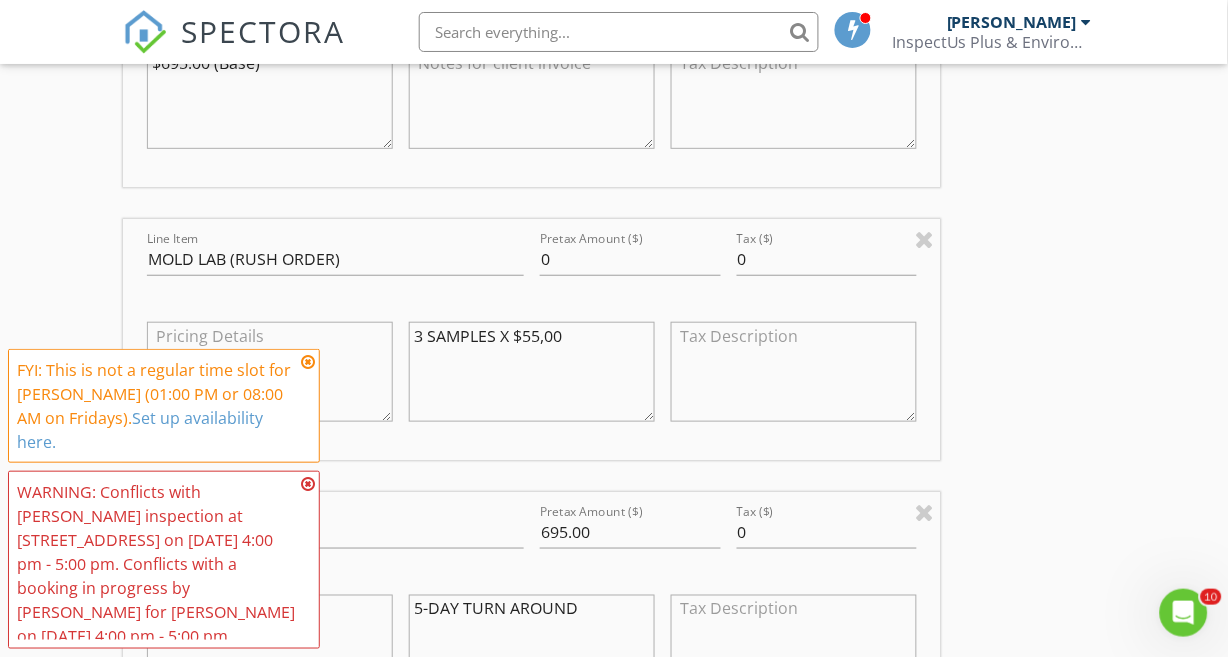 type on "3 SAMPLES X $55,00" 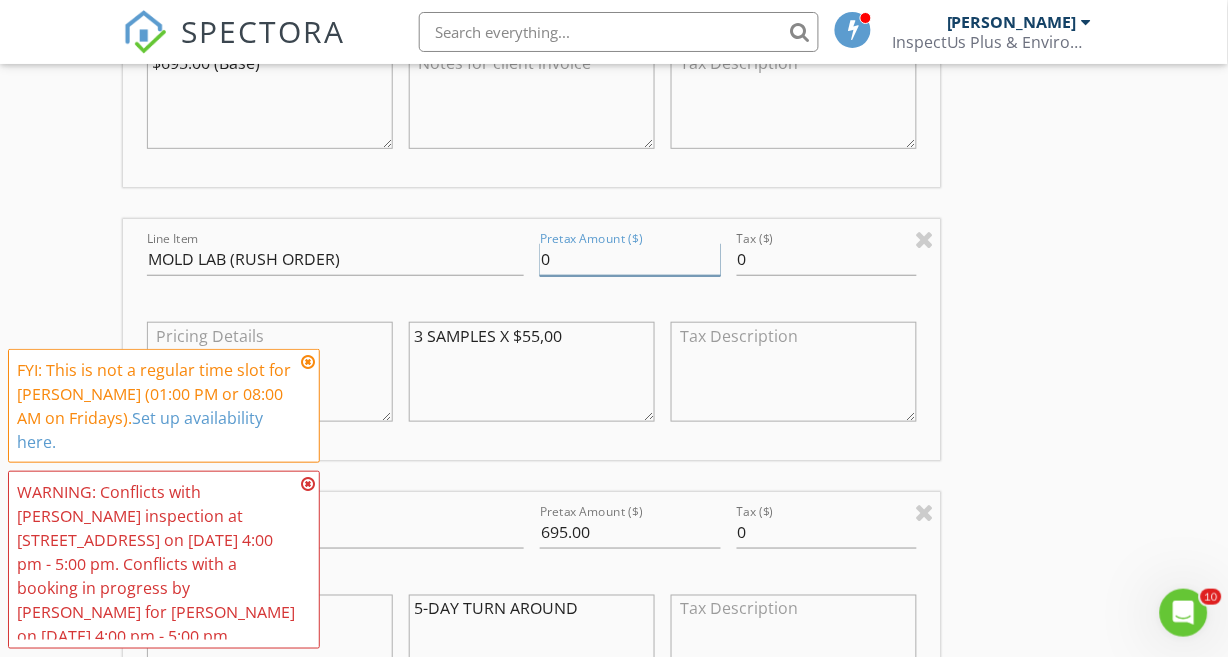 click on "0" at bounding box center (630, 259) 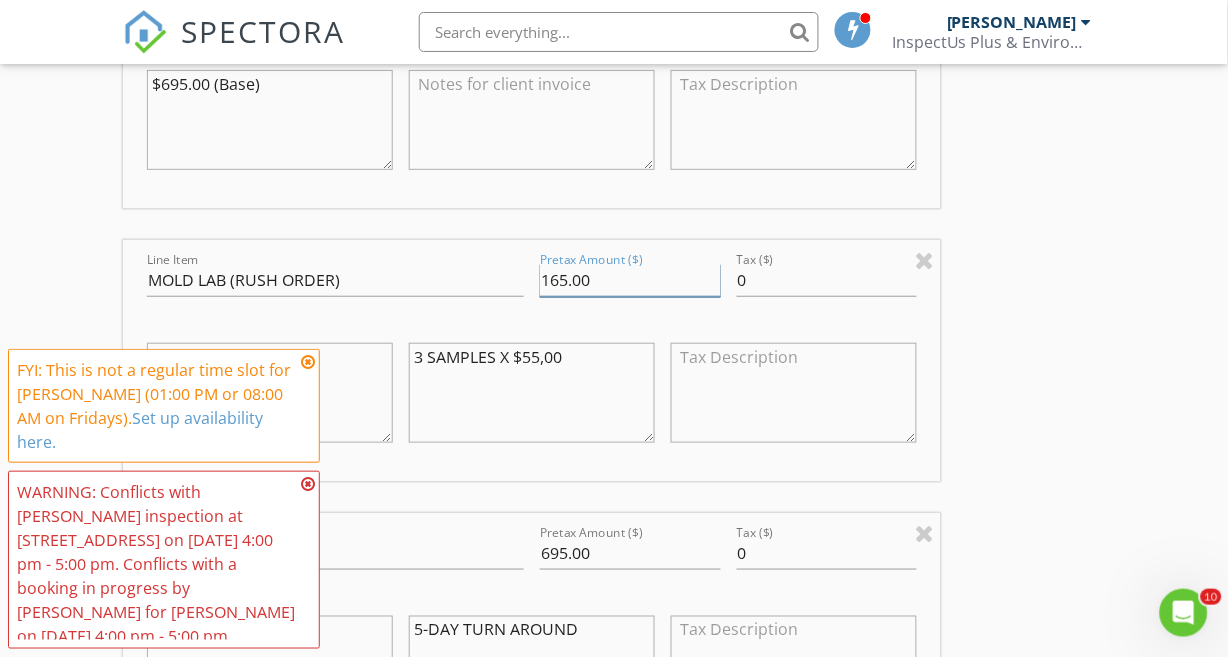 scroll, scrollTop: 2676, scrollLeft: 0, axis: vertical 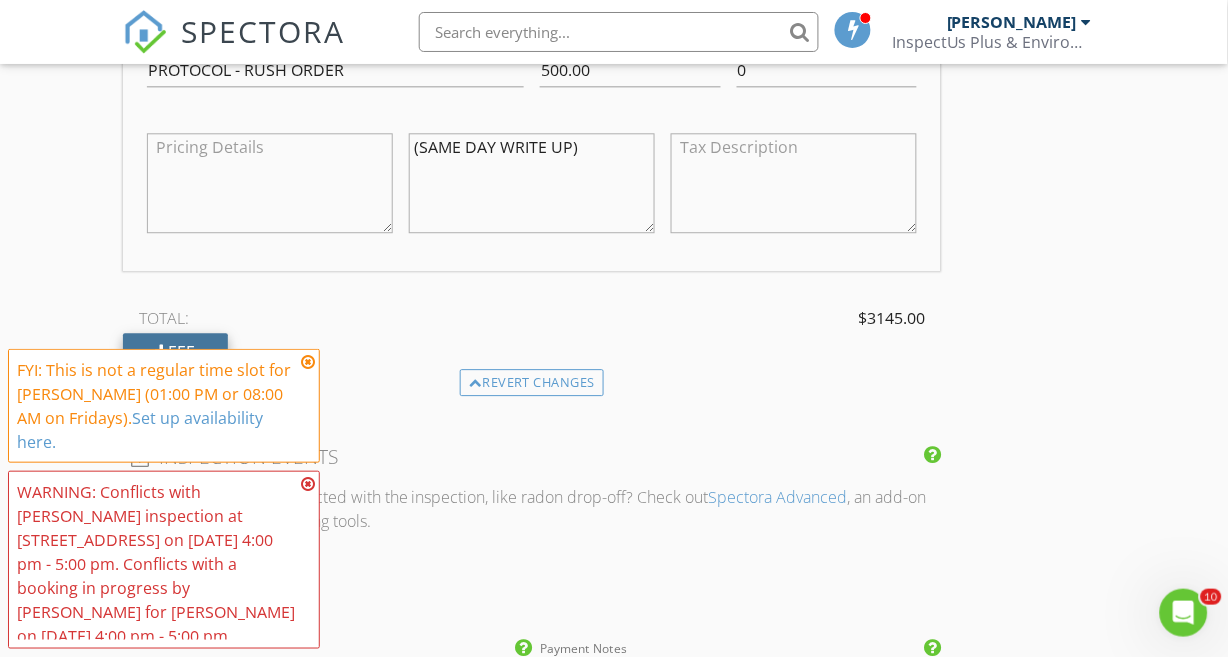 type on "165.00" 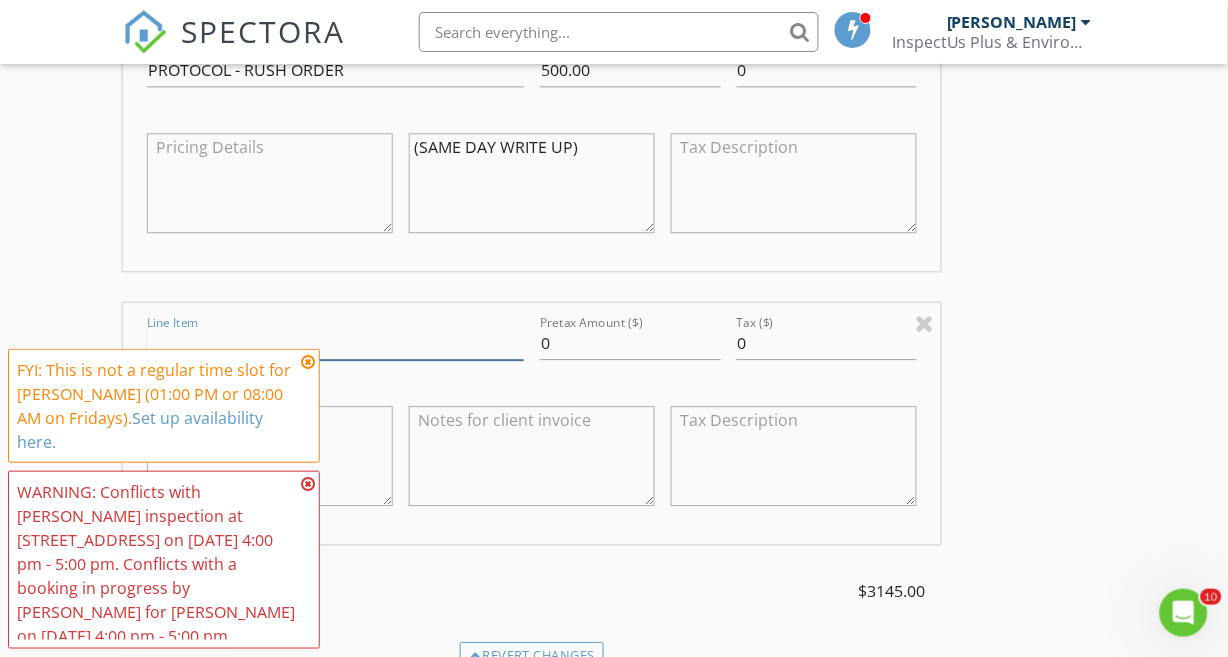 click on "Line Item" at bounding box center (335, 343) 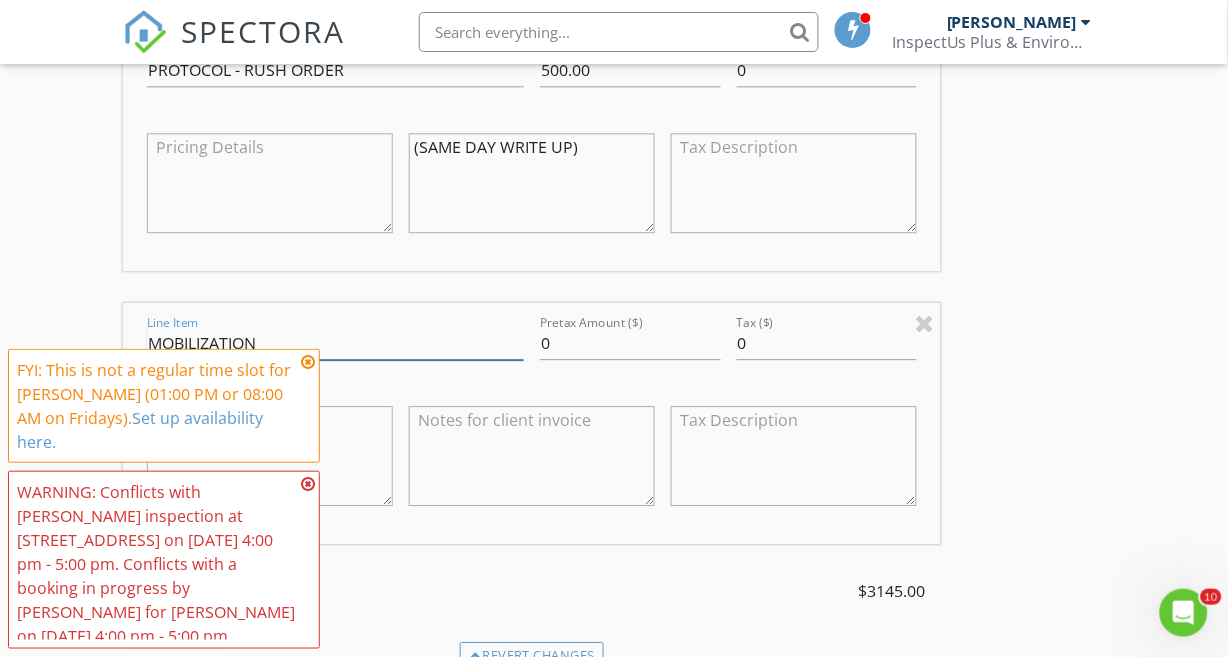 type on "MOBILIZATION" 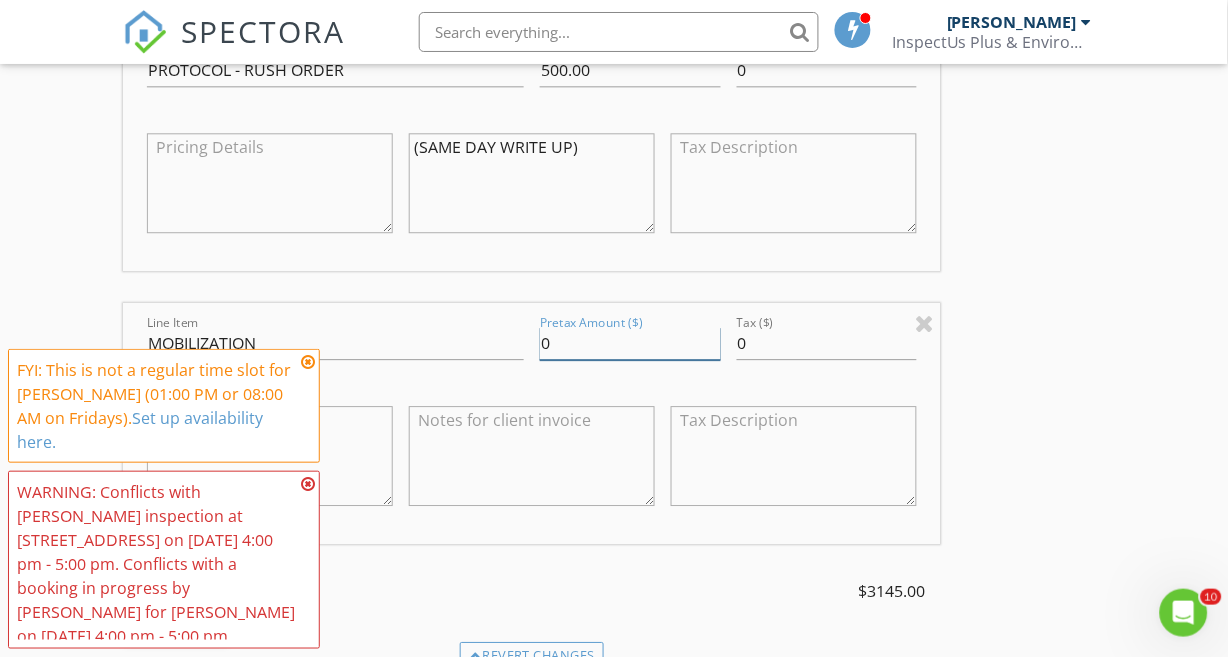 click on "0" at bounding box center (630, 343) 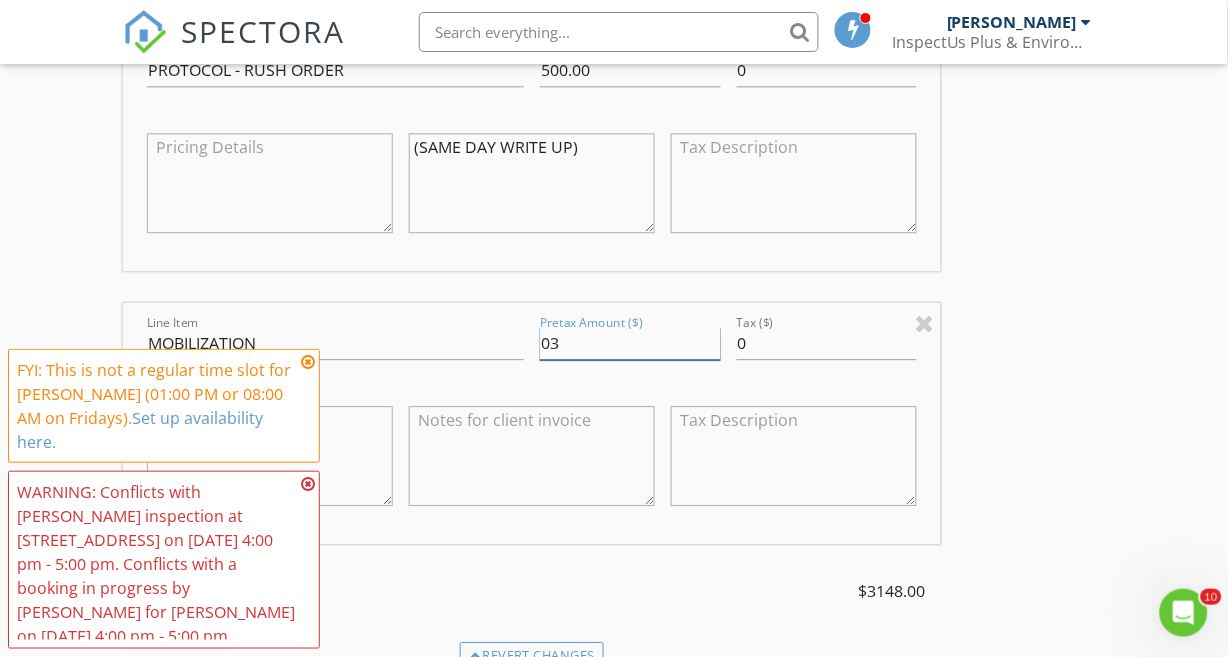 type on "0" 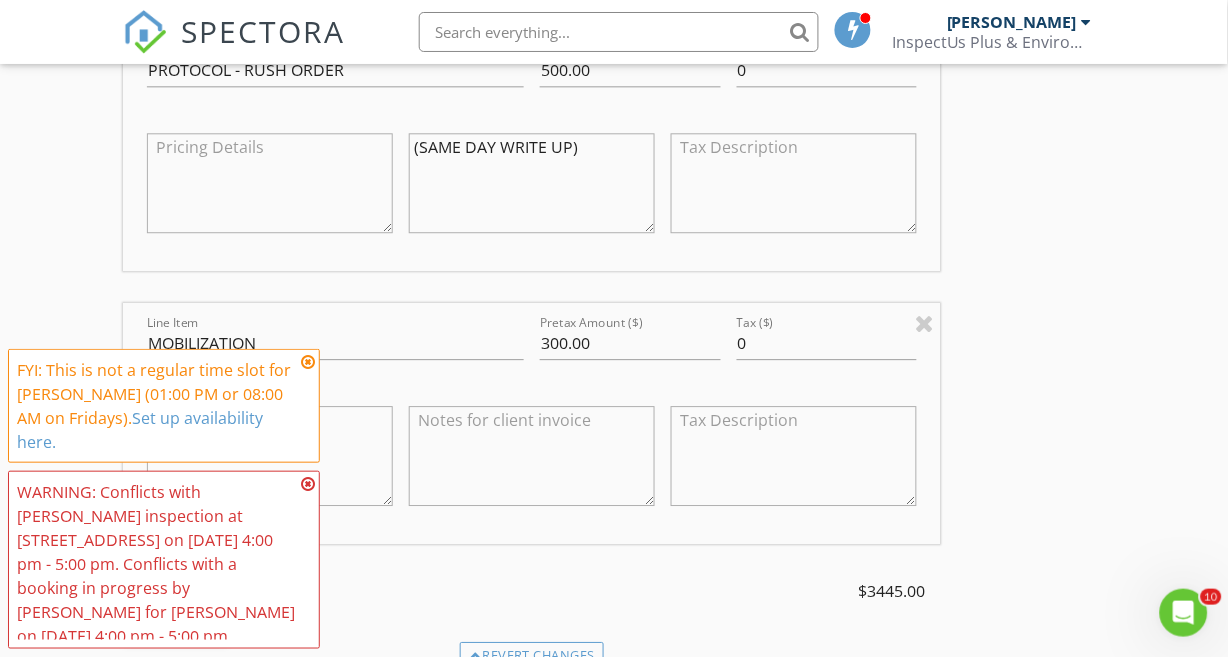 click at bounding box center [532, 456] 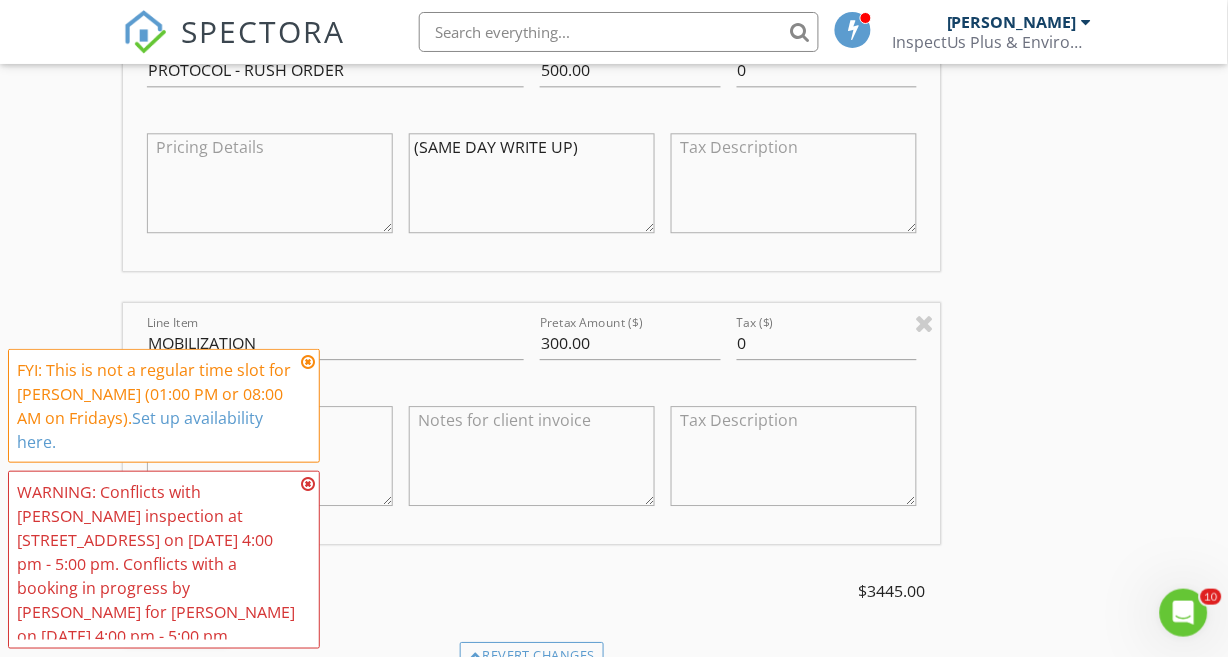 click on "Pretax Amount ($) 300.00" at bounding box center (630, 353) 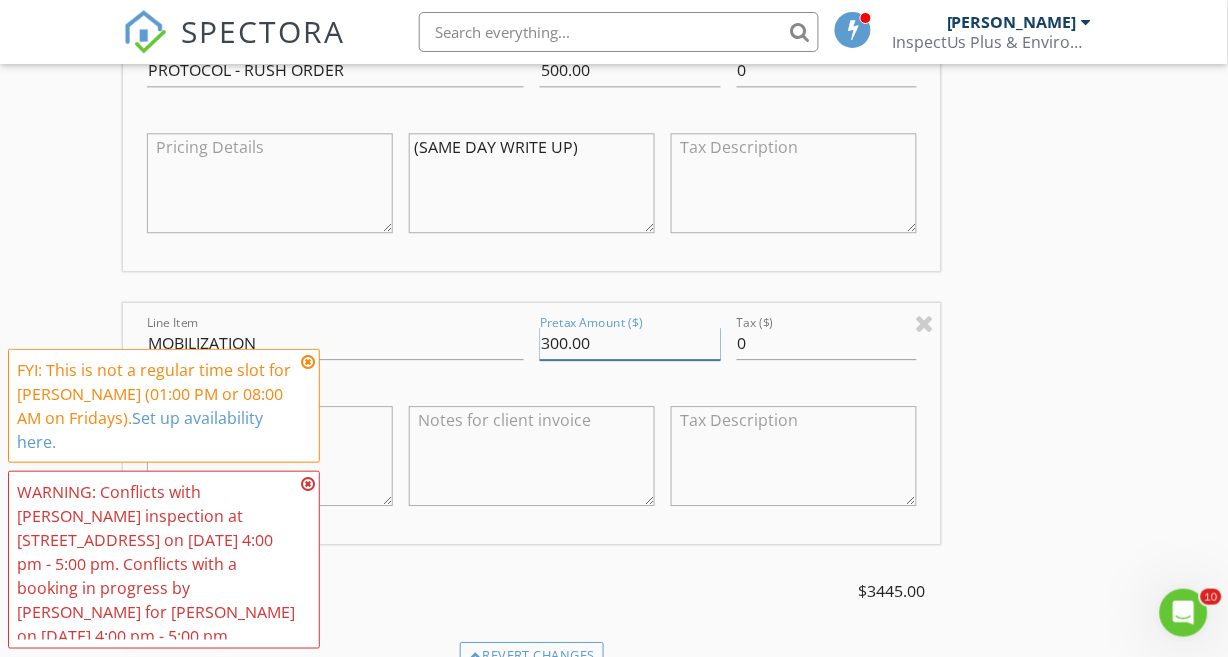 click on "300.00" at bounding box center [630, 343] 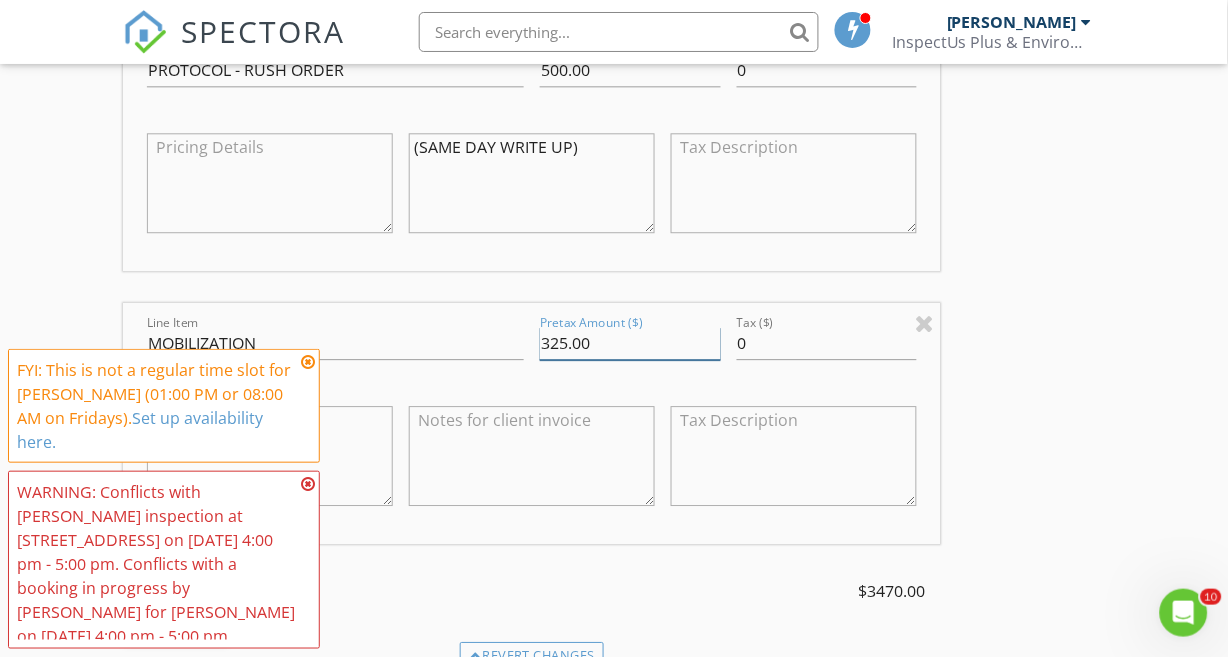 type on "325.00" 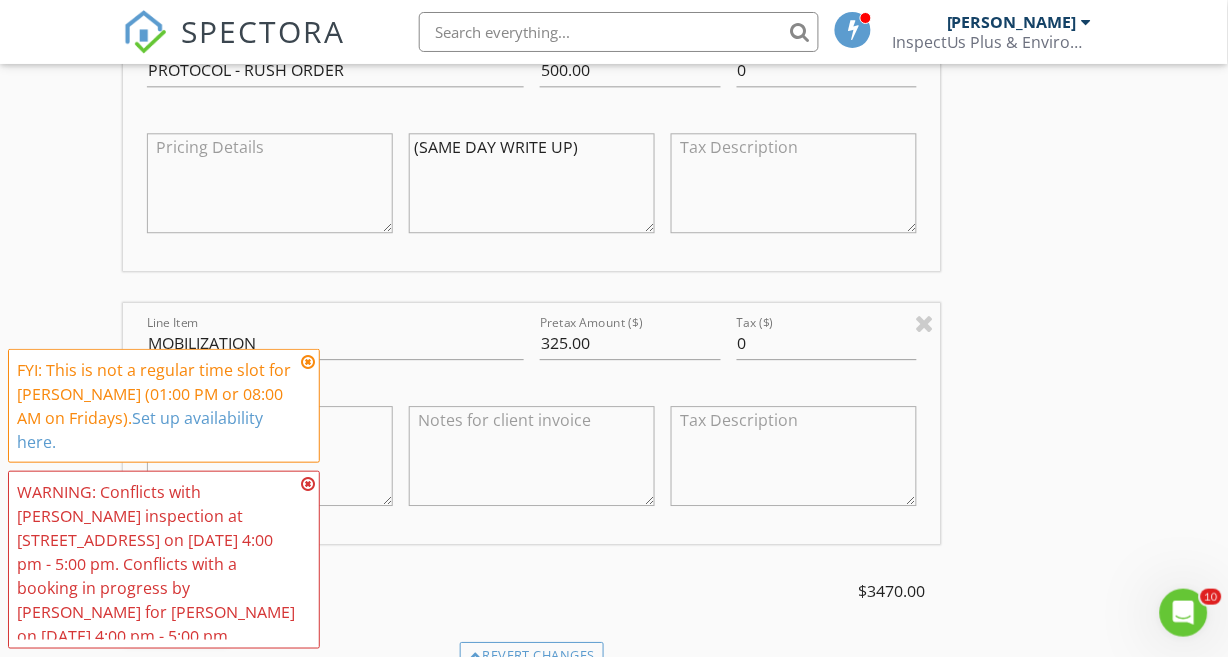 click at bounding box center (532, 456) 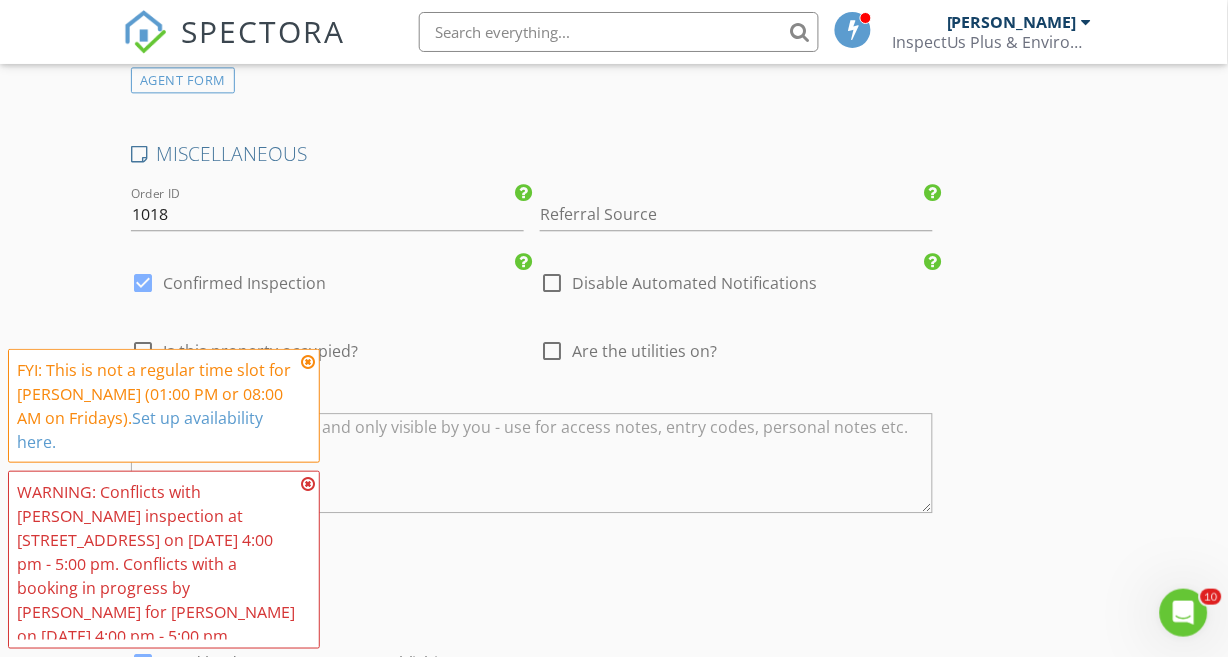 scroll, scrollTop: 4952, scrollLeft: 0, axis: vertical 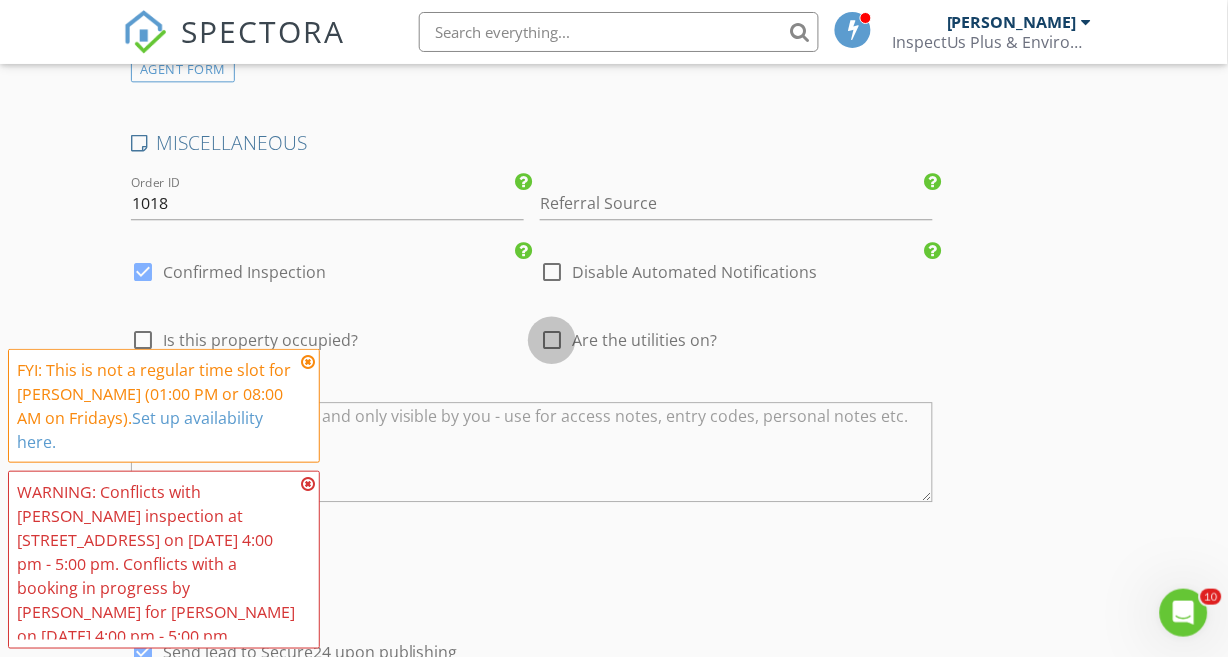 click at bounding box center (552, 340) 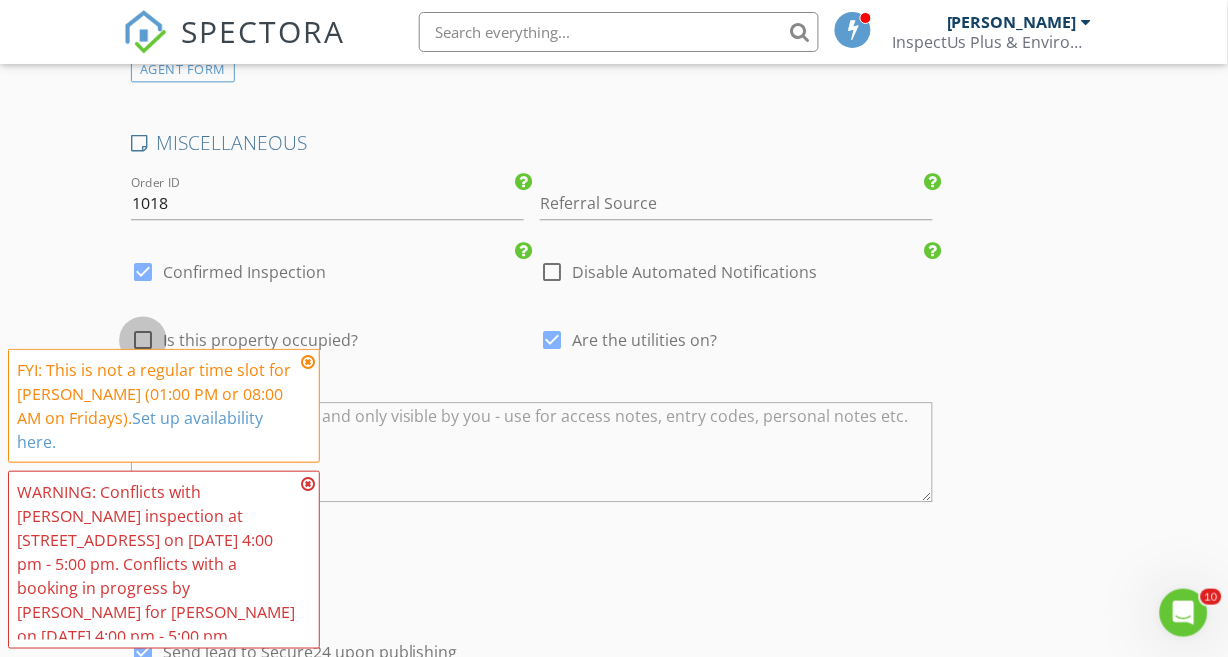 click at bounding box center [143, 340] 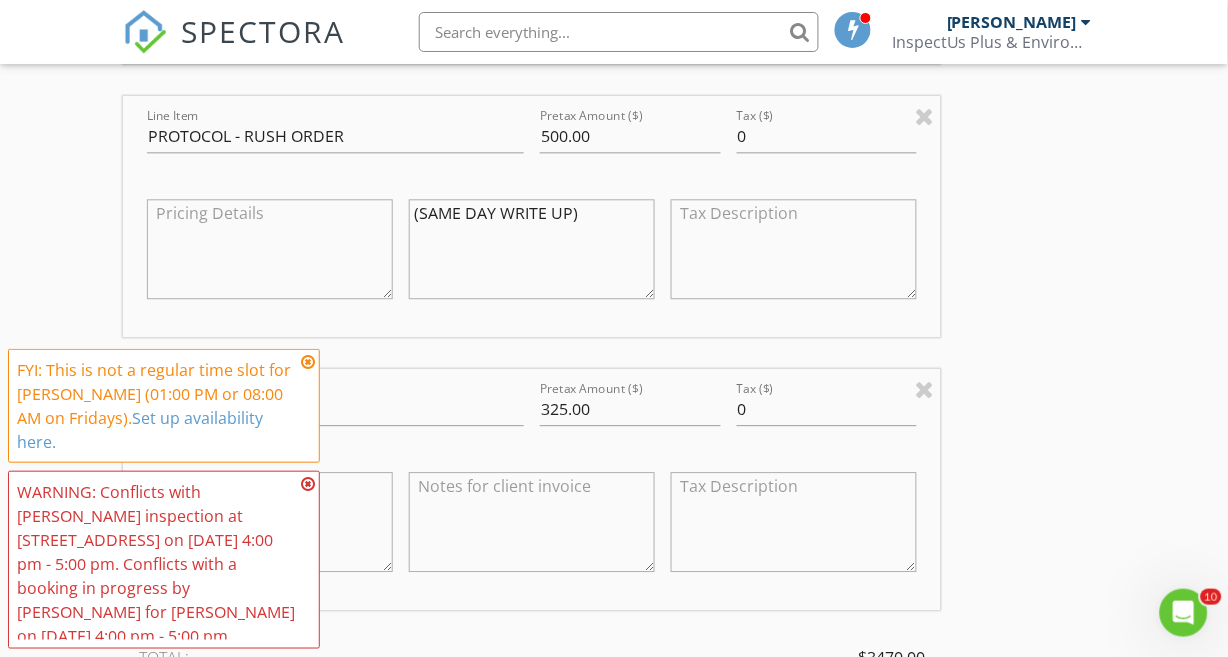 scroll, scrollTop: 3611, scrollLeft: 0, axis: vertical 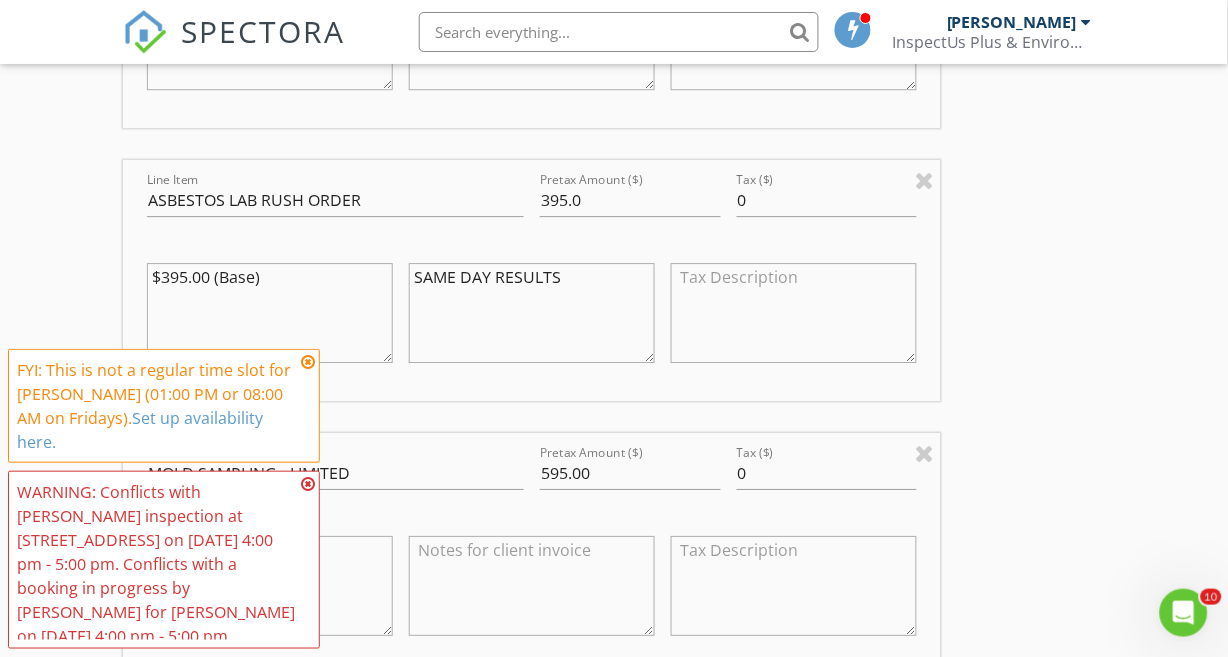 click on "SAME DAY RESULTS" at bounding box center (532, 313) 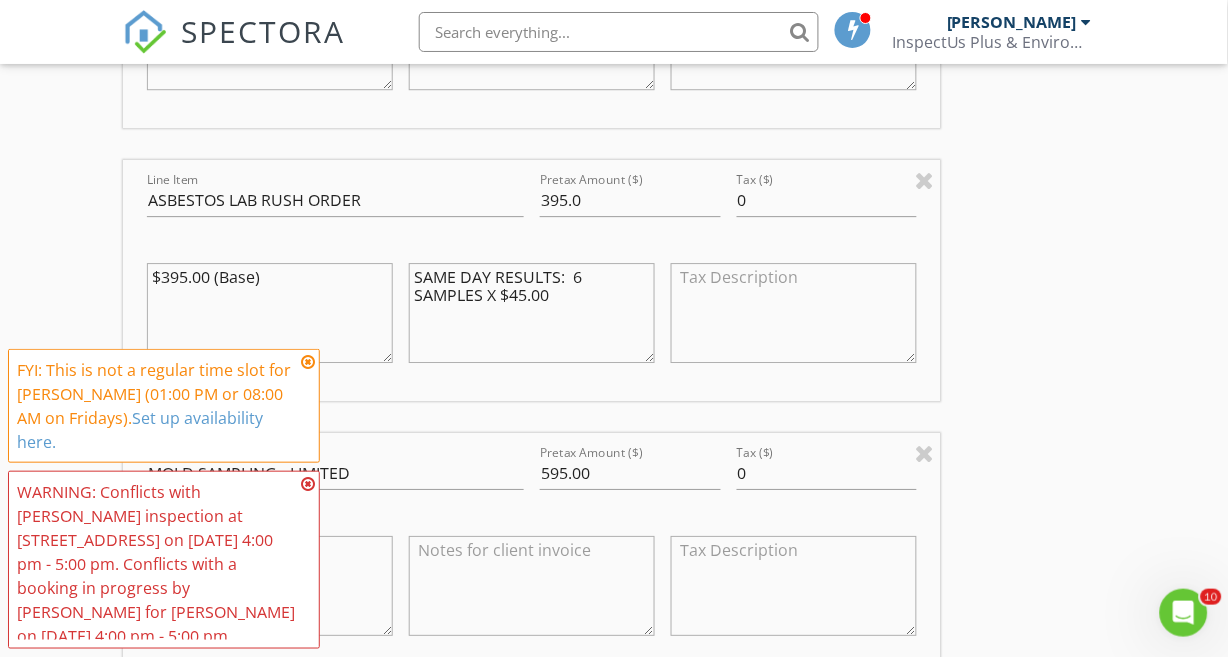 type on "SAME DAY RESULTS:  6 SAMPLES X $45.00" 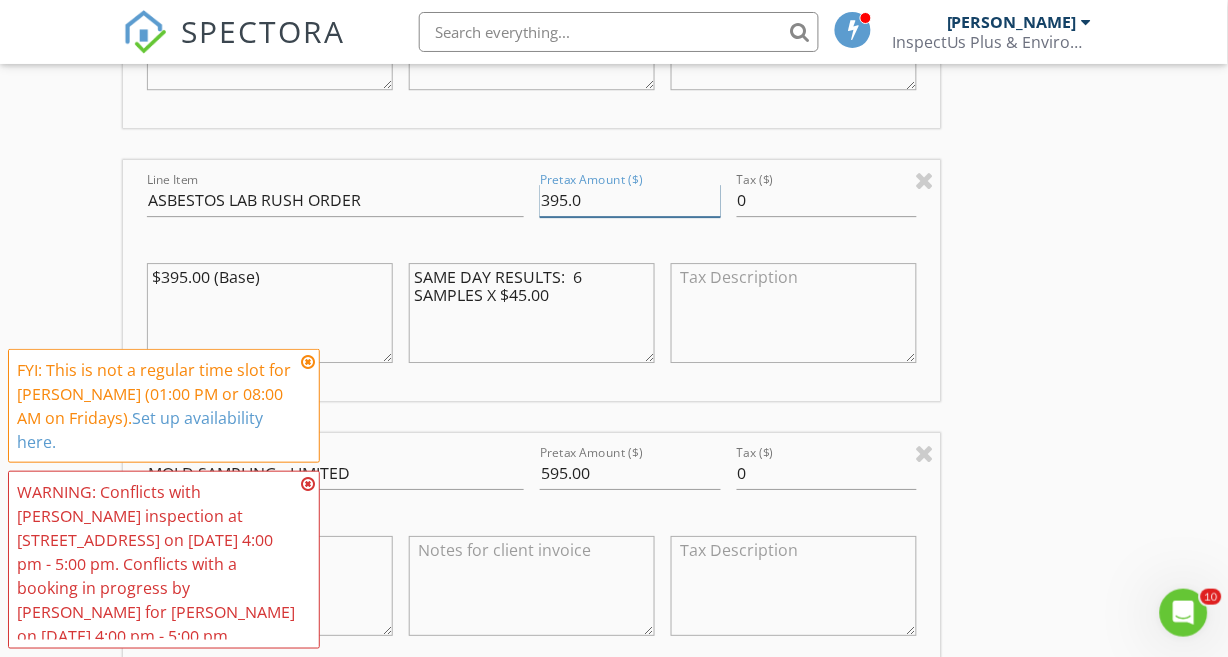 click on "395.0" at bounding box center [630, 200] 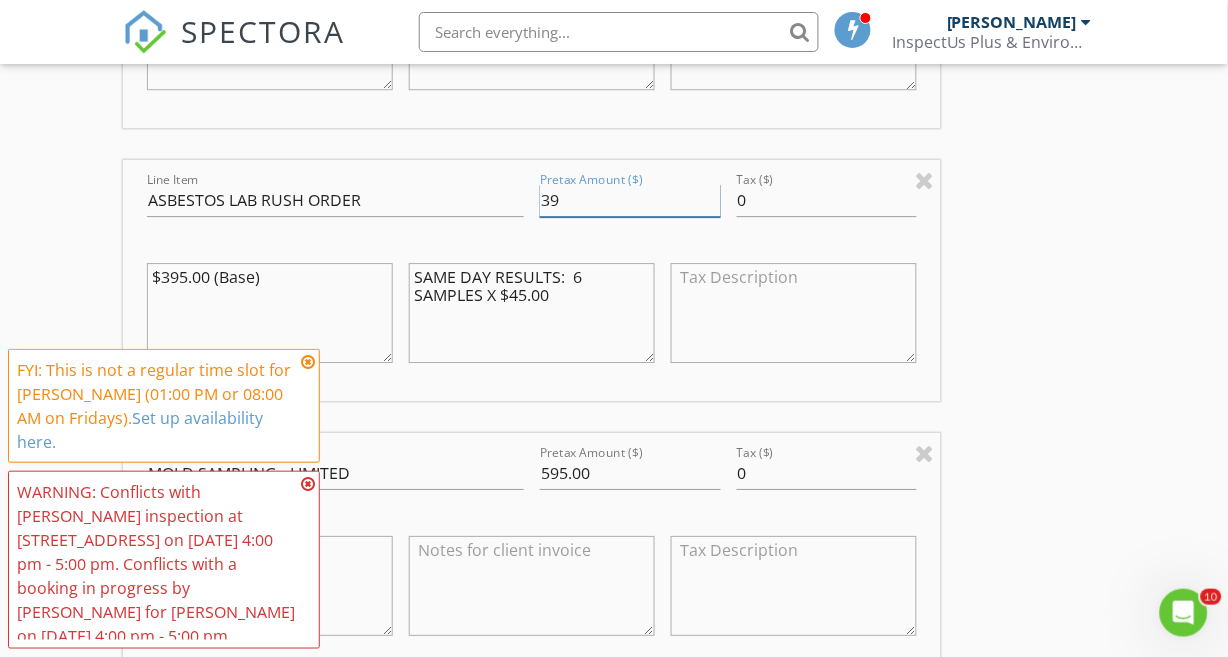 type on "3" 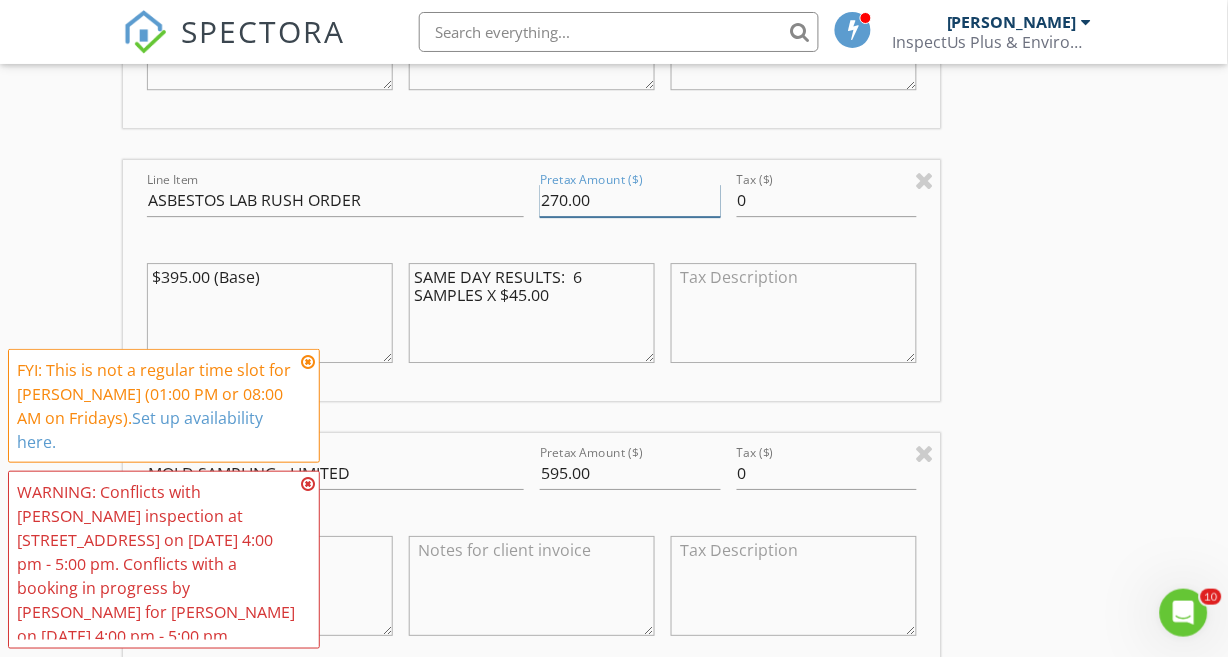 type on "270.00" 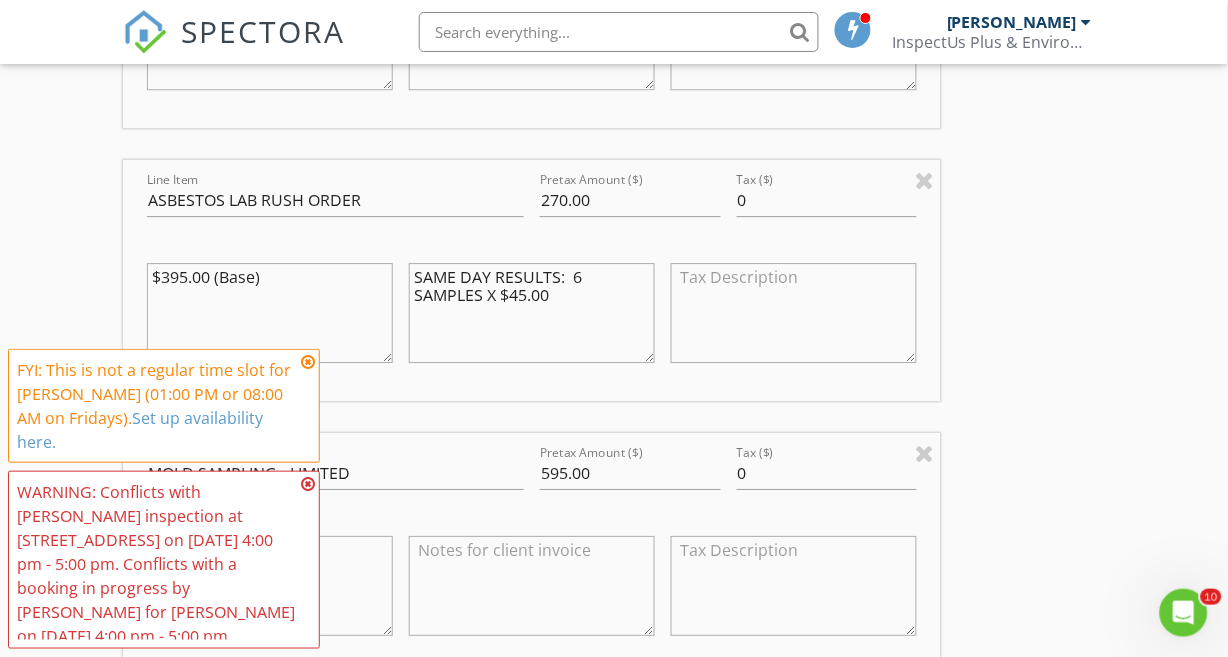 click at bounding box center (630, 231) 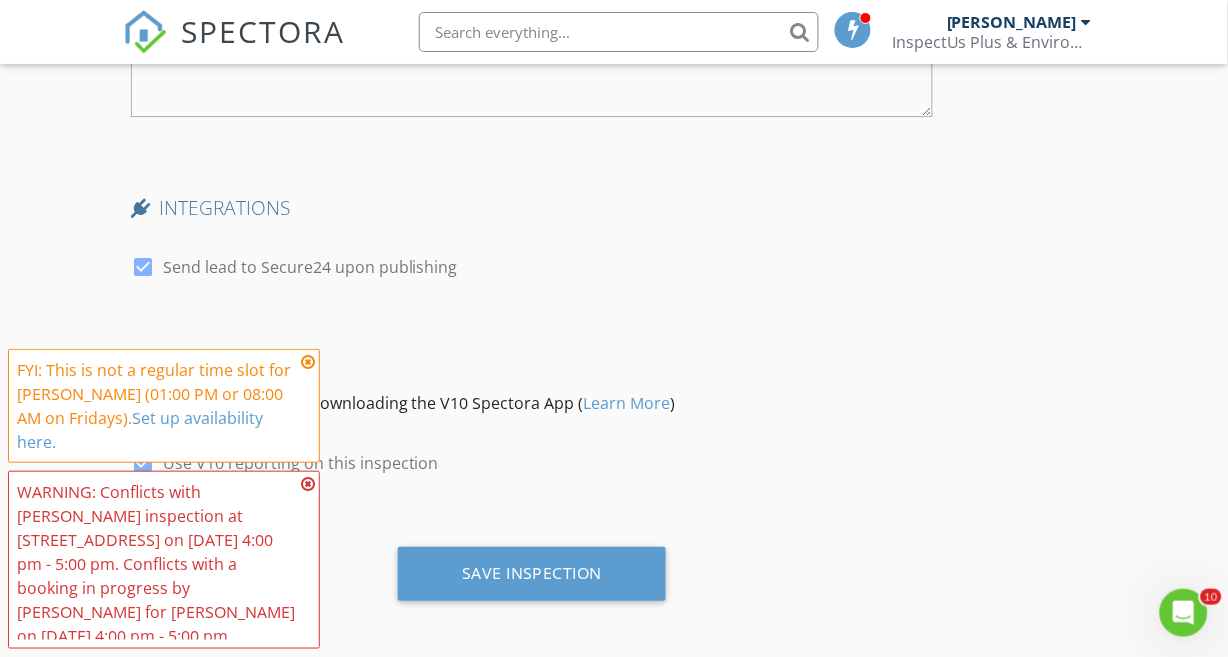 scroll, scrollTop: 5344, scrollLeft: 0, axis: vertical 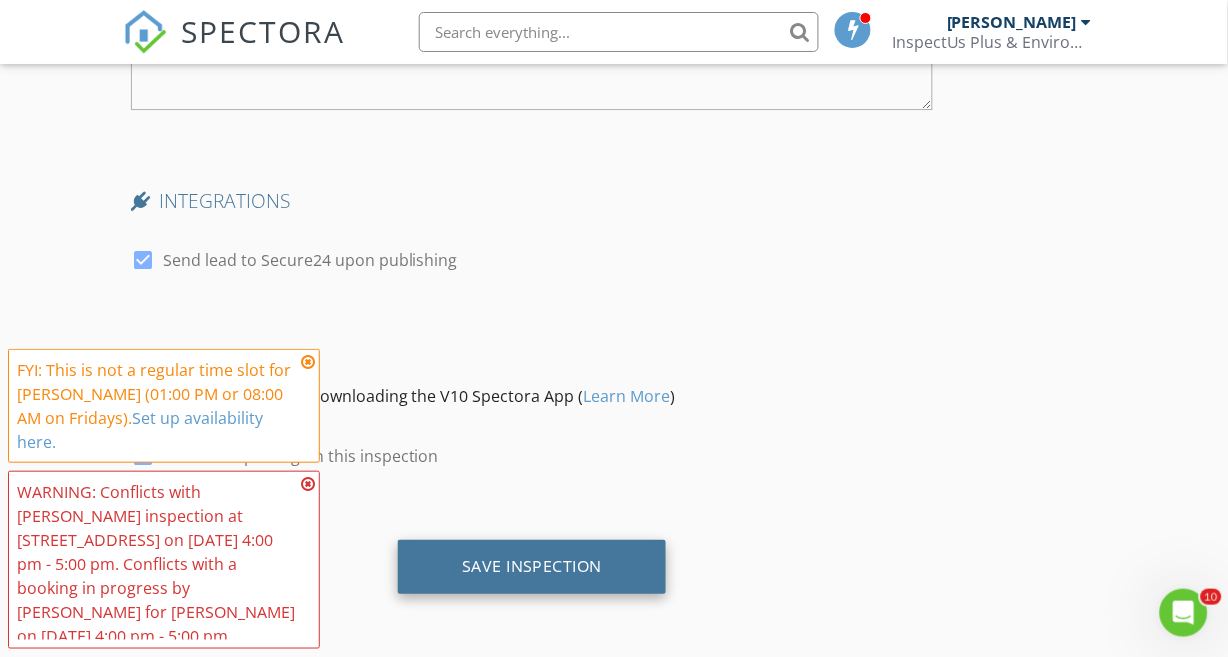 click on "Save Inspection" at bounding box center [532, 566] 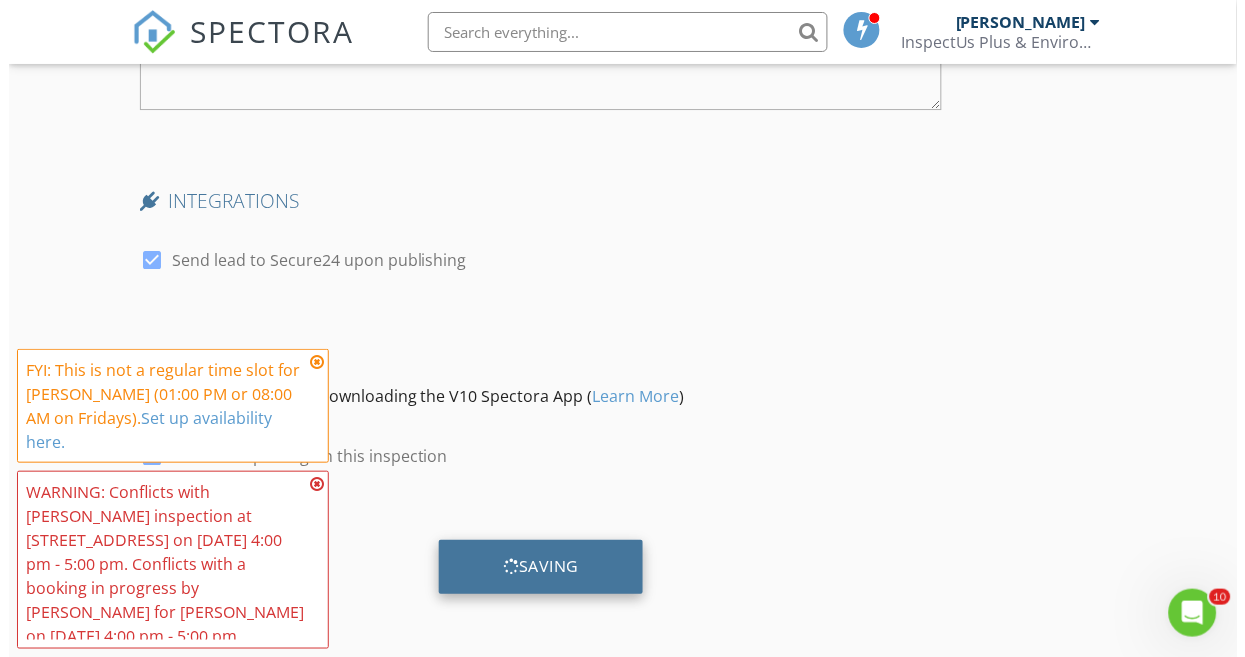 scroll, scrollTop: 5325, scrollLeft: 0, axis: vertical 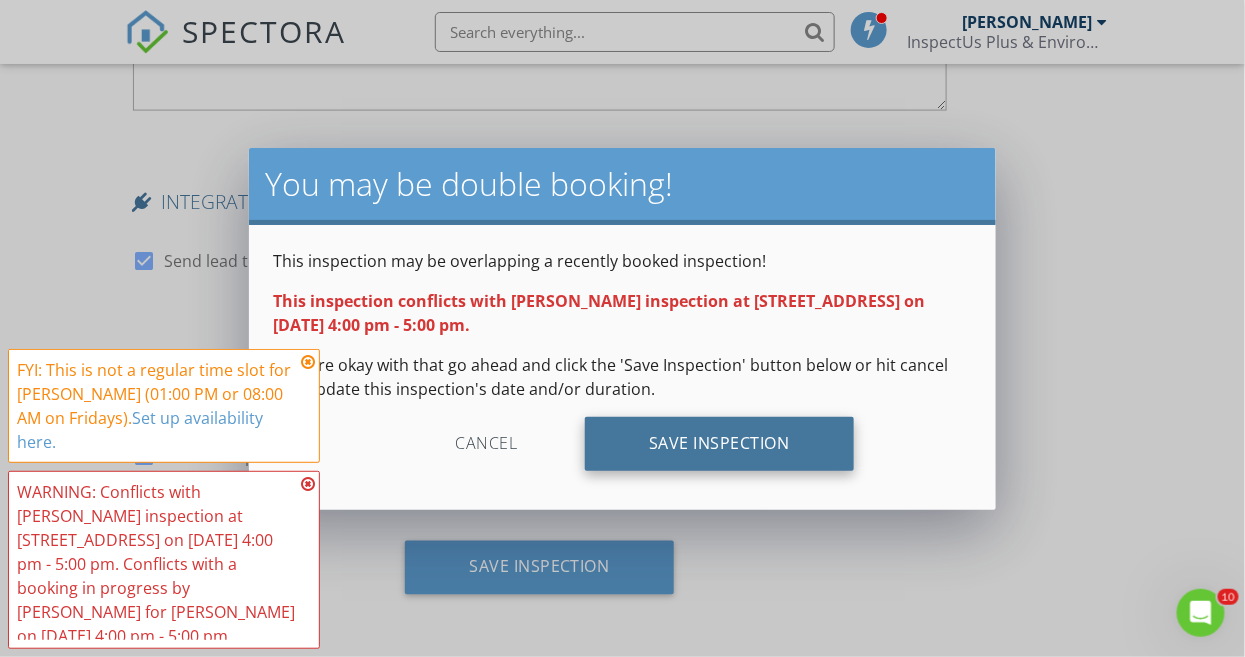 click on "Save Inspection" at bounding box center [719, 444] 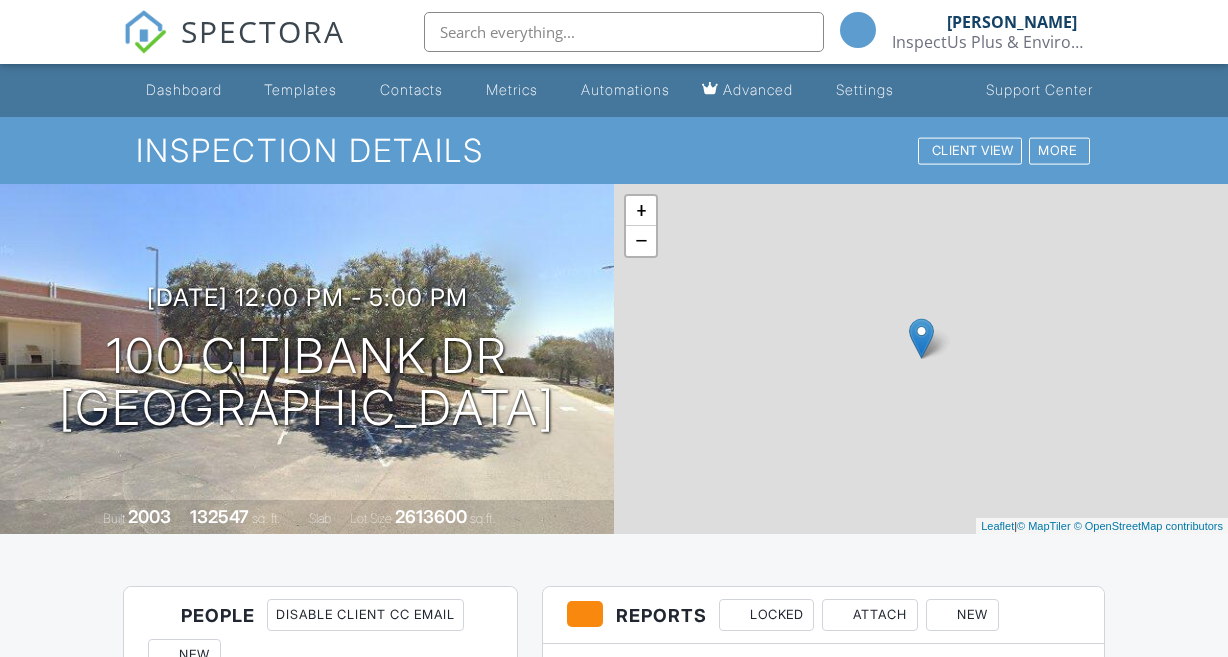 scroll, scrollTop: 0, scrollLeft: 0, axis: both 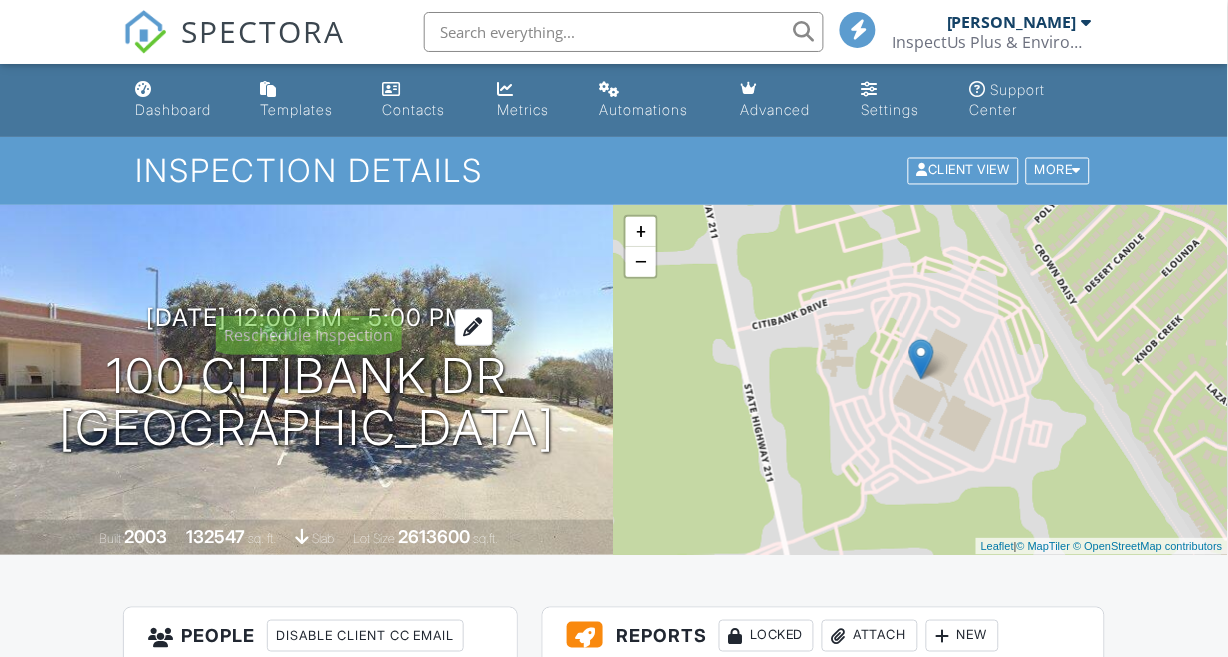 click on "[DATE] 12:00 pm
- 5:00 pm" at bounding box center (307, 317) 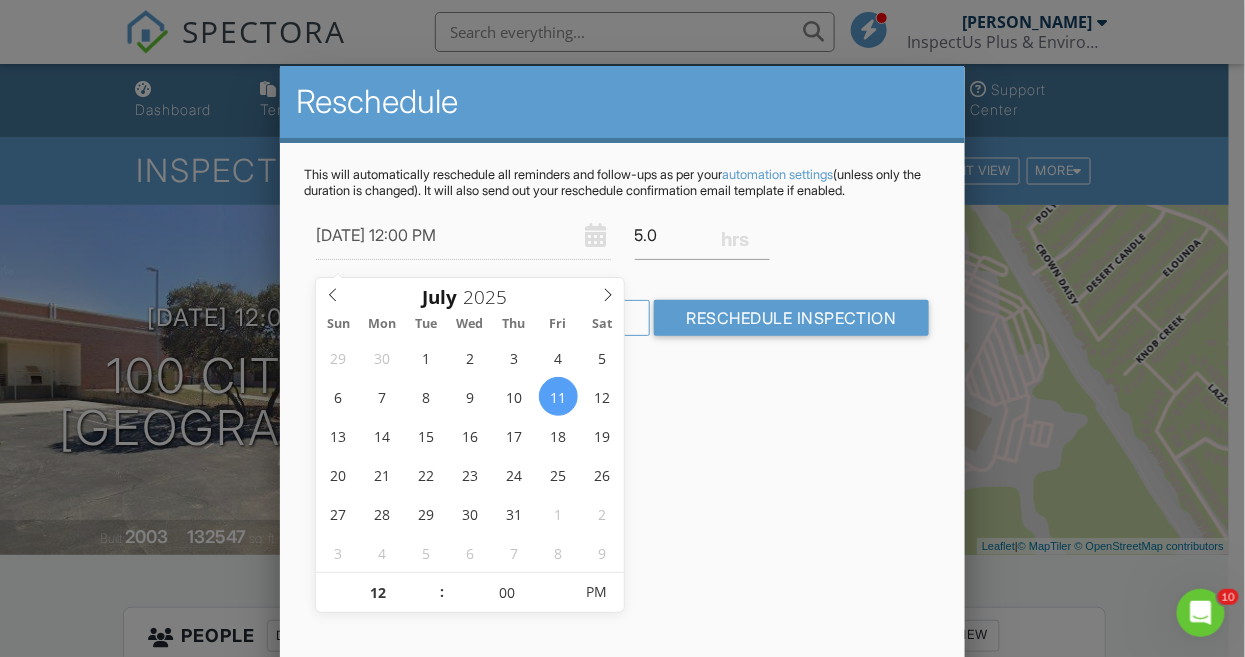 scroll, scrollTop: 0, scrollLeft: 0, axis: both 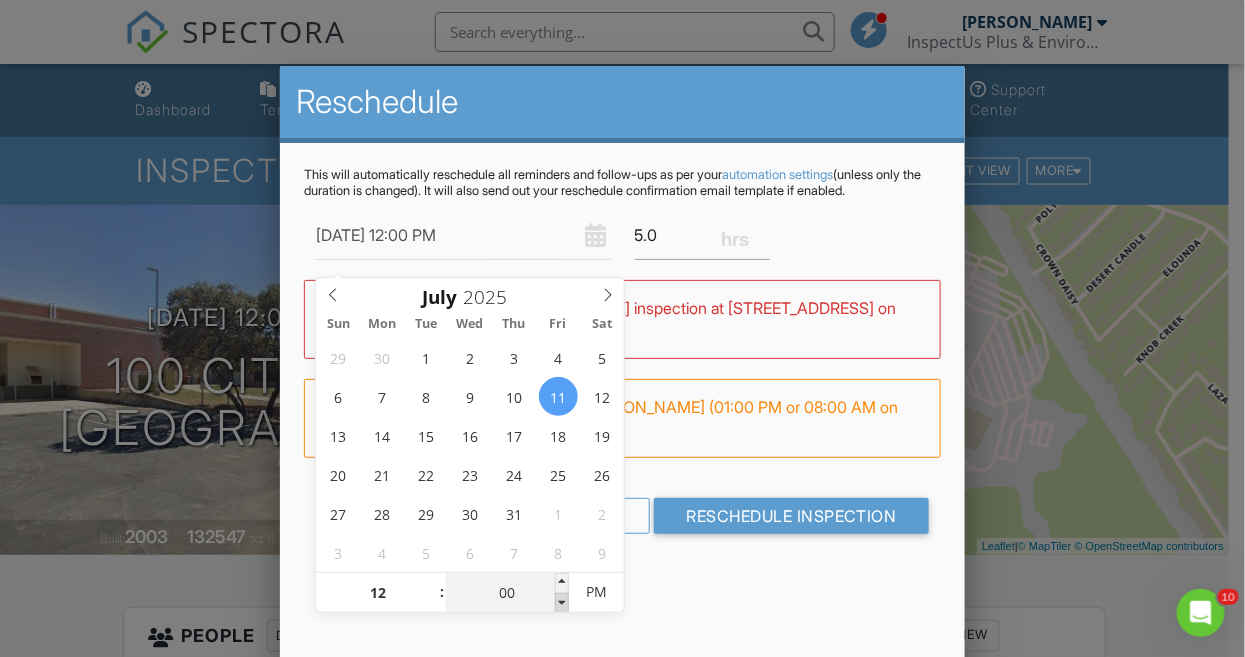 type on "11" 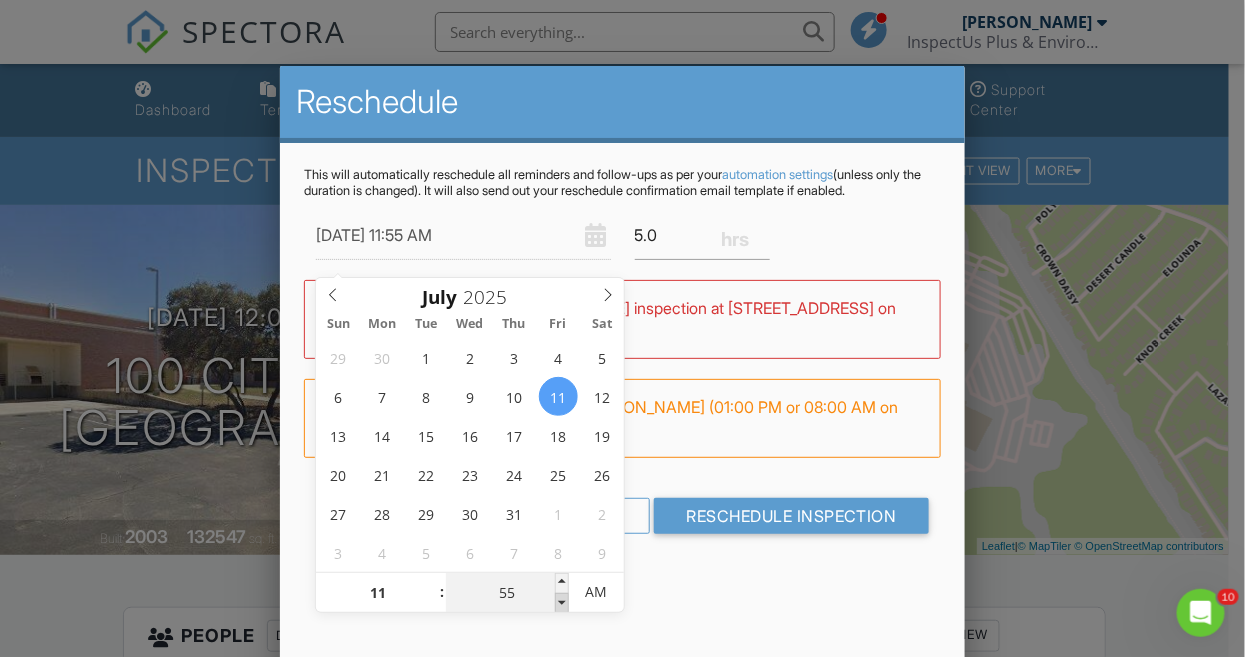 click at bounding box center [562, 603] 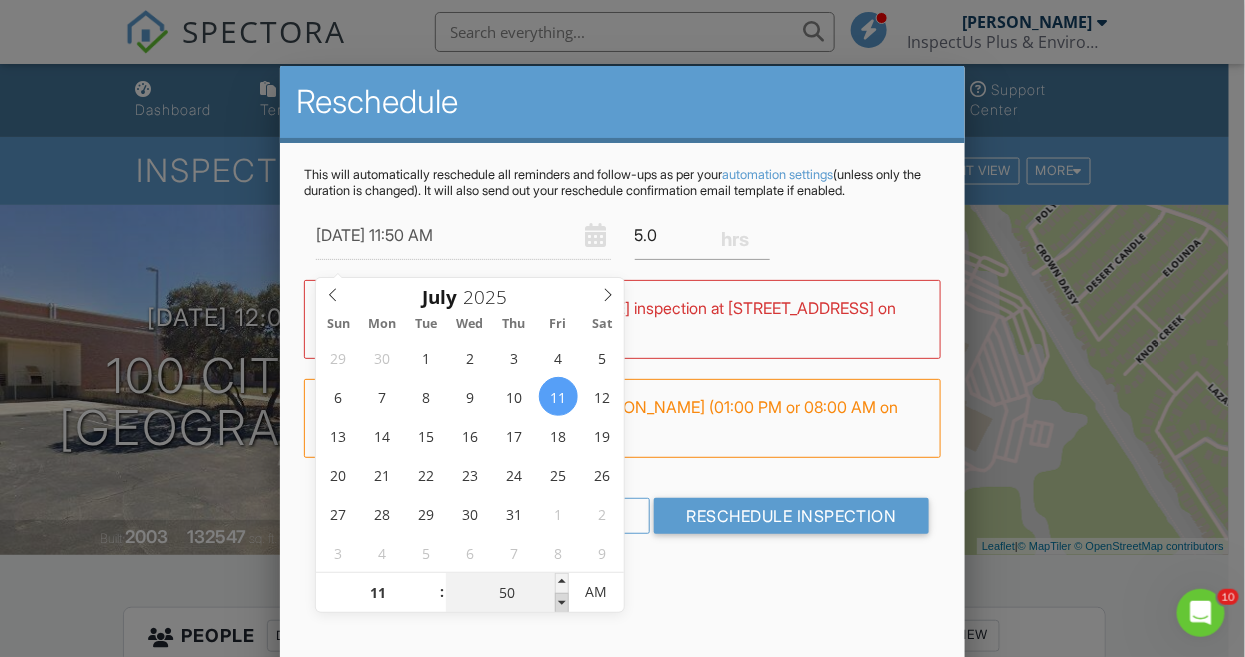 click at bounding box center (562, 603) 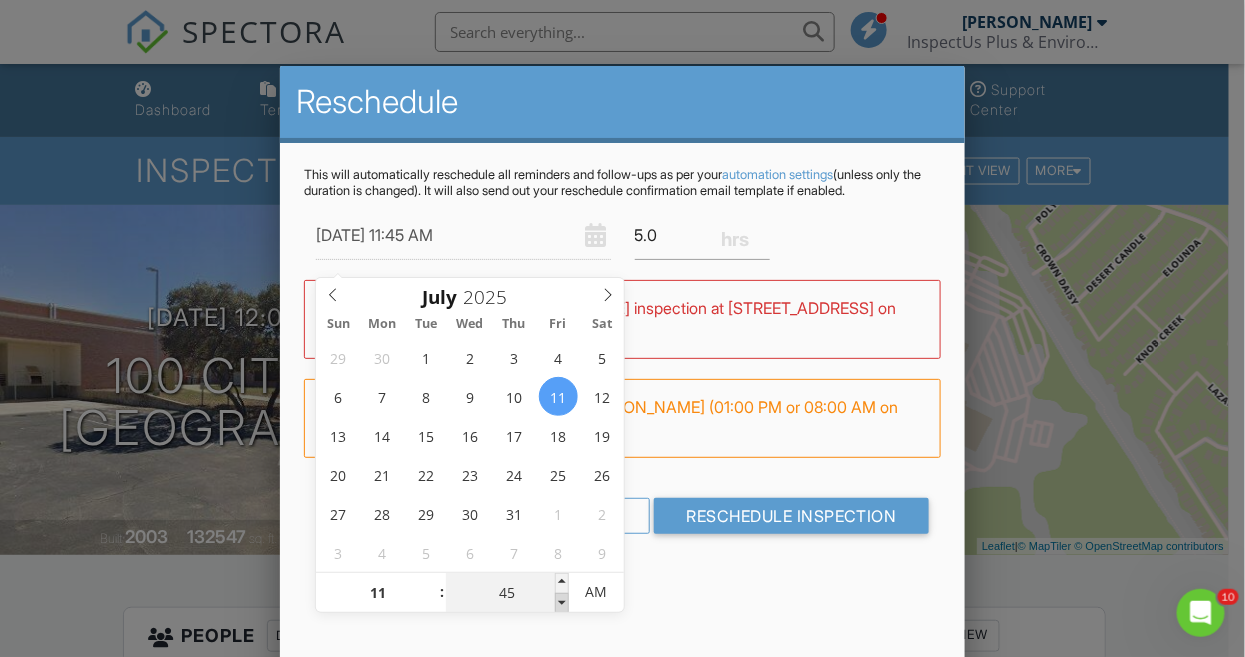 click at bounding box center [562, 603] 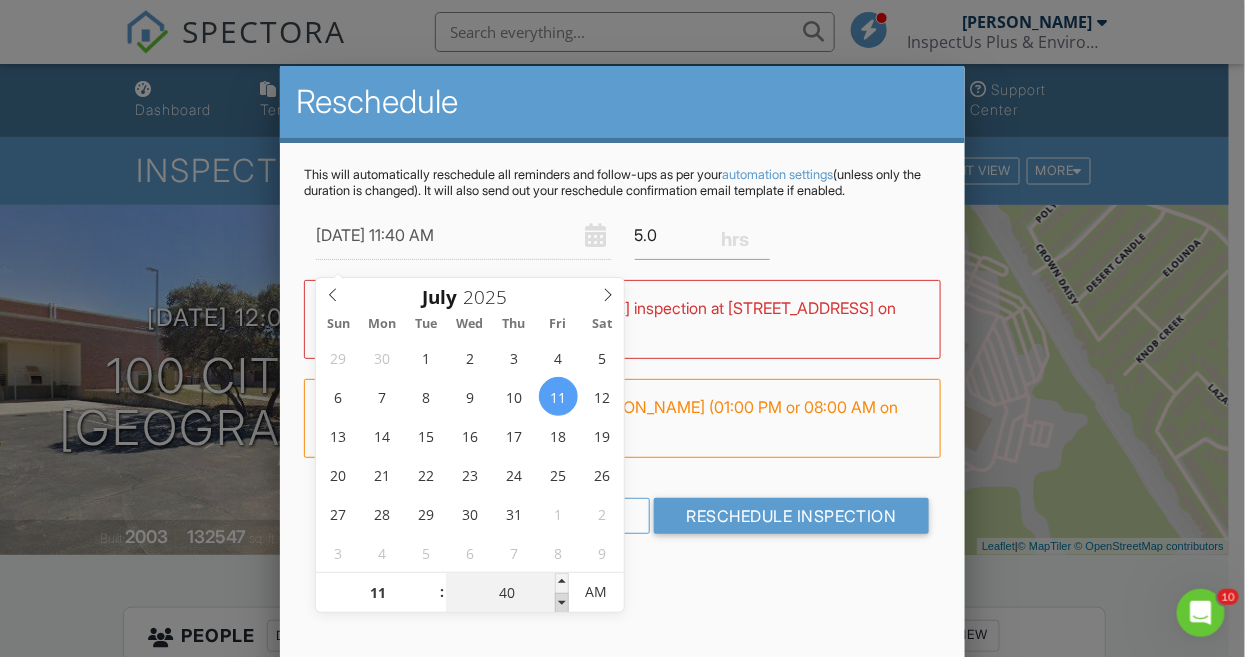 click at bounding box center (562, 603) 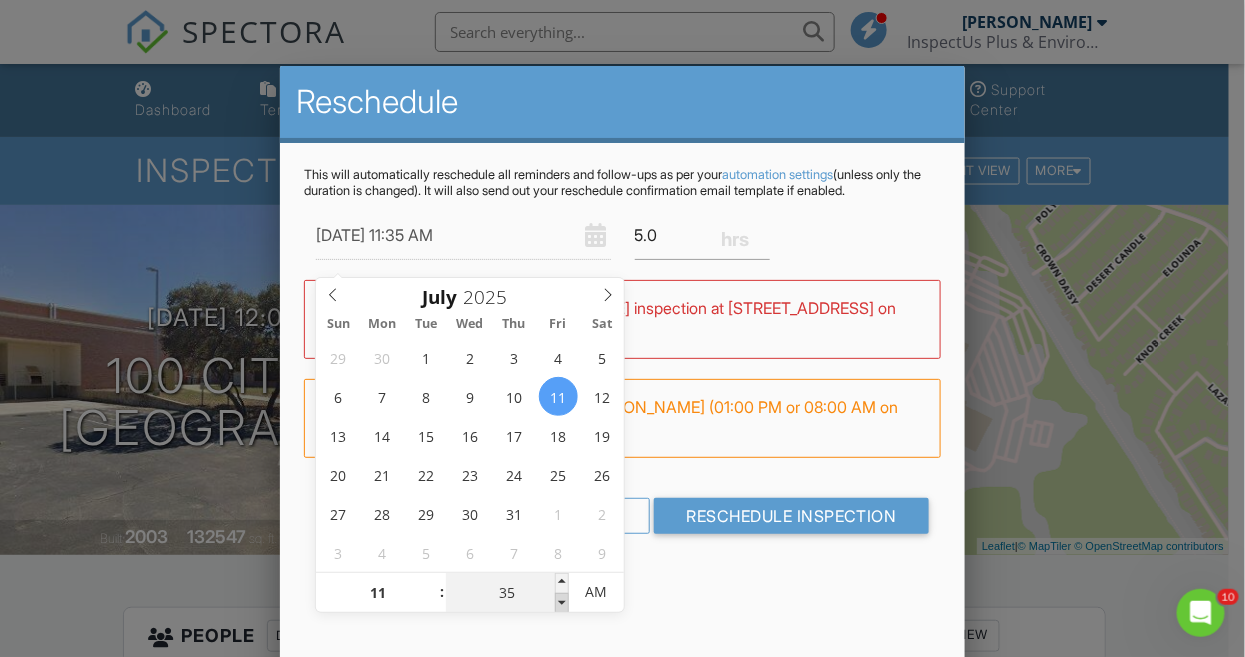 click at bounding box center [562, 603] 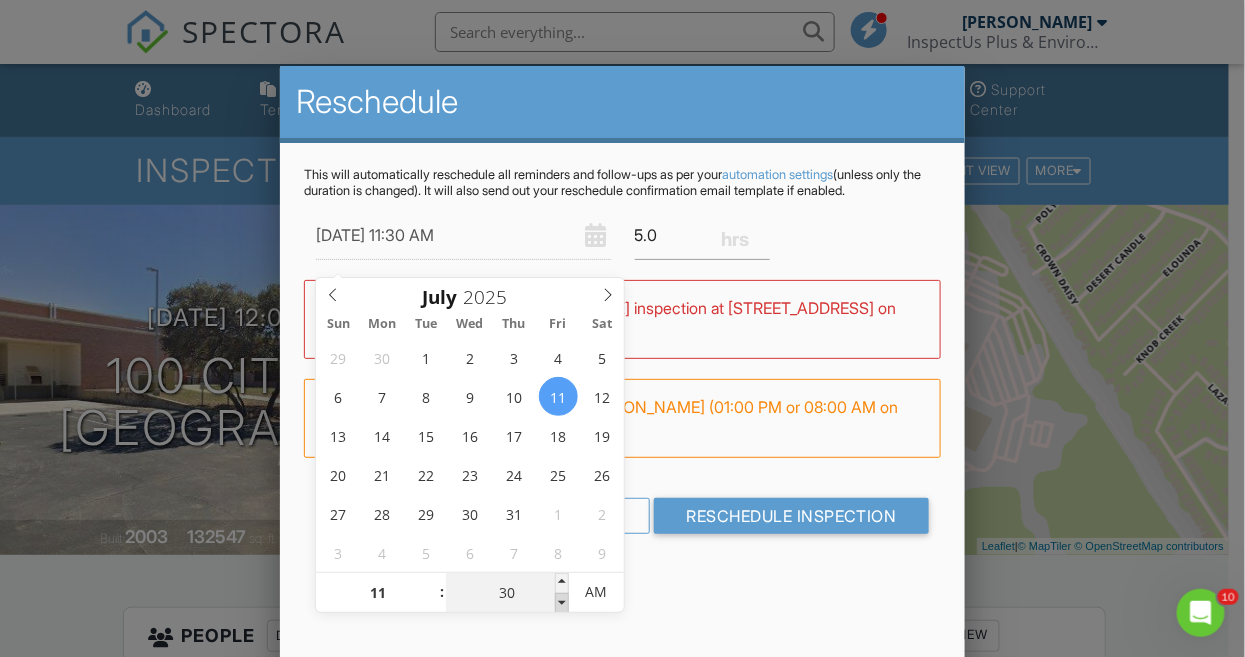 click at bounding box center [562, 603] 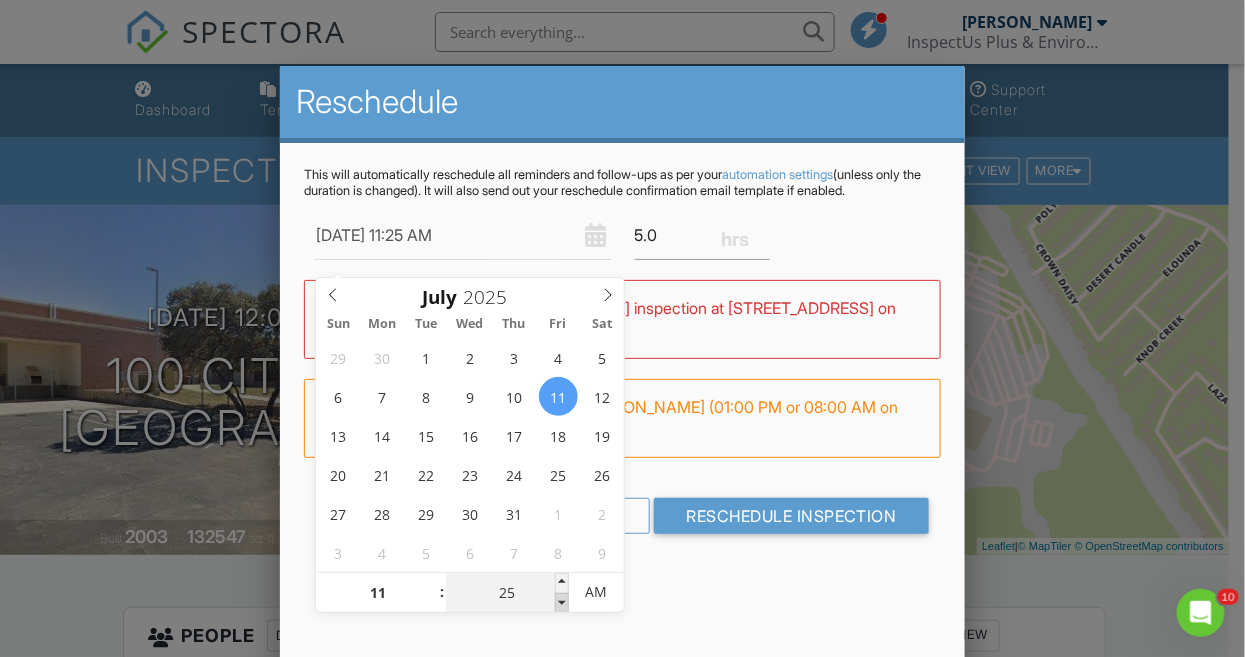 click at bounding box center (562, 603) 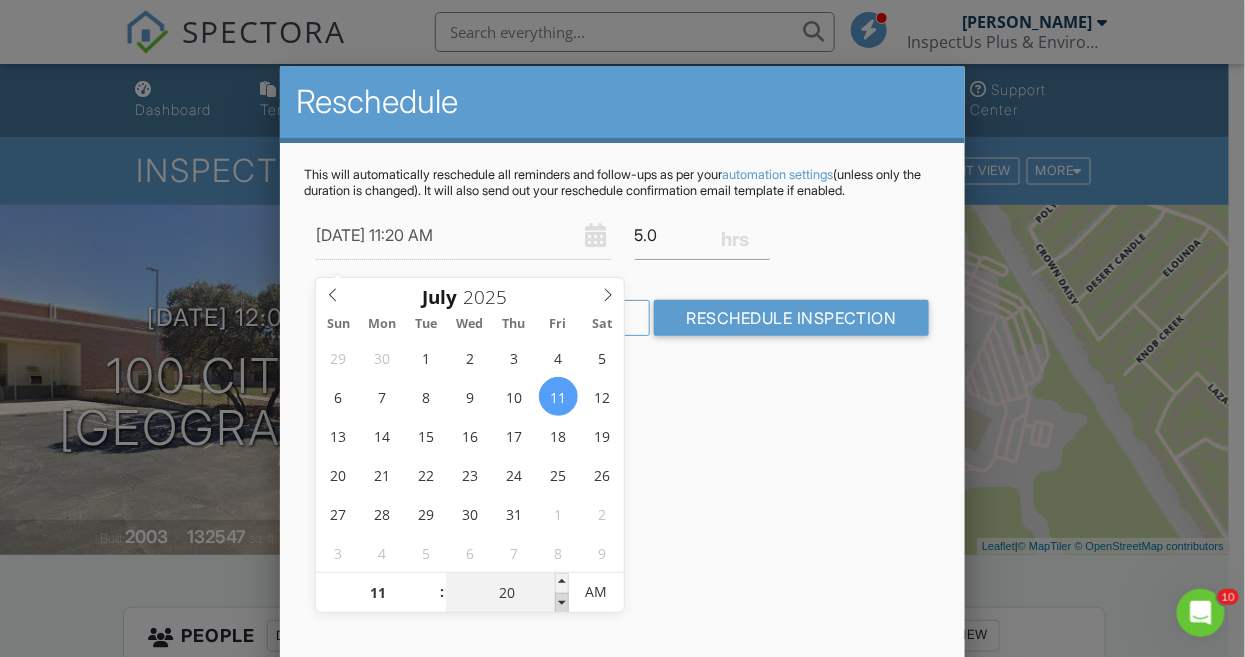 click at bounding box center (562, 603) 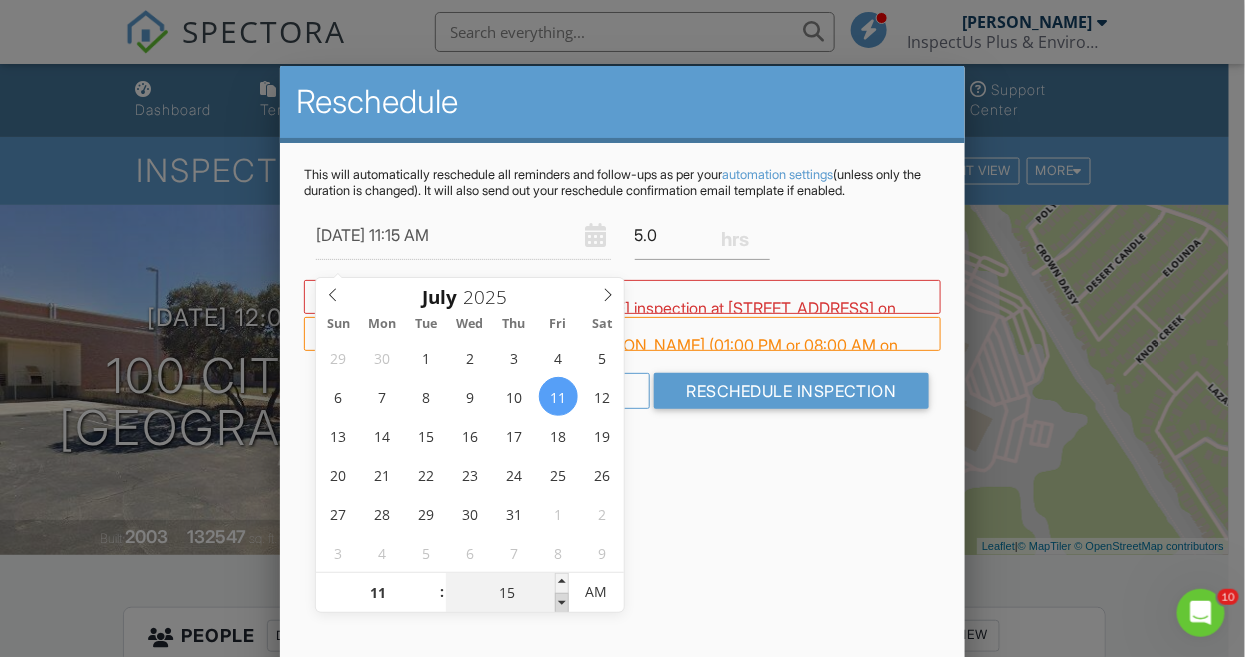click at bounding box center (562, 603) 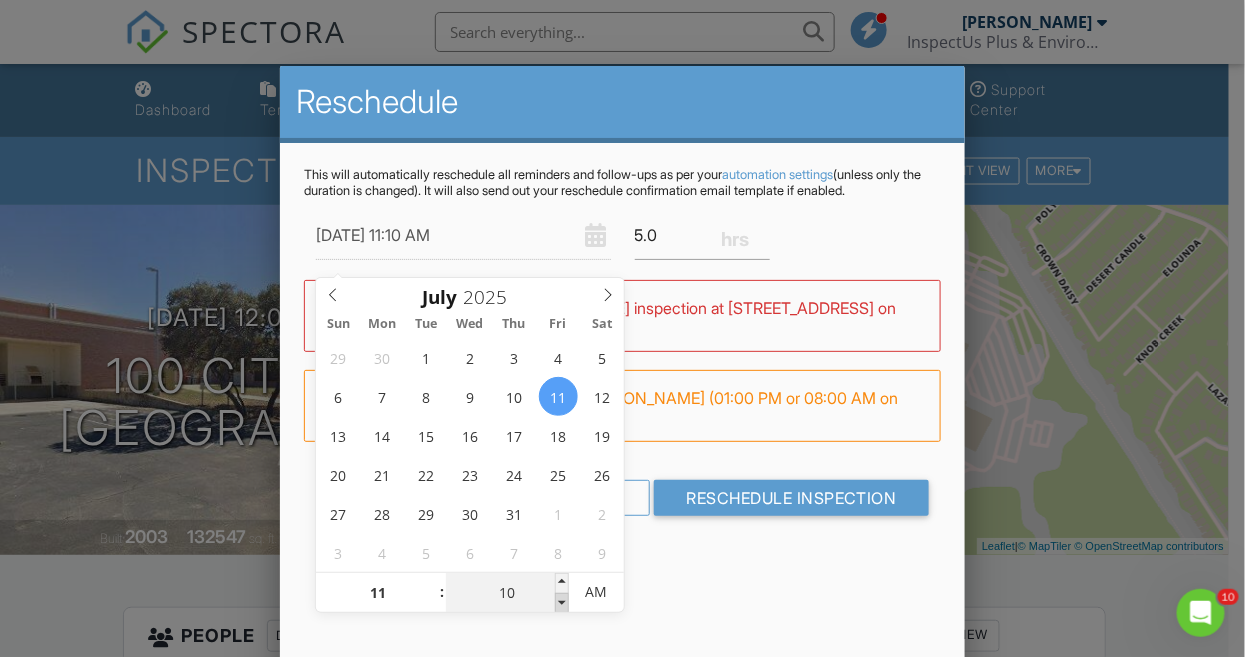 click at bounding box center (562, 603) 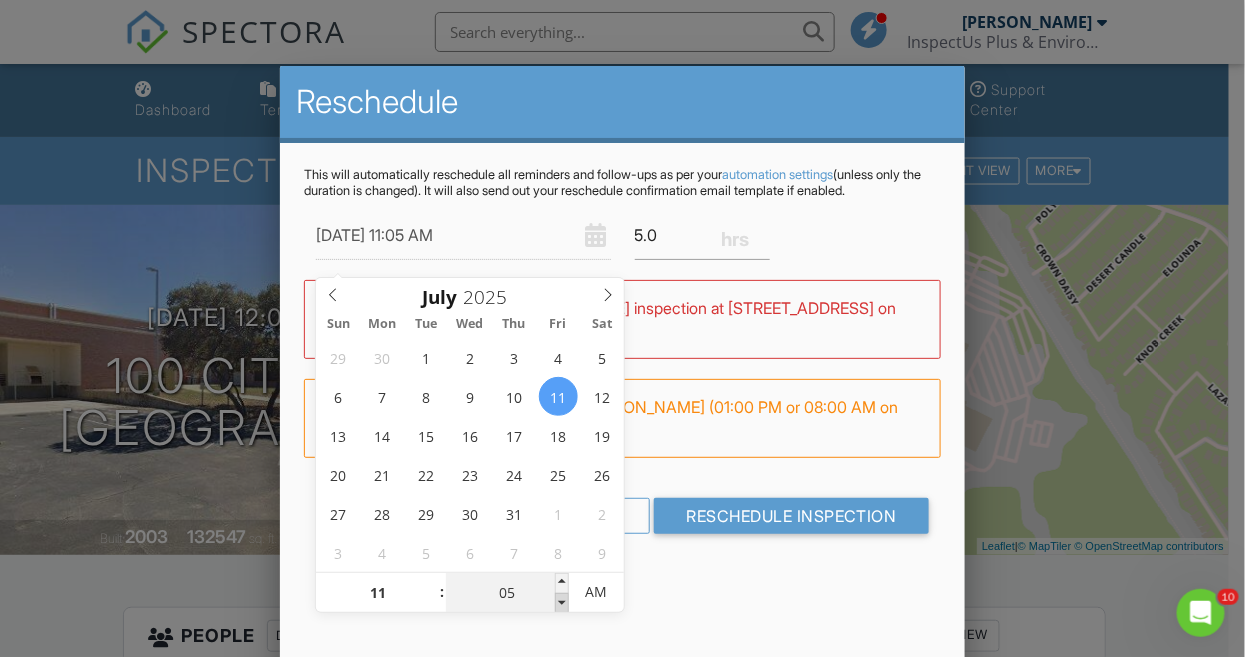 click at bounding box center (562, 603) 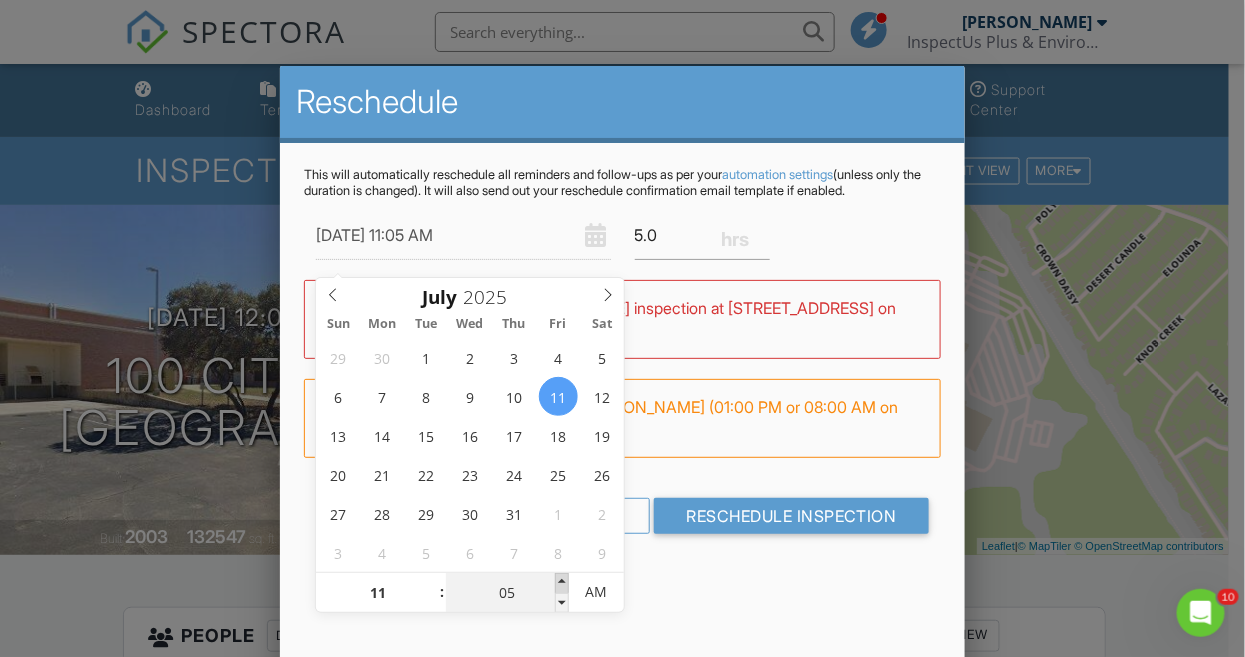 type on "10" 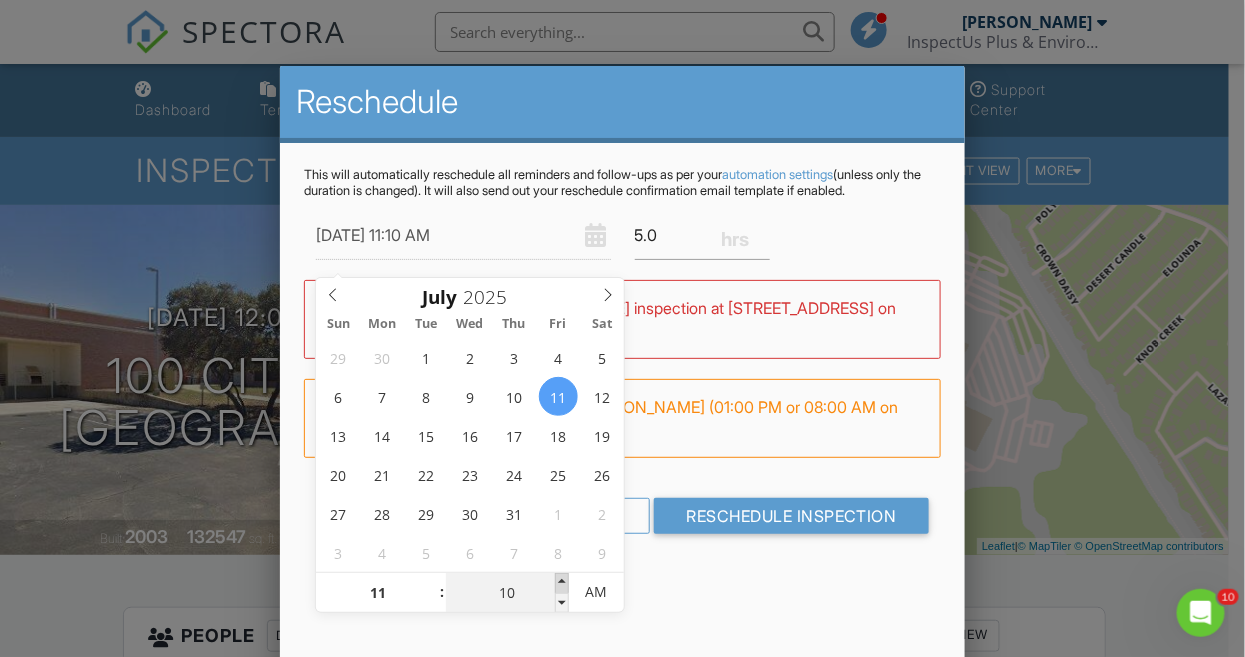 drag, startPoint x: 561, startPoint y: 605, endPoint x: 555, endPoint y: 581, distance: 24.738634 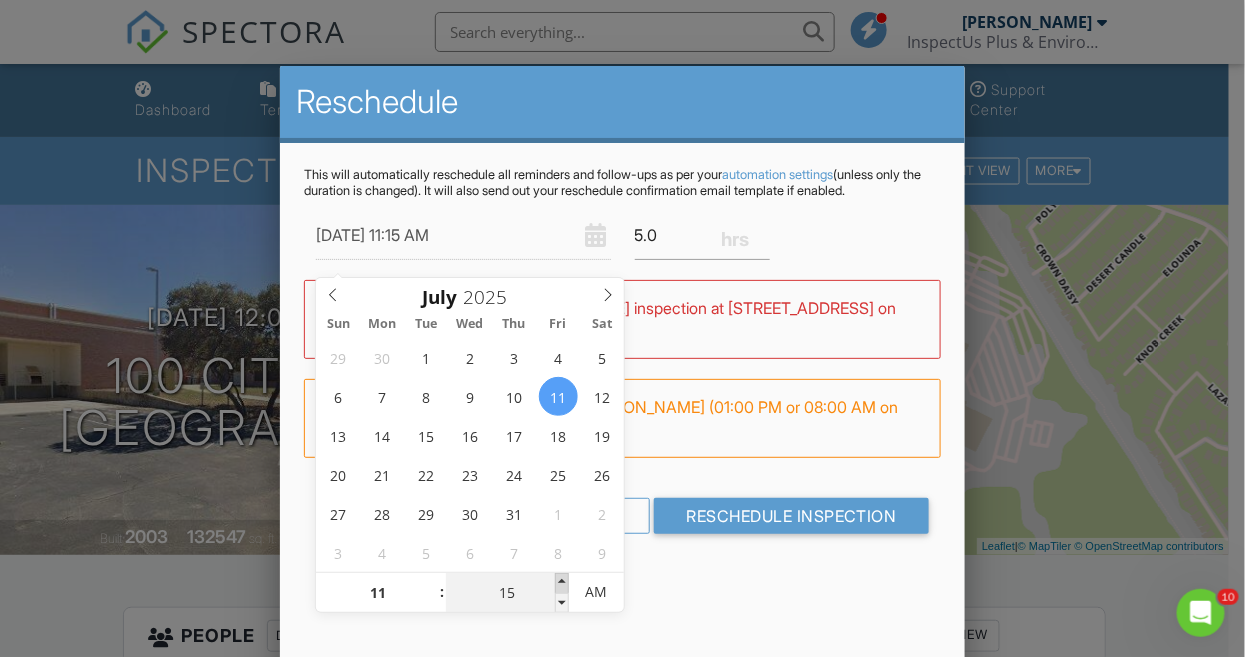 click at bounding box center [562, 583] 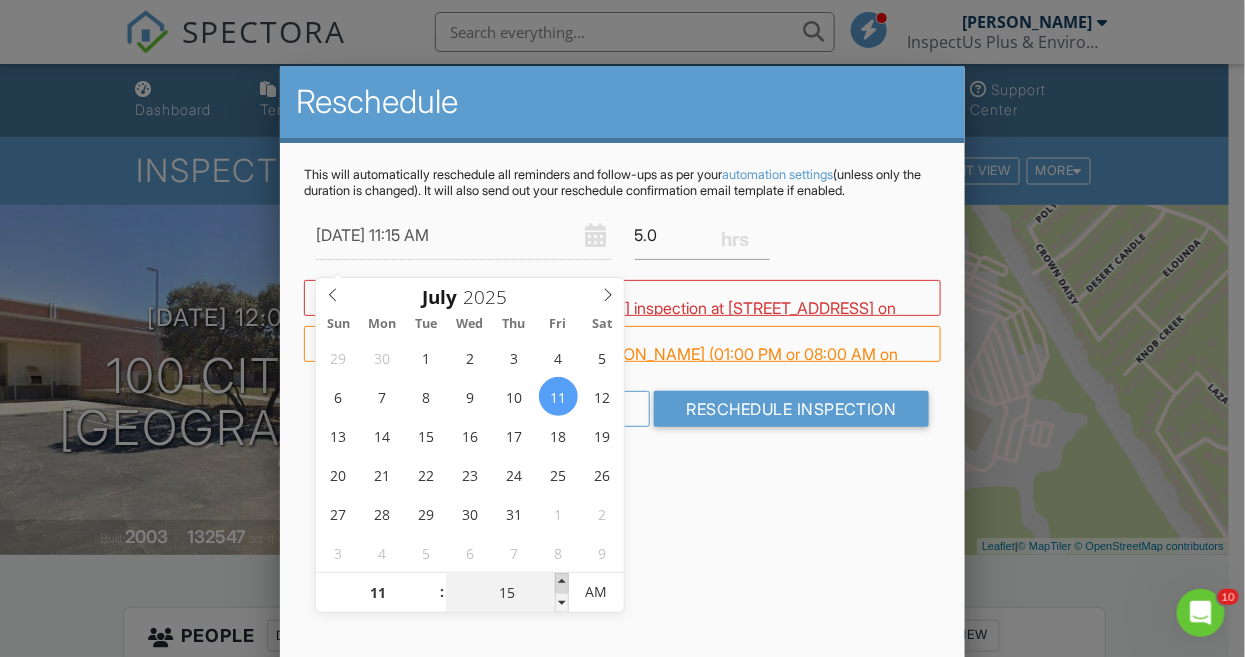 type on "20" 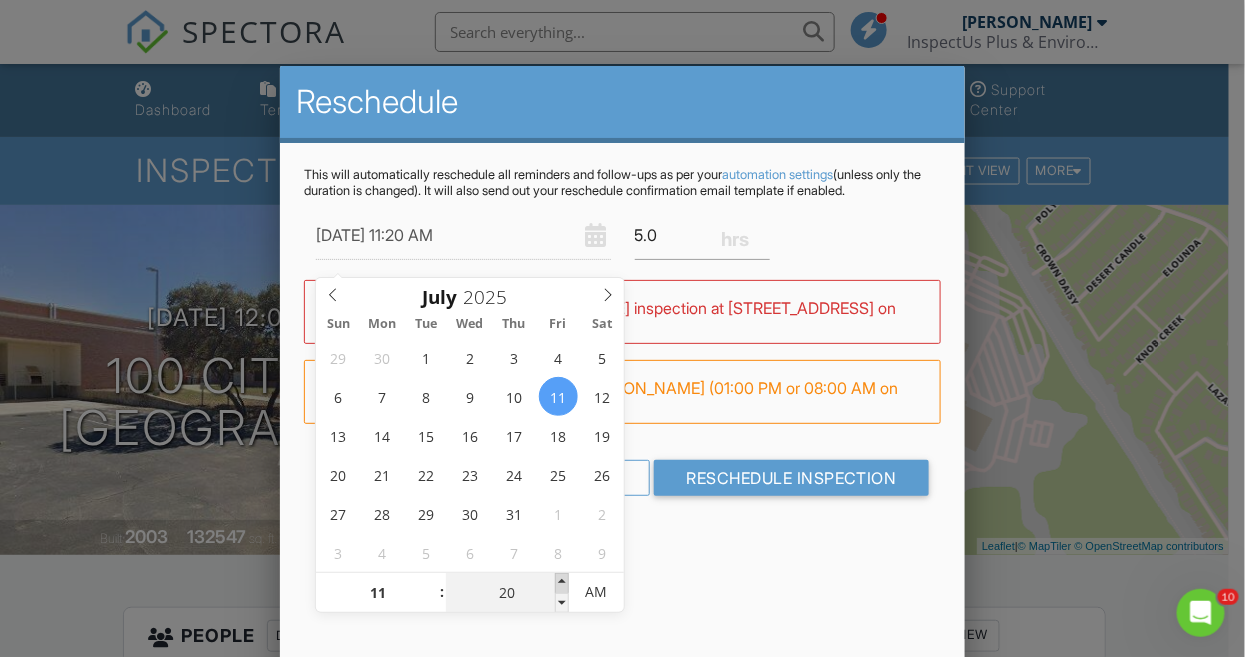 click at bounding box center (562, 583) 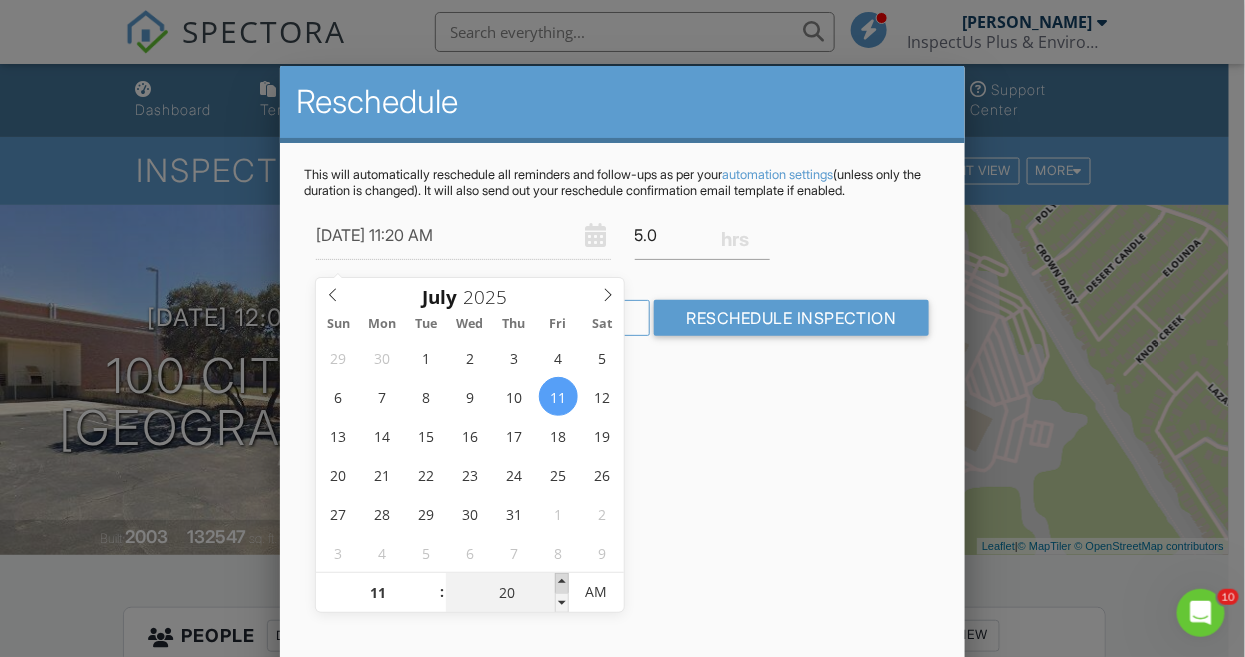 type on "25" 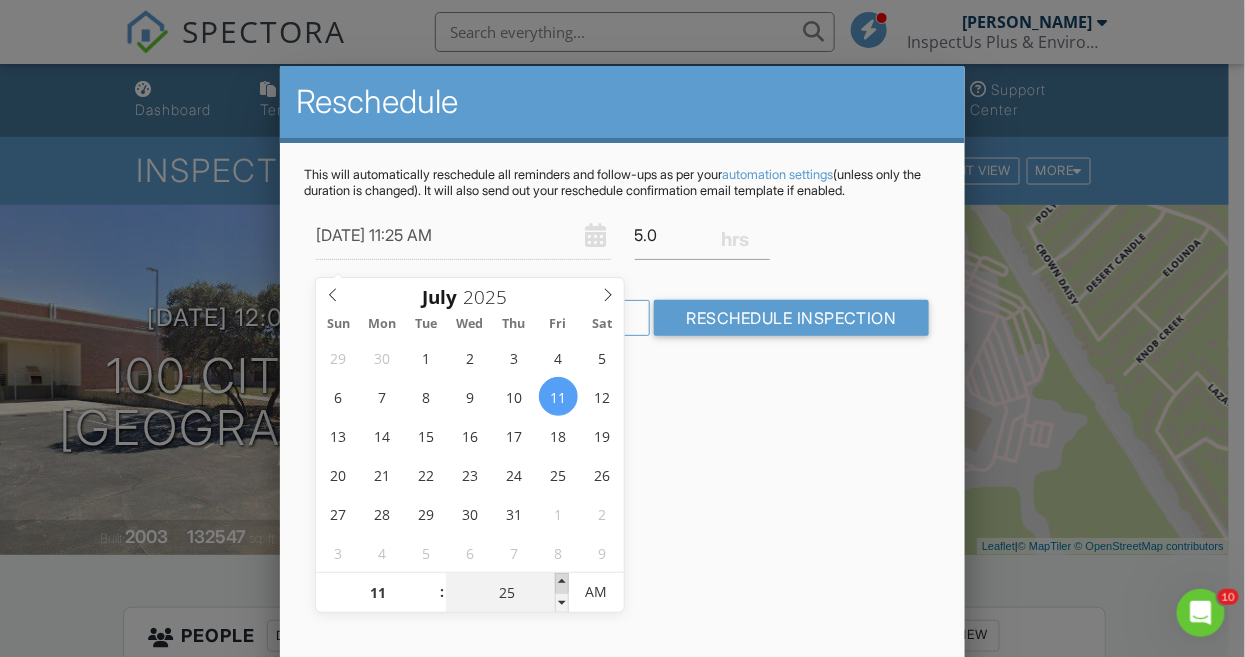 click at bounding box center (562, 583) 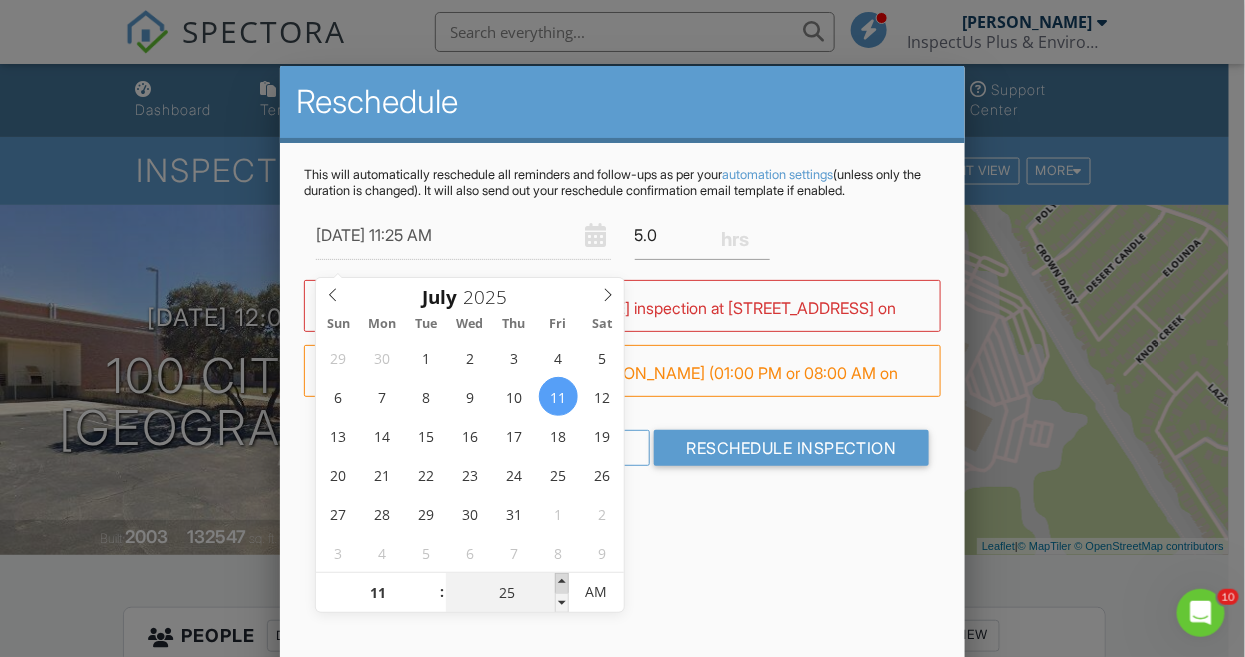 type on "30" 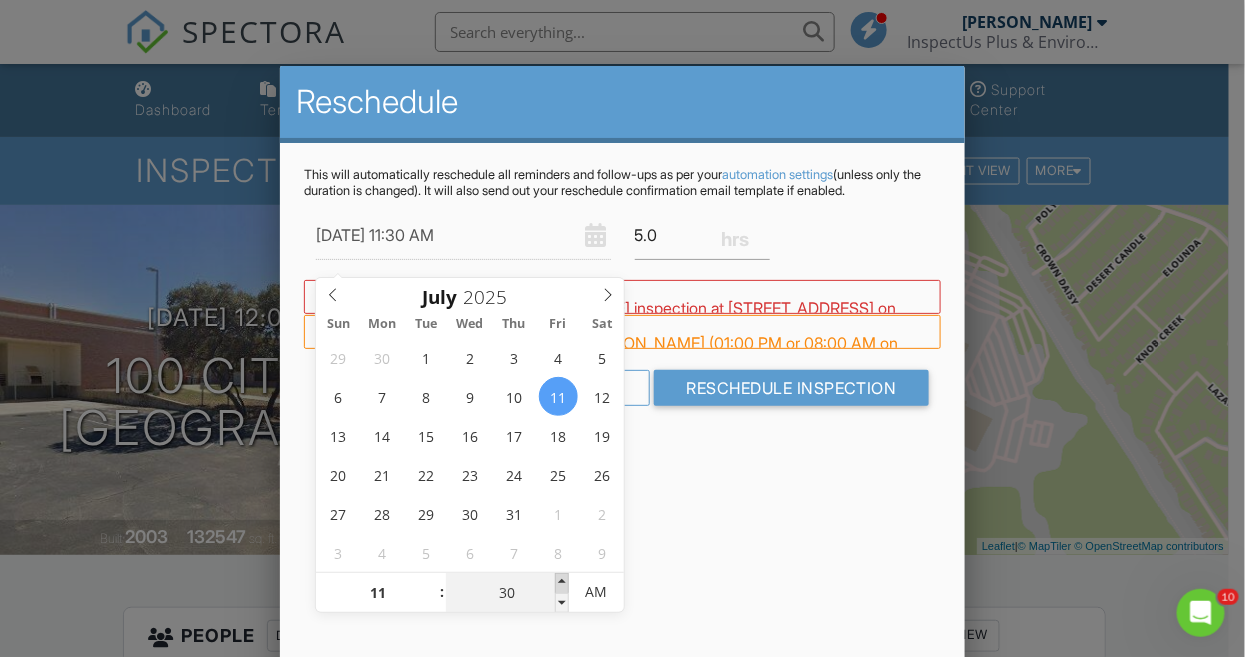 click at bounding box center (562, 583) 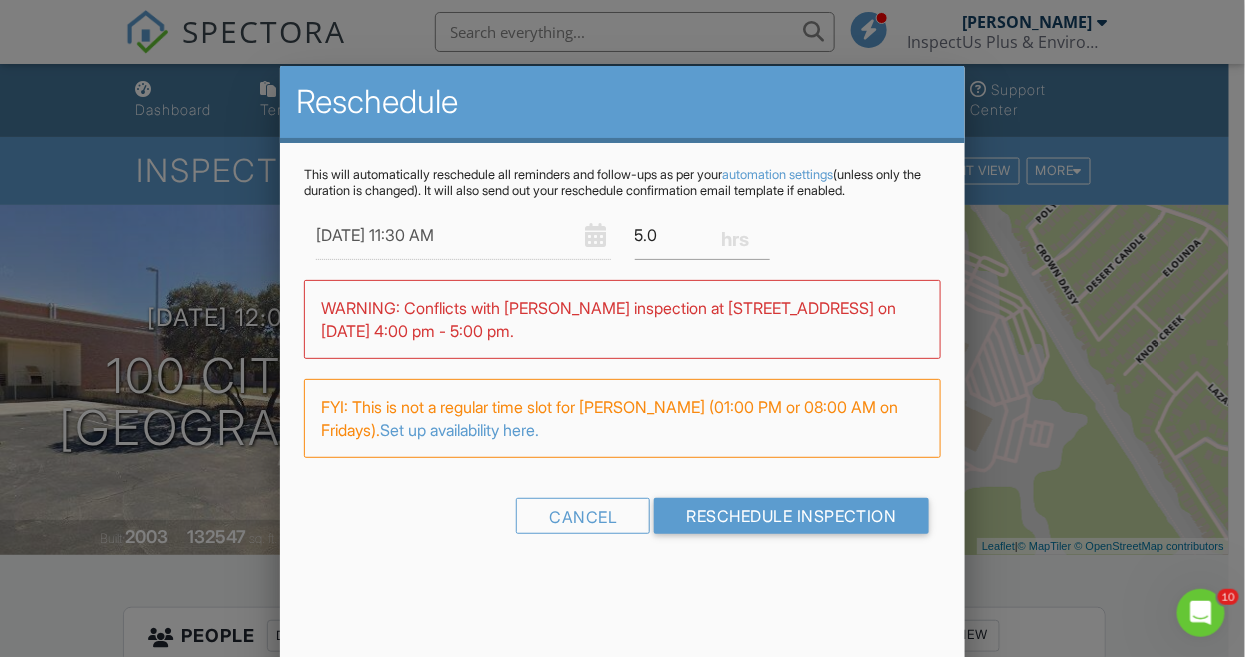 click on "Reschedule
This will automatically reschedule all reminders and follow-ups as per your  automation settings  (unless only the duration is changed). It will also send out your reschedule confirmation email template if enabled.
07/11/2025 11:30 AM
5.0
Warning: this date/time is in the past.
WARNING: Conflicts with Will Cooper's inspection at 14221 VINTAGE PRESERVE PKWY on 07/11/2025  4:00 pm - 5:00 pm.
FYI: This is not a regular time slot for Will Cooper (01:00 PM or 08:00 AM on Fridays).  Set up availability here.
Cancel
Reschedule Inspection" at bounding box center [622, 416] 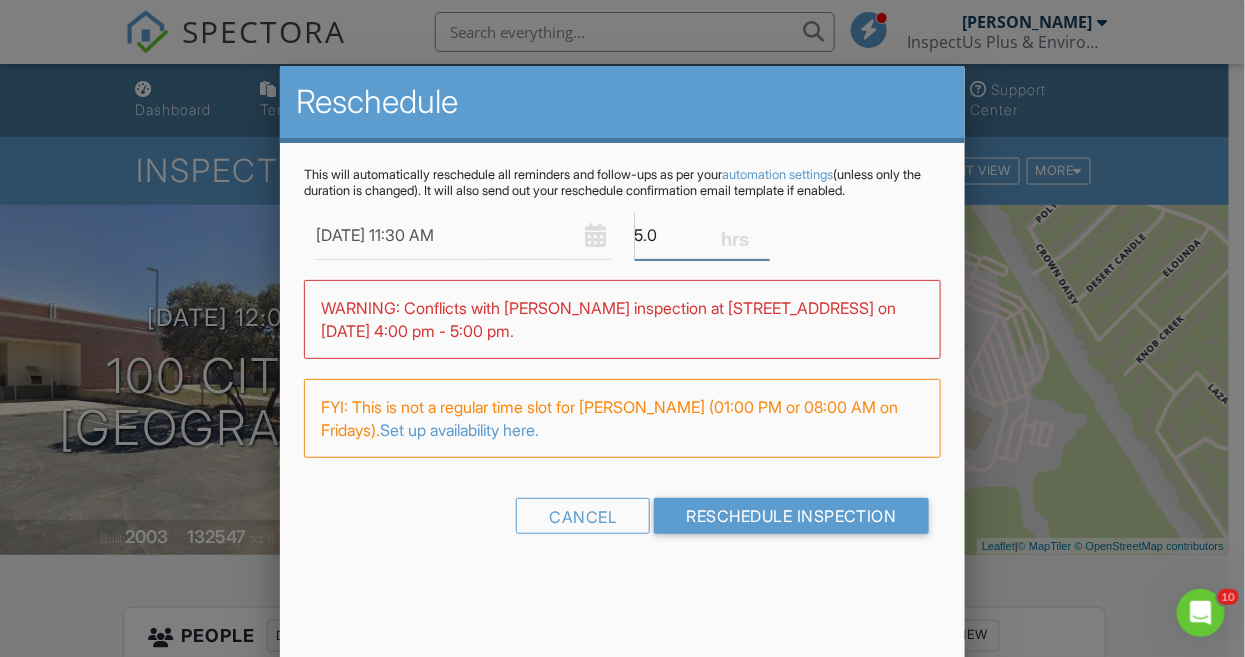 click on "5.0" at bounding box center [702, 235] 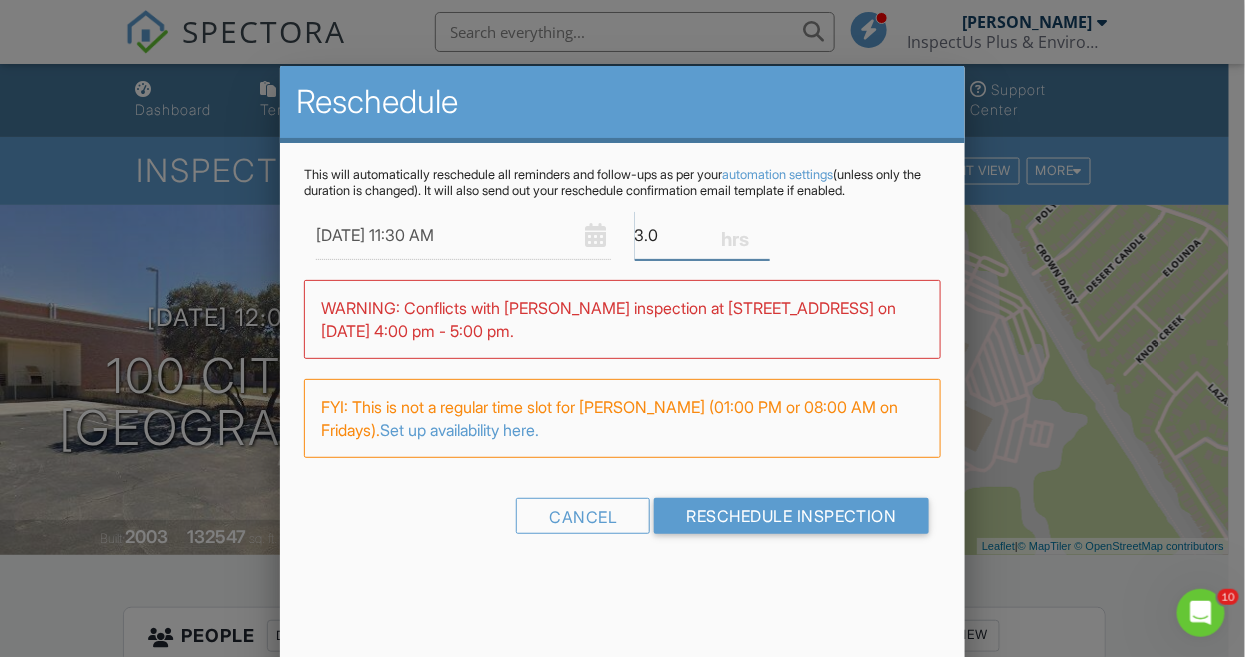 type on "3.0" 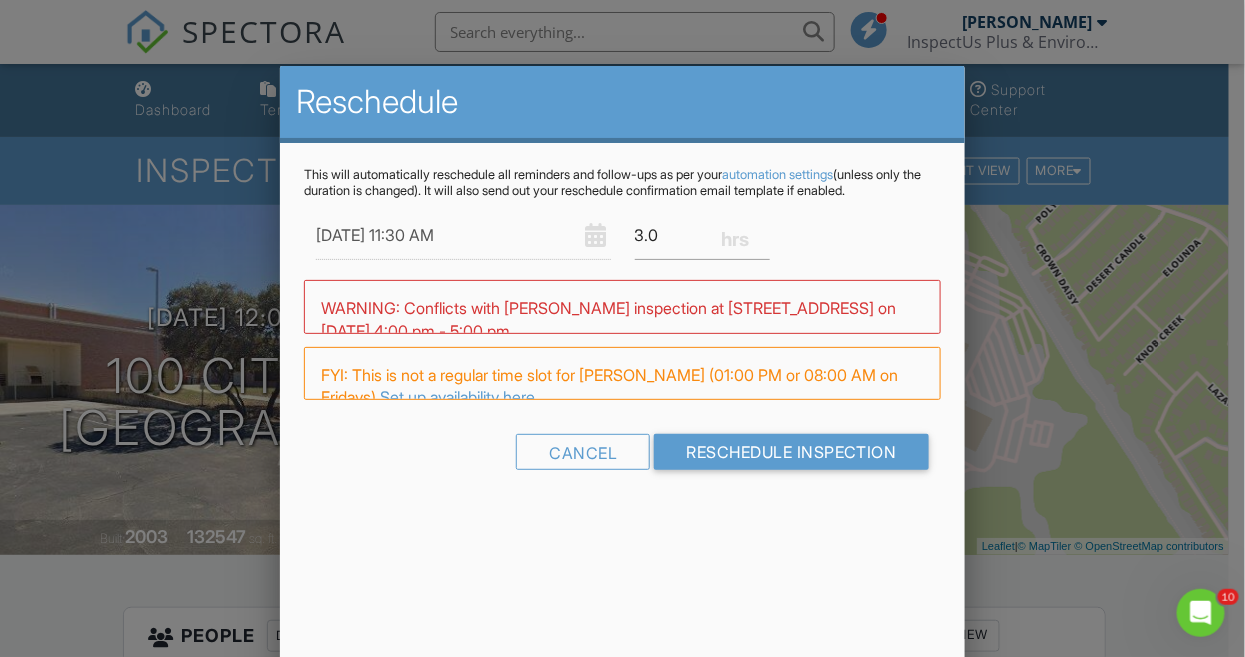 click on "Reschedule
This will automatically reschedule all reminders and follow-ups as per your  automation settings  (unless only the duration is changed). It will also send out your reschedule confirmation email template if enabled.
07/11/2025 11:30 AM
3.0
Warning: this date/time is in the past.
WARNING: Conflicts with Will Cooper's inspection at 14221 VINTAGE PRESERVE PKWY on 07/11/2025  4:00 pm - 5:00 pm.
FYI: This is not a regular time slot for Will Cooper (01:00 PM or 08:00 AM on Fridays).  Set up availability here.
Cancel
Reschedule Inspection" at bounding box center [622, 416] 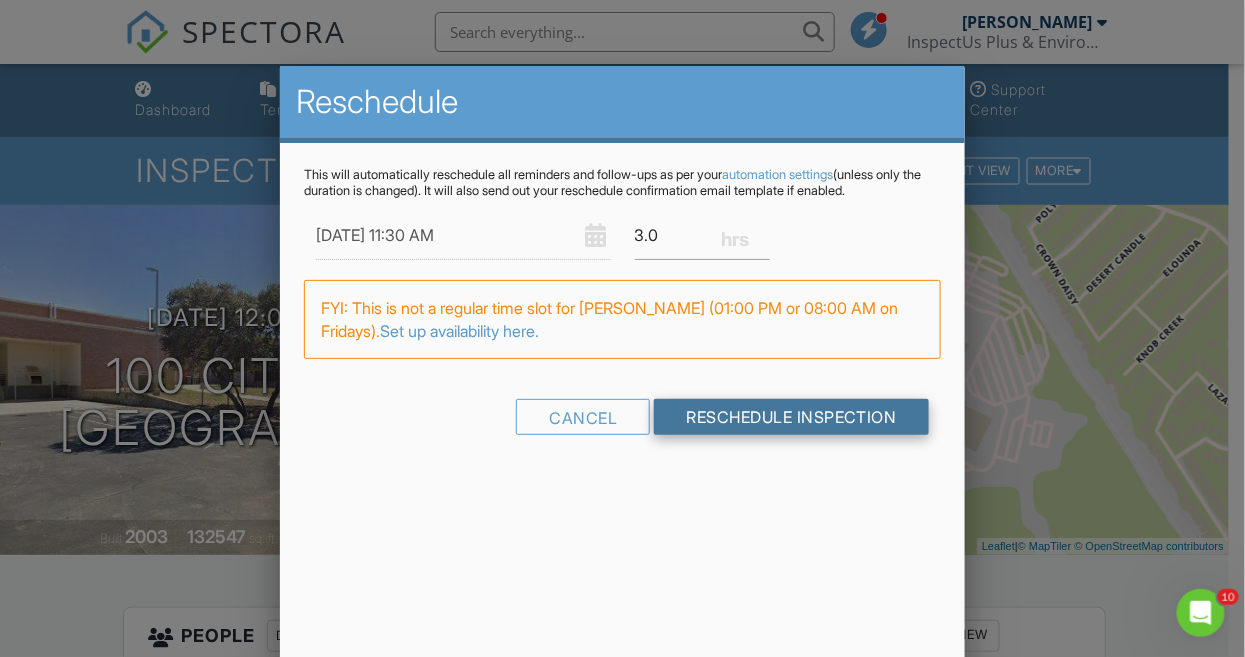 click on "Reschedule Inspection" at bounding box center (791, 417) 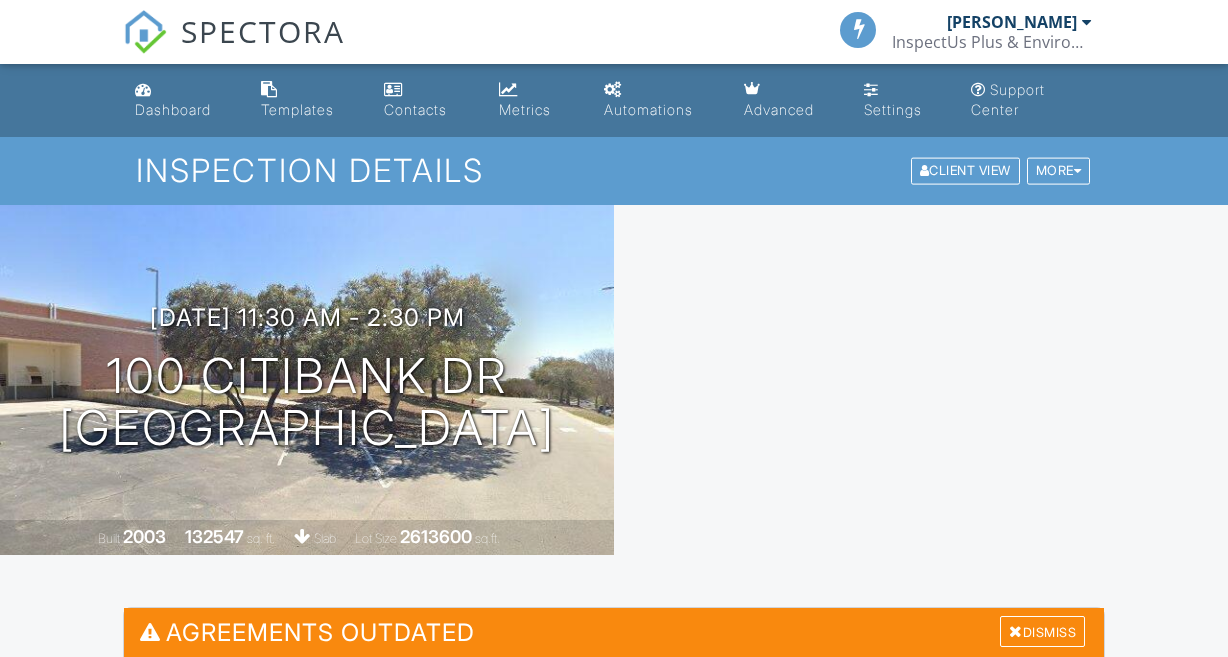 scroll, scrollTop: 0, scrollLeft: 0, axis: both 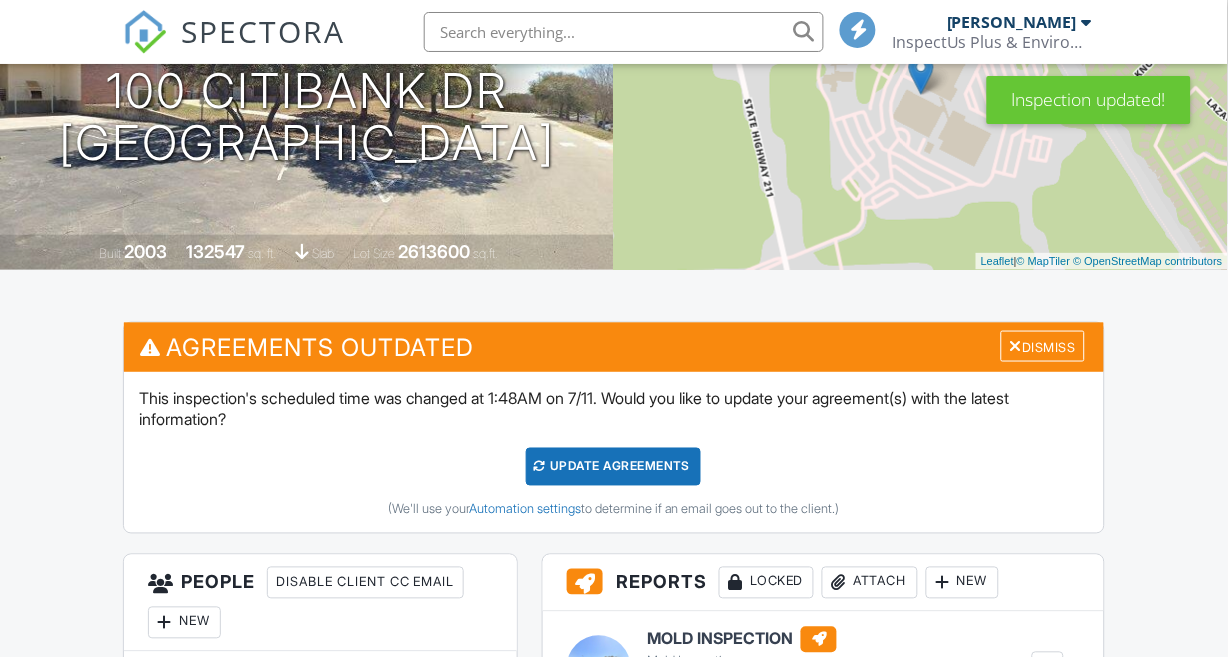 click on "Update Agreements" at bounding box center (613, 467) 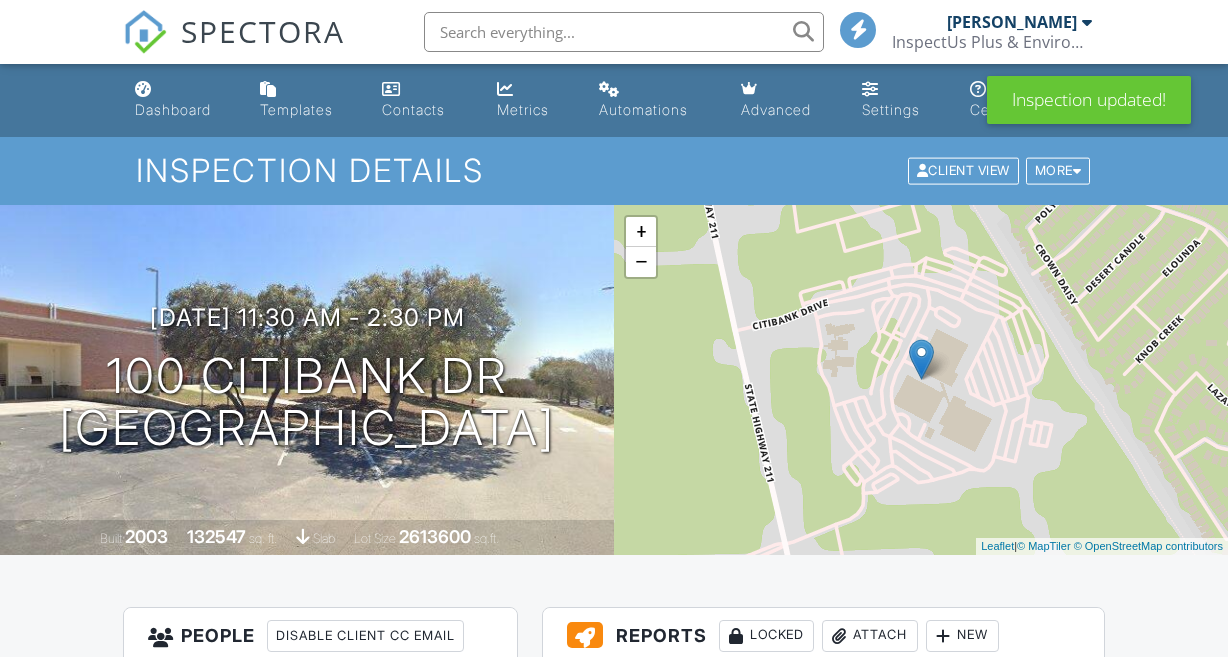 scroll, scrollTop: 0, scrollLeft: 0, axis: both 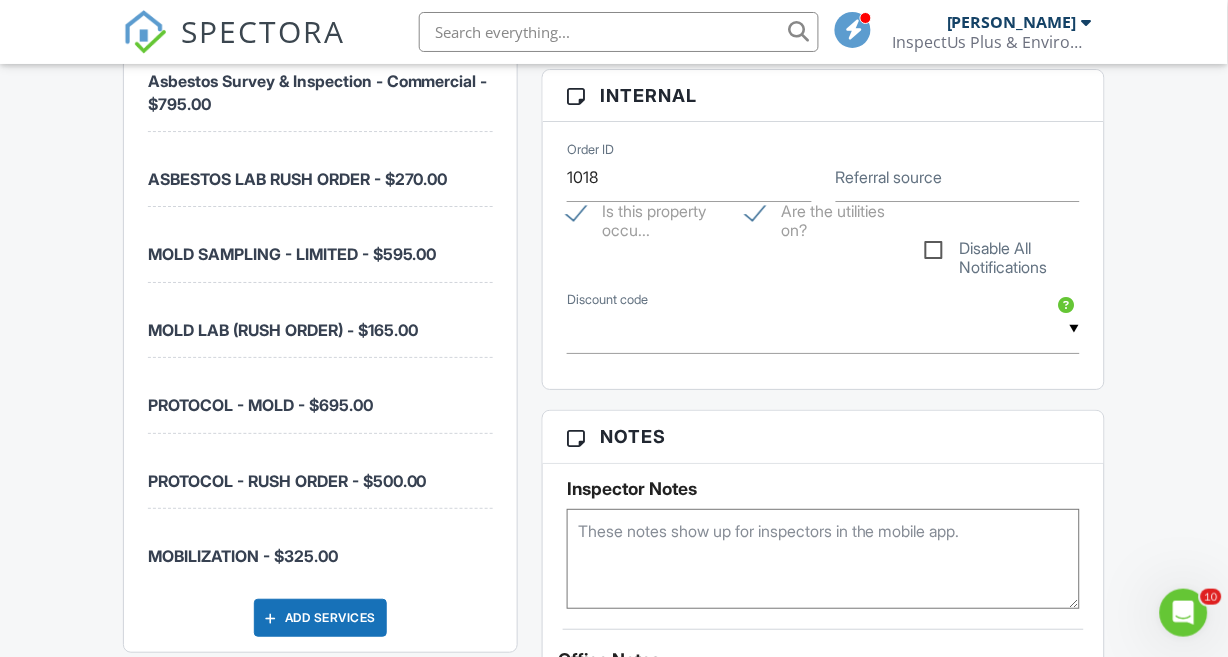 click on "Disable All Notifications" at bounding box center (1002, 251) 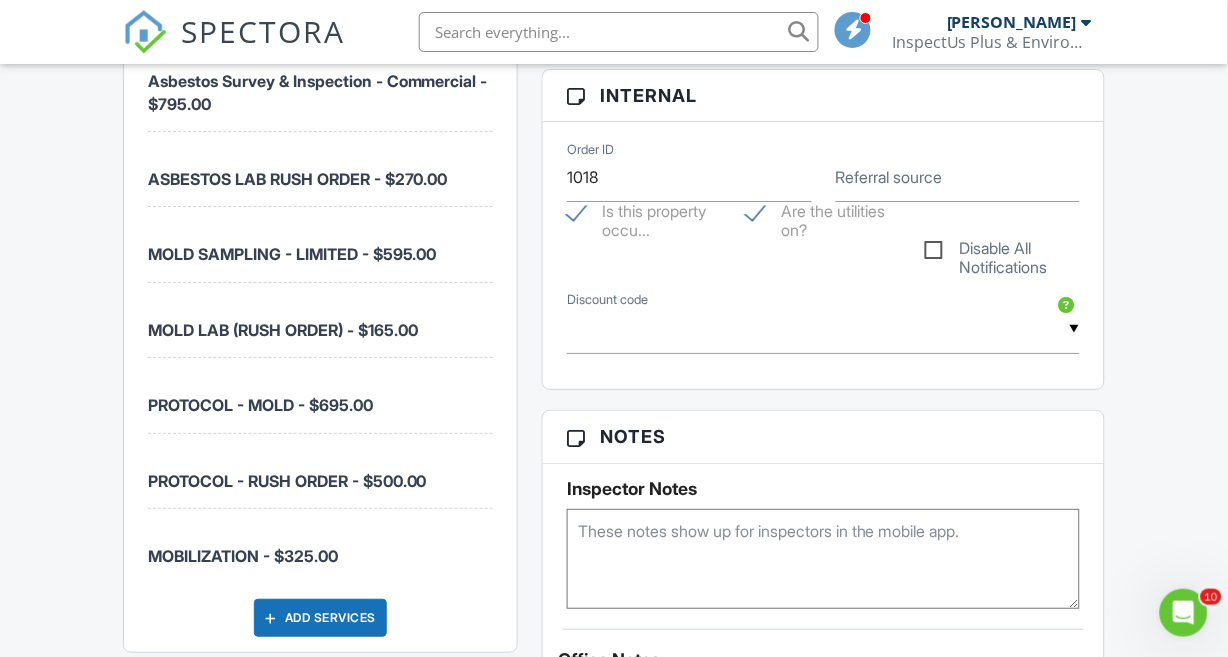 click on "Disable All Notifications" at bounding box center (931, 240) 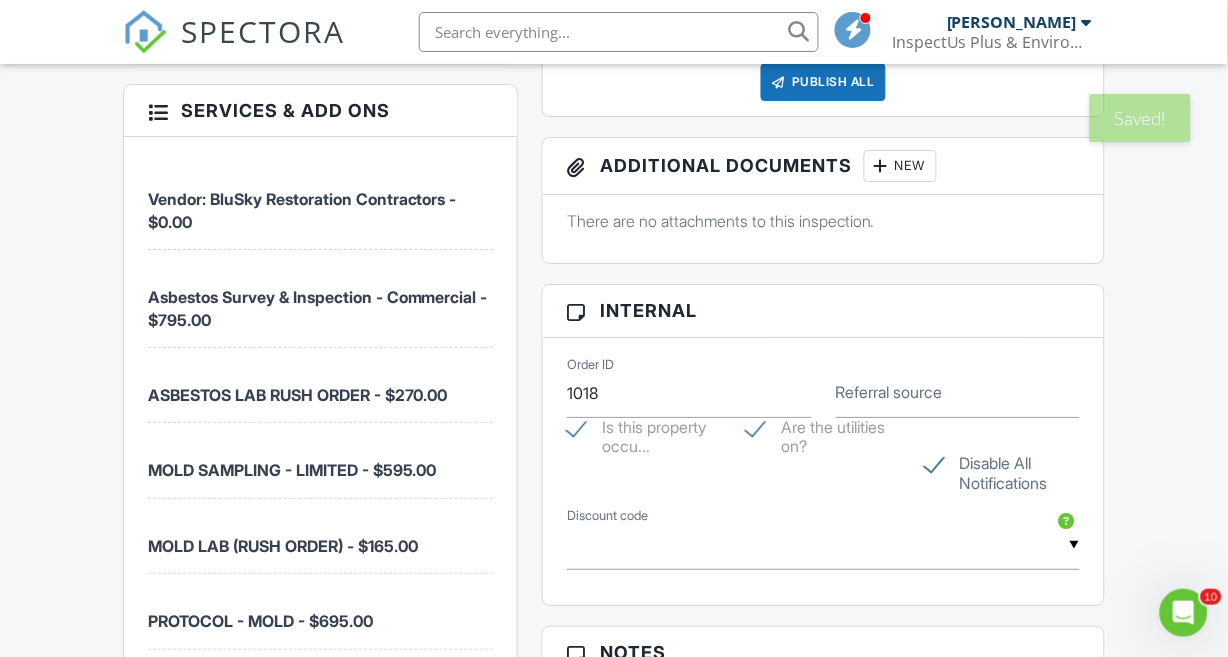 scroll, scrollTop: 1396, scrollLeft: 0, axis: vertical 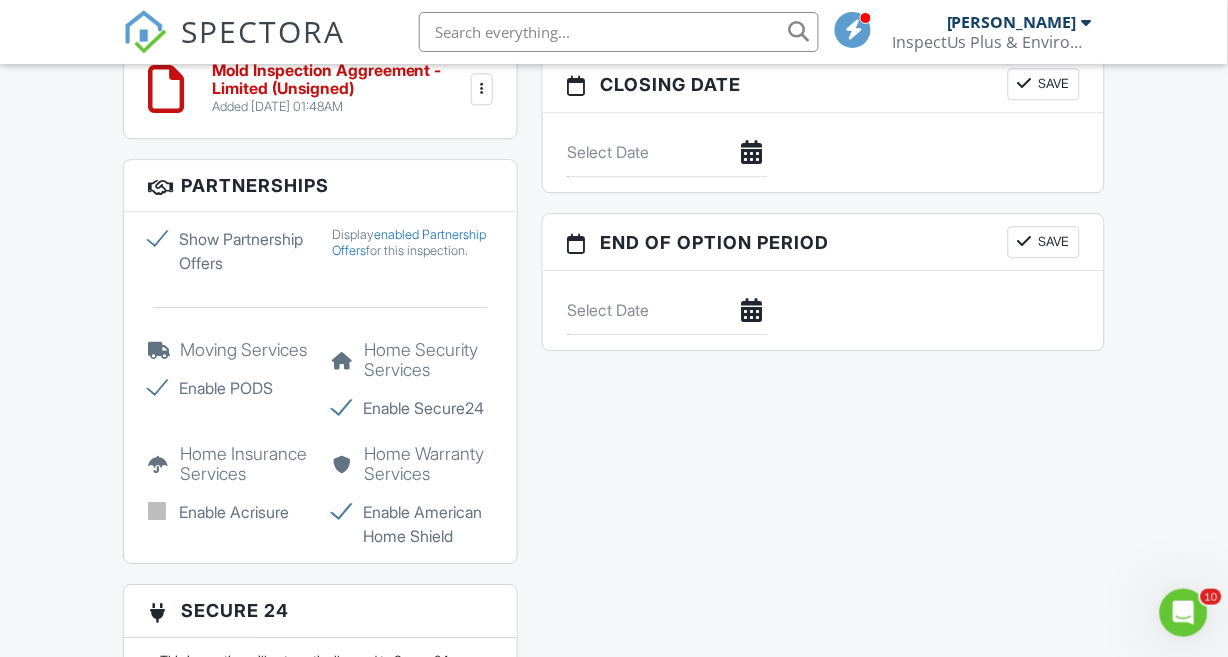 click on "Show Partnership Offers" at bounding box center [228, 251] 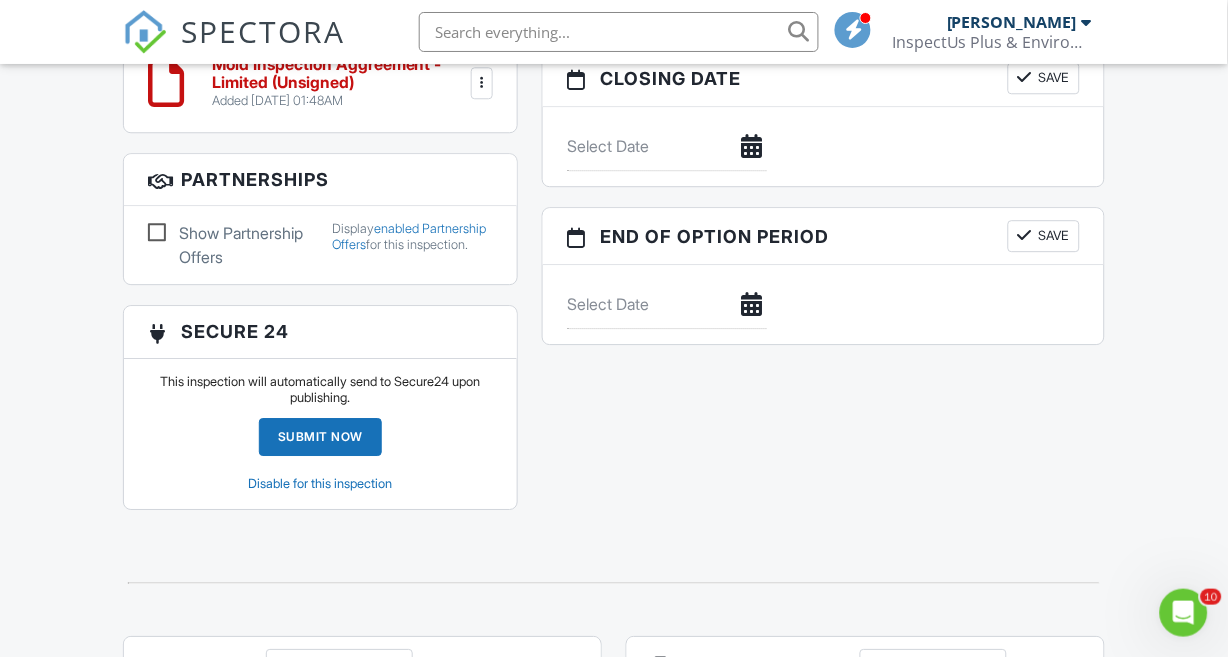 scroll, scrollTop: 2505, scrollLeft: 0, axis: vertical 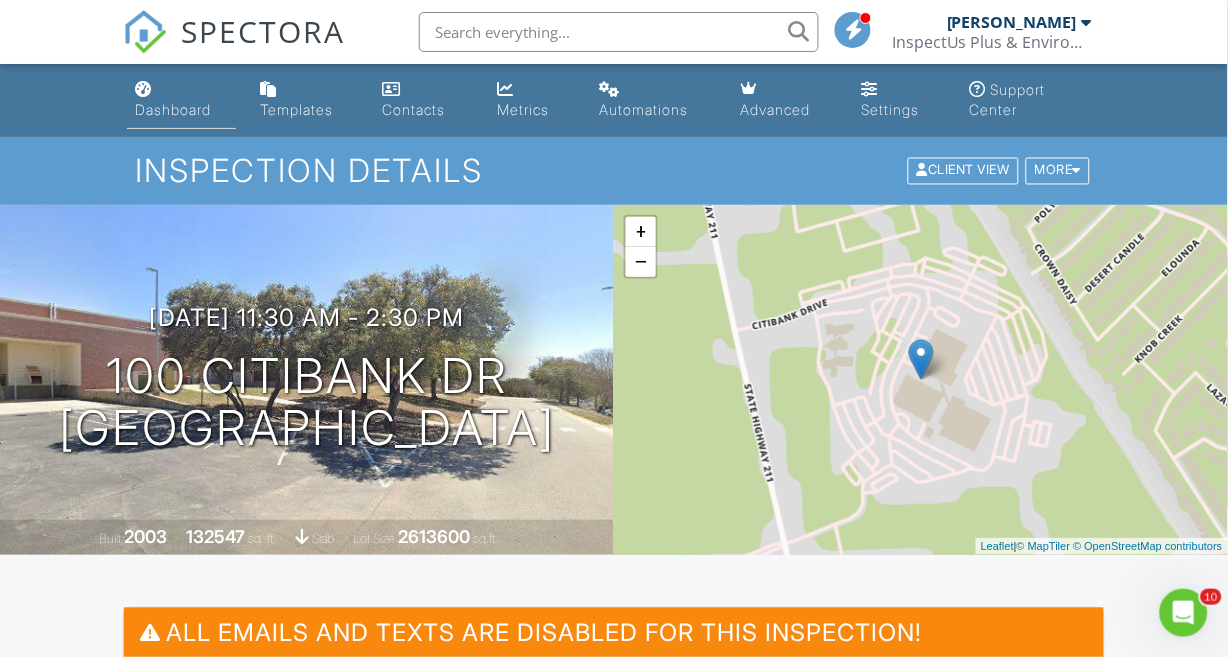 click on "Dashboard" at bounding box center (173, 109) 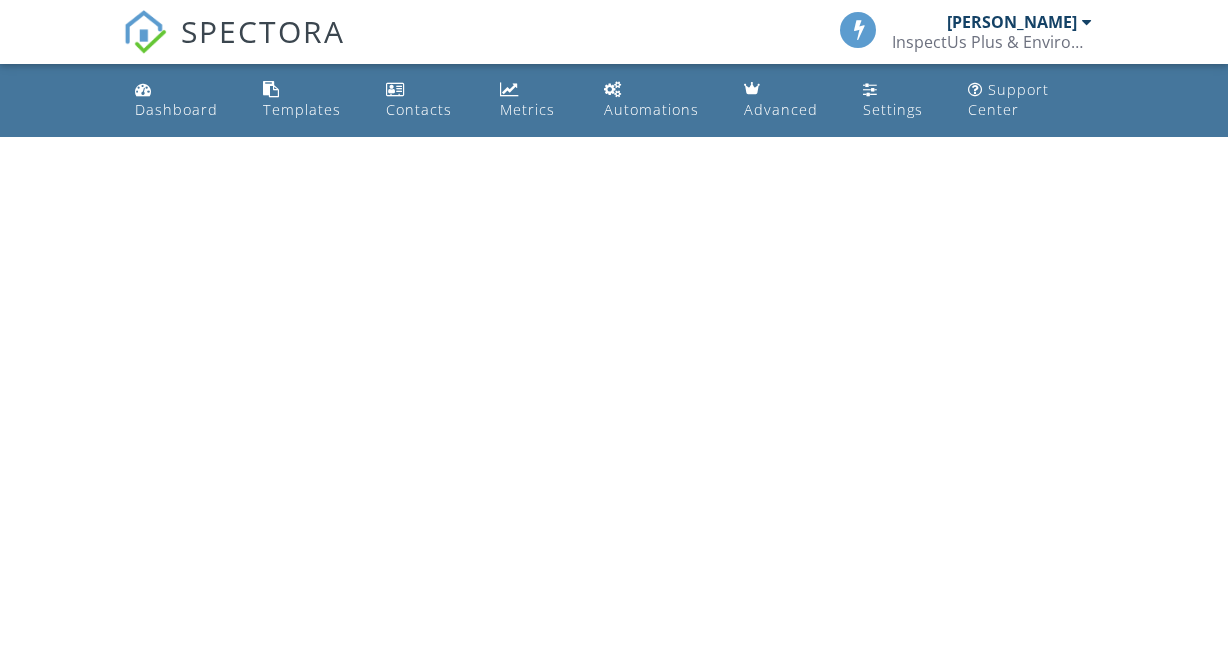scroll, scrollTop: 0, scrollLeft: 0, axis: both 